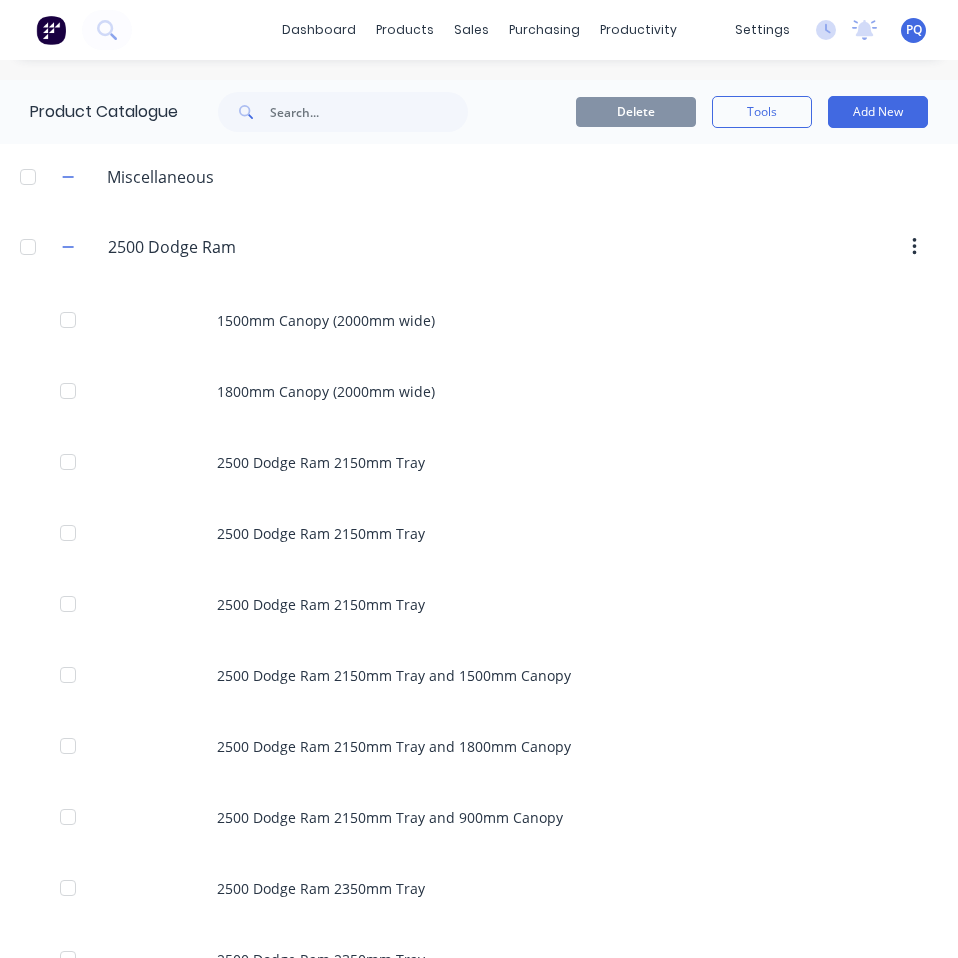 scroll, scrollTop: 0, scrollLeft: 0, axis: both 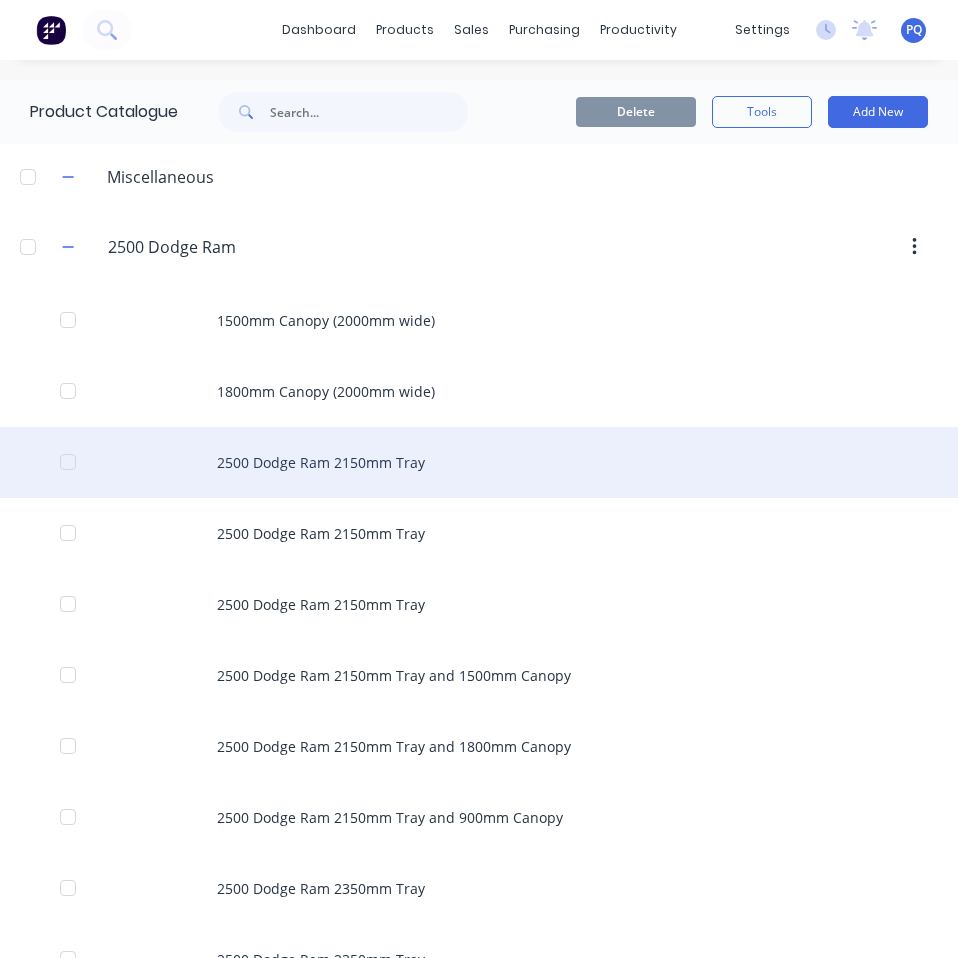 click on "2500 Dodge Ram 2150mm Tray" at bounding box center (479, 462) 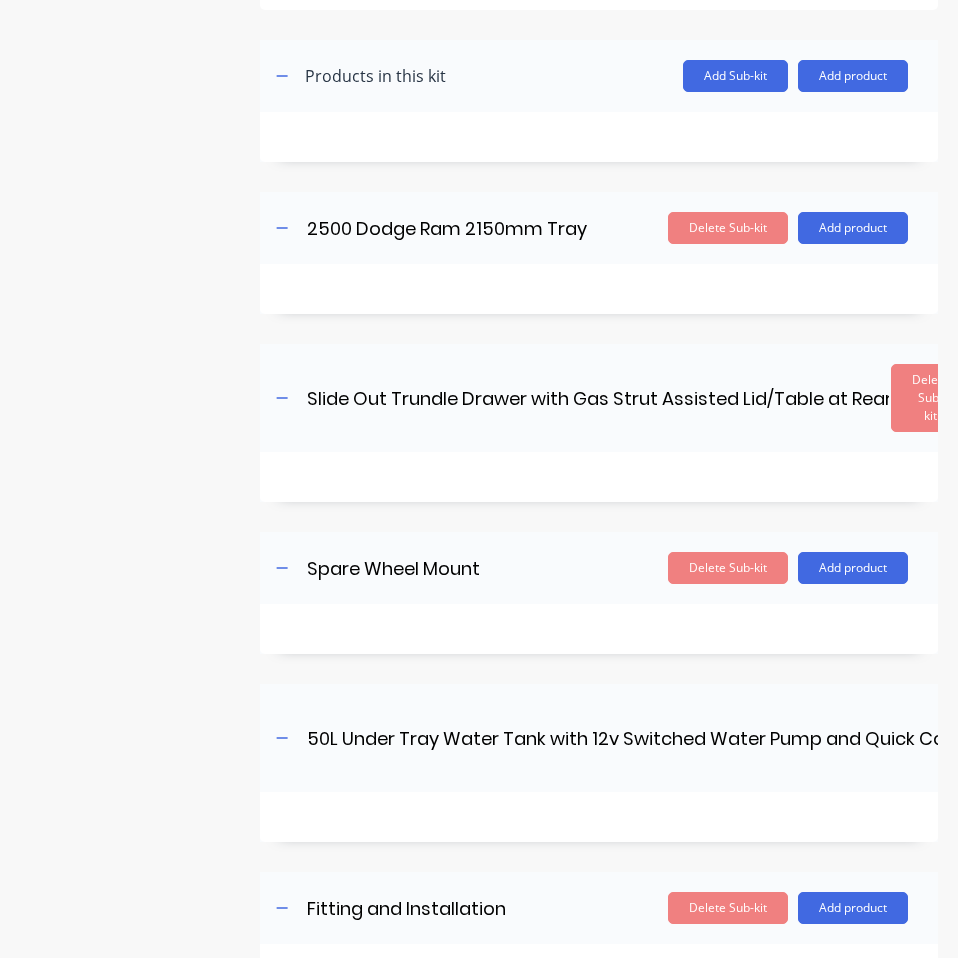 scroll, scrollTop: 0, scrollLeft: 0, axis: both 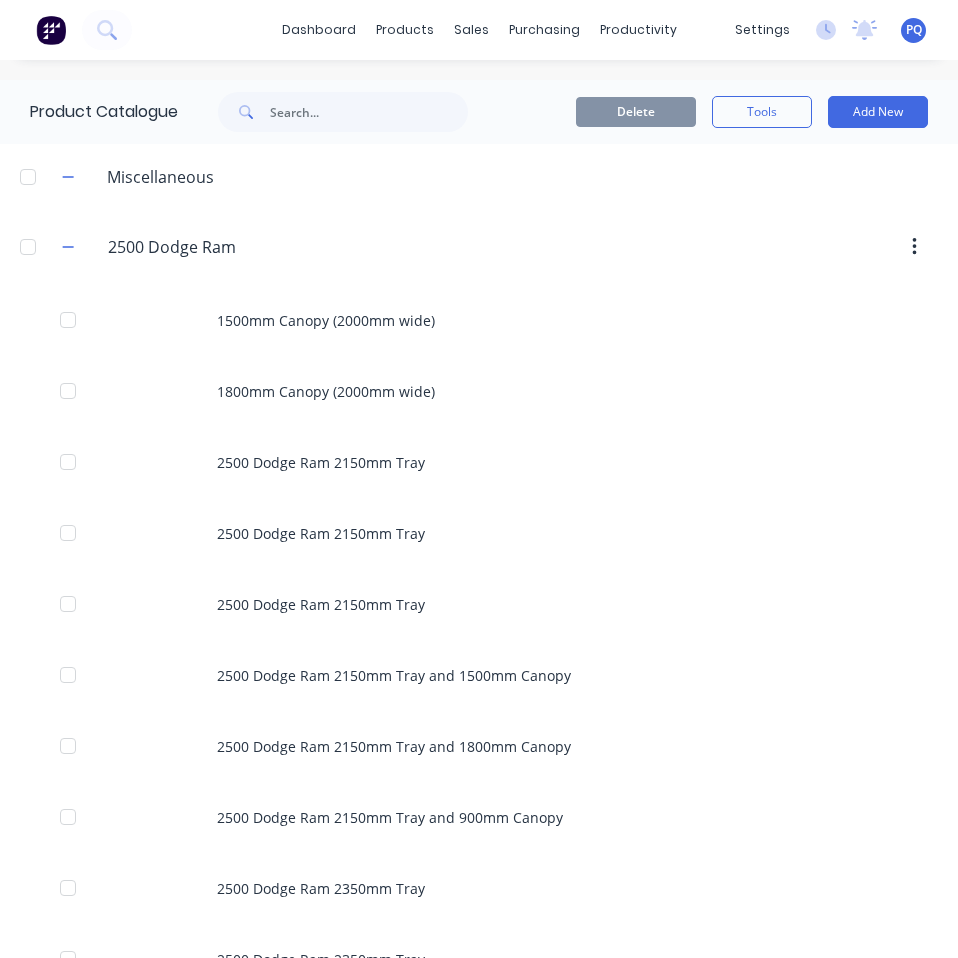 click on "2500.Dodge.Ram. 2500 Dodge Ram" at bounding box center (203, 247) 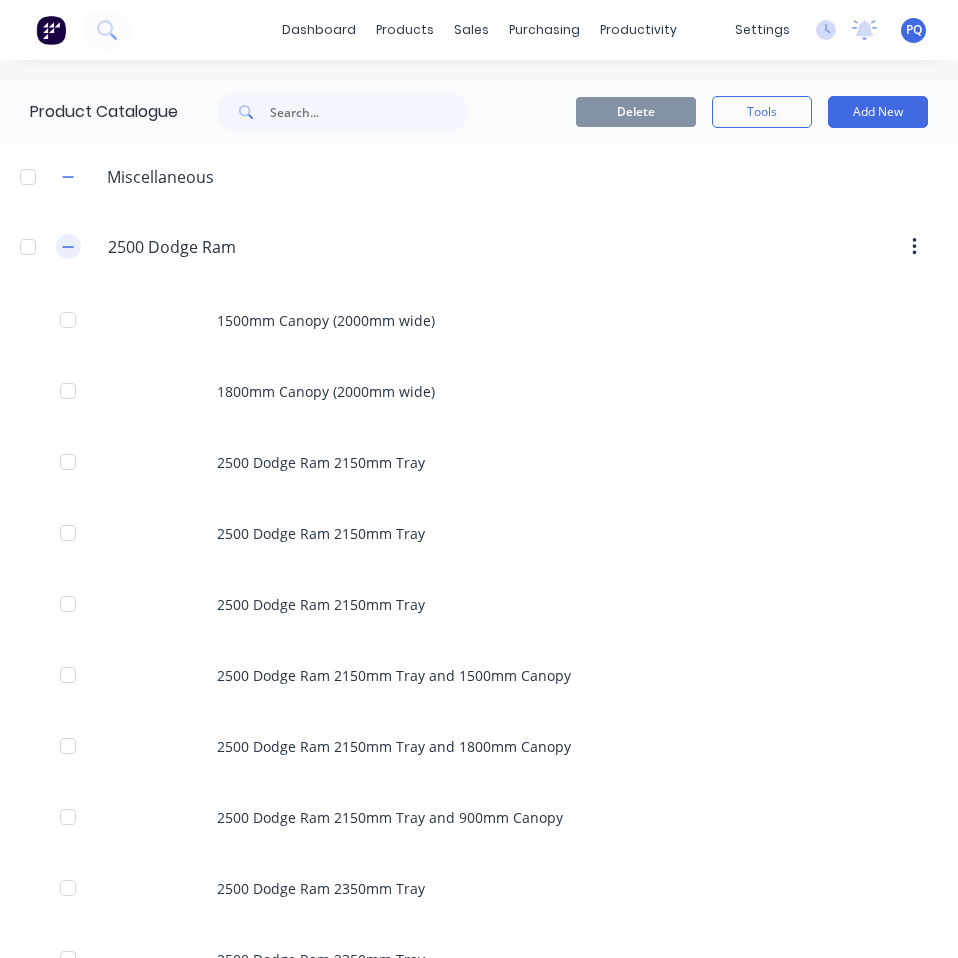 click 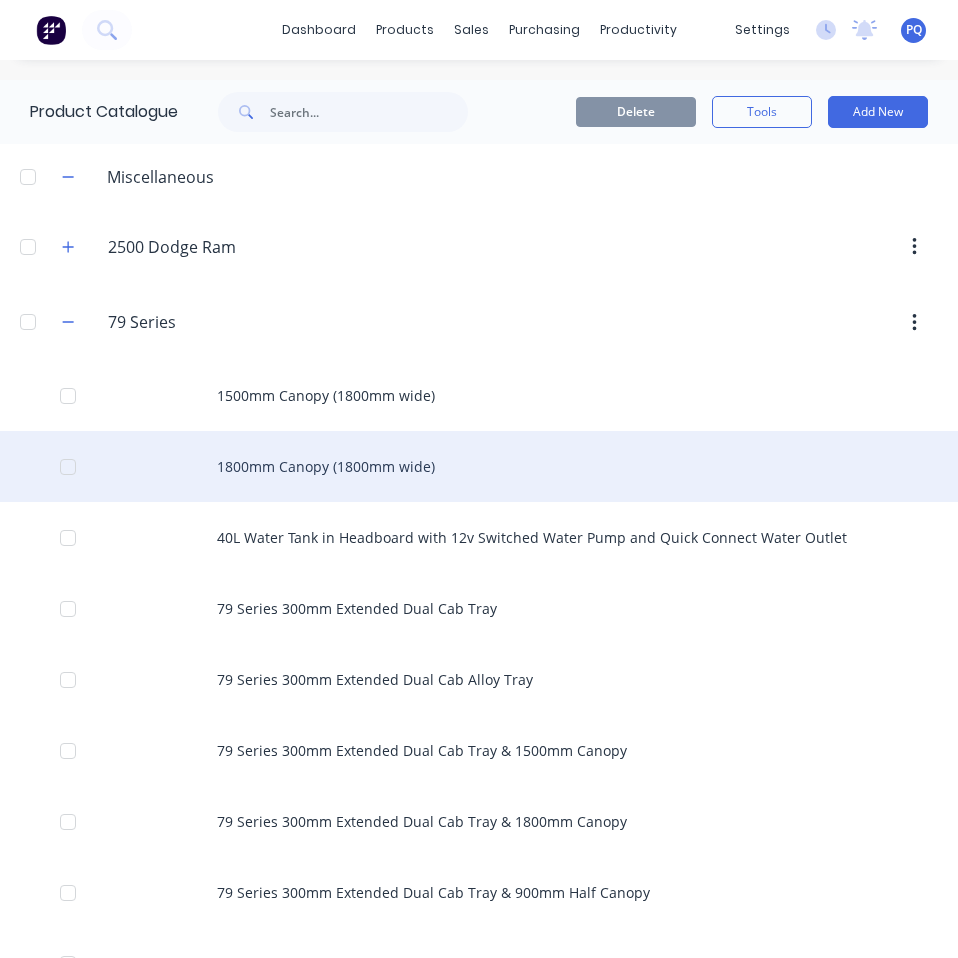 drag, startPoint x: 464, startPoint y: 387, endPoint x: 412, endPoint y: 448, distance: 80.1561 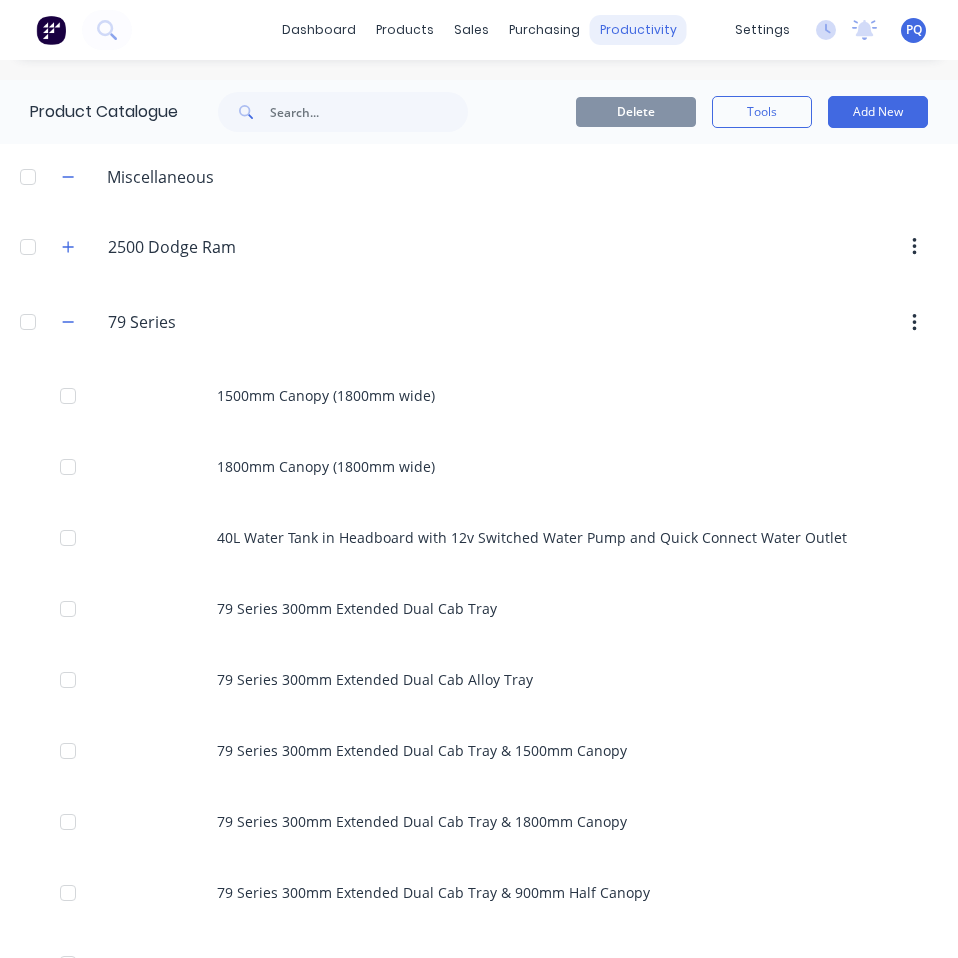 scroll, scrollTop: 556, scrollLeft: 0, axis: vertical 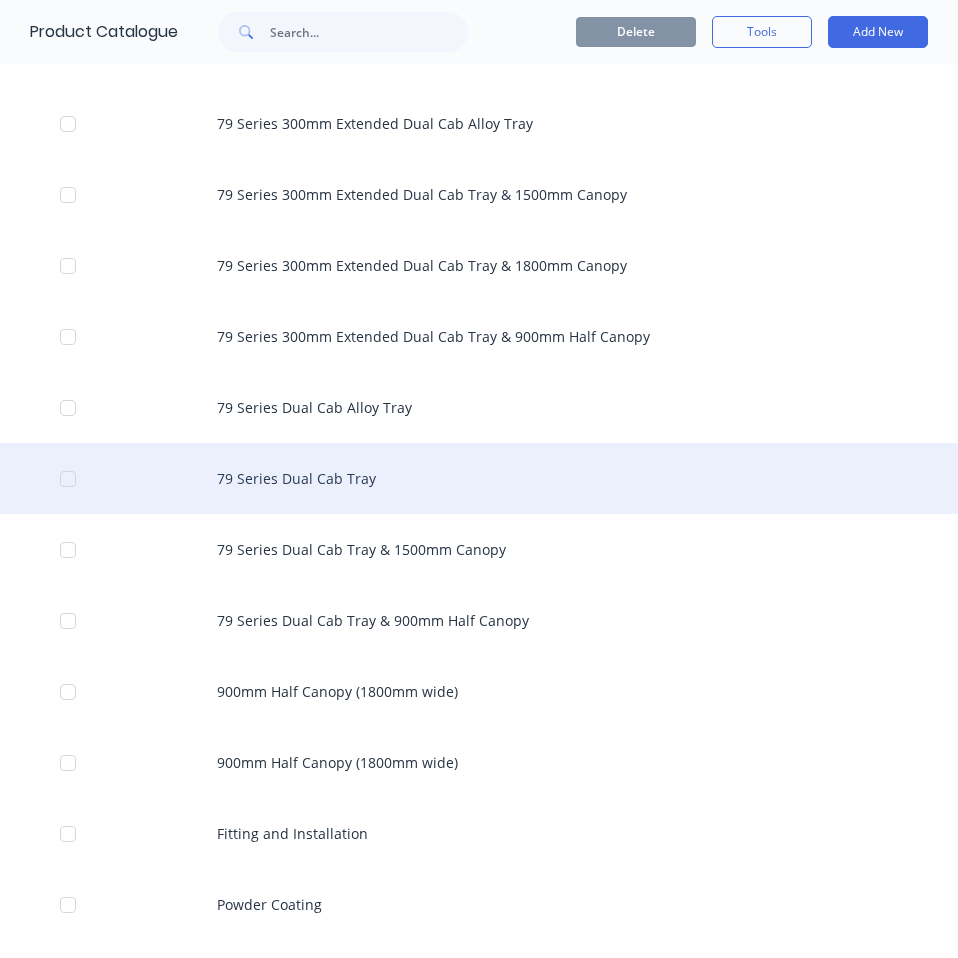 click on "79 Series Dual Cab Tray" at bounding box center (479, 478) 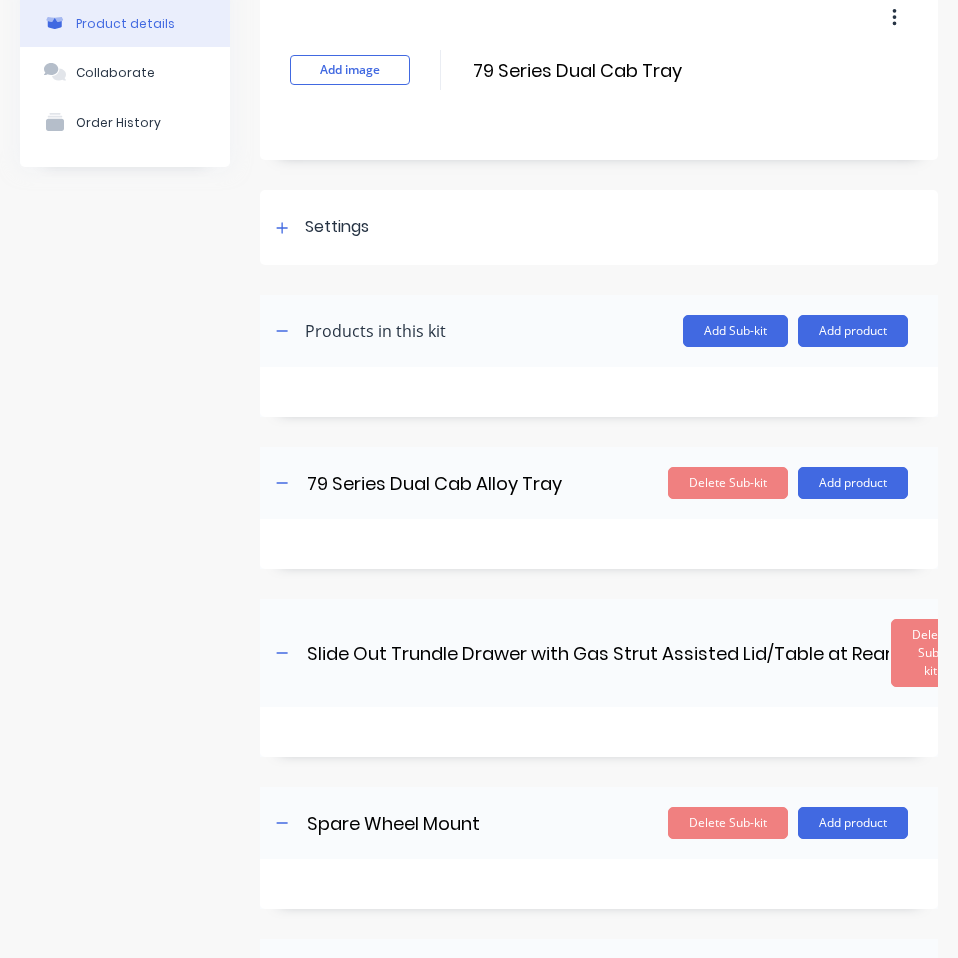 scroll, scrollTop: 200, scrollLeft: 0, axis: vertical 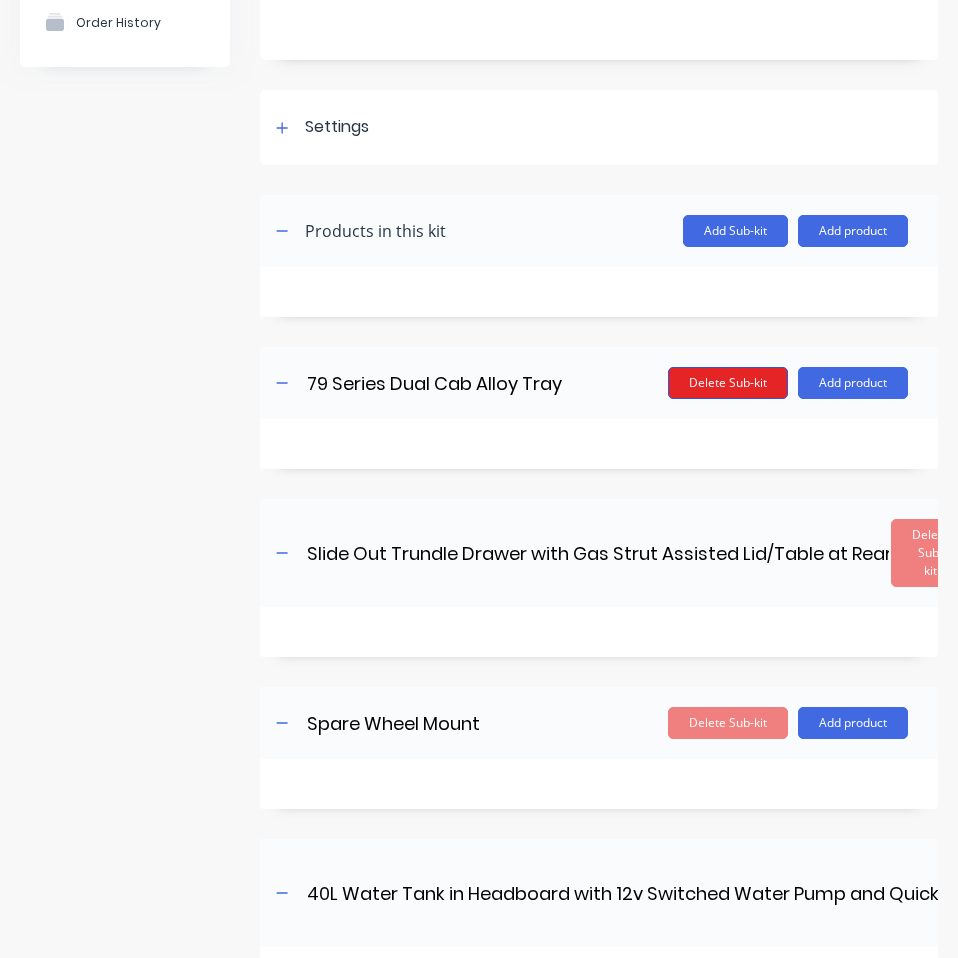 click on "Delete Sub-kit" at bounding box center [728, 383] 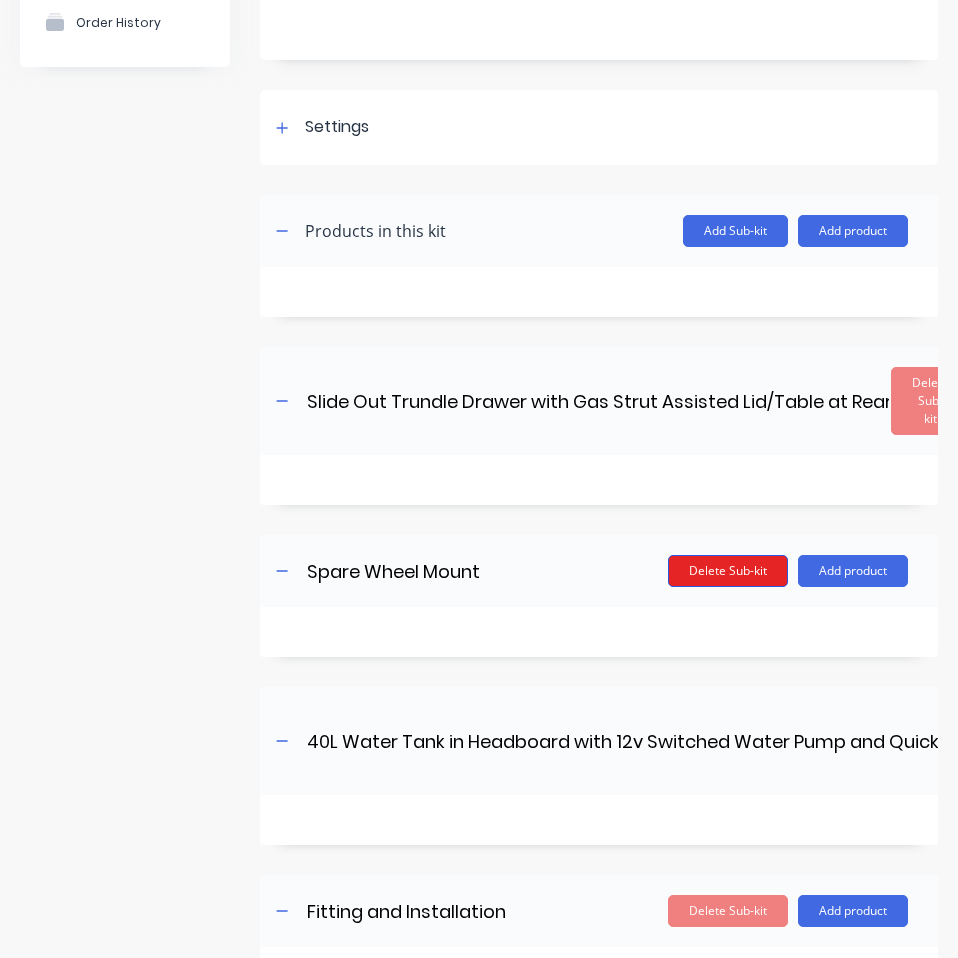 click on "Delete Sub-kit" at bounding box center (728, 571) 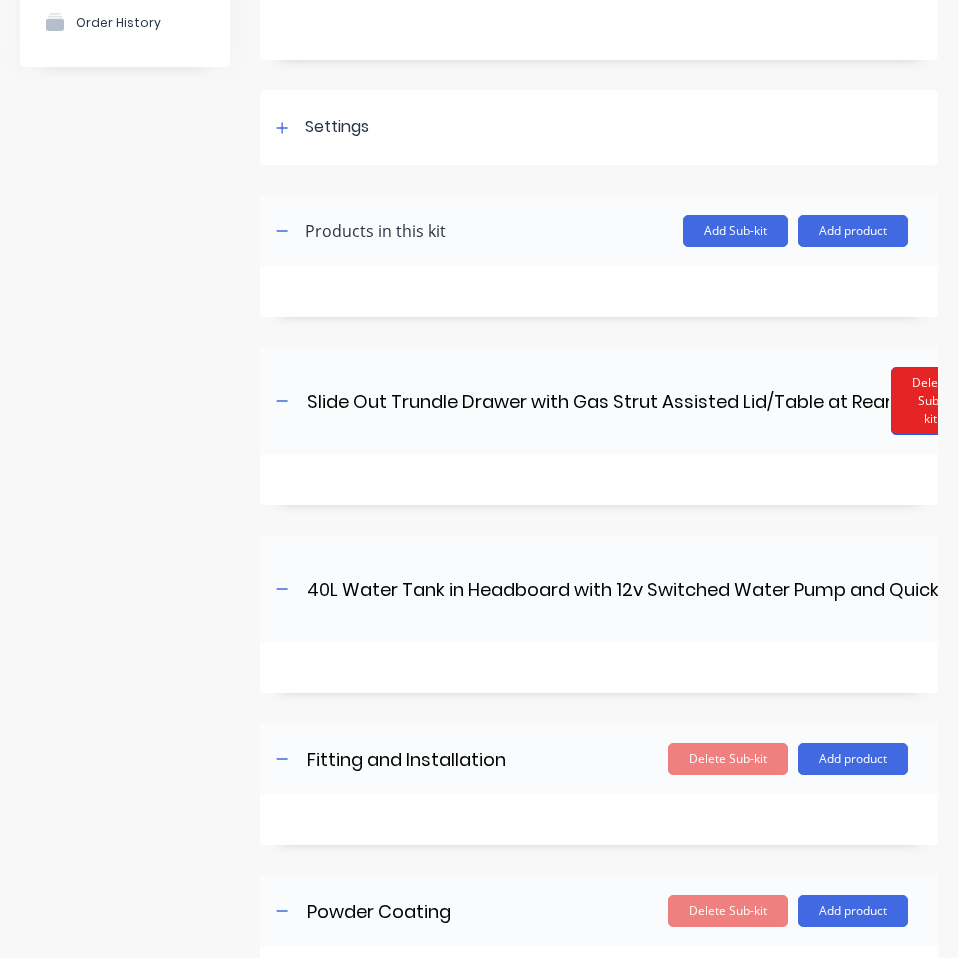 click on "Delete Sub-kit" at bounding box center (930, 401) 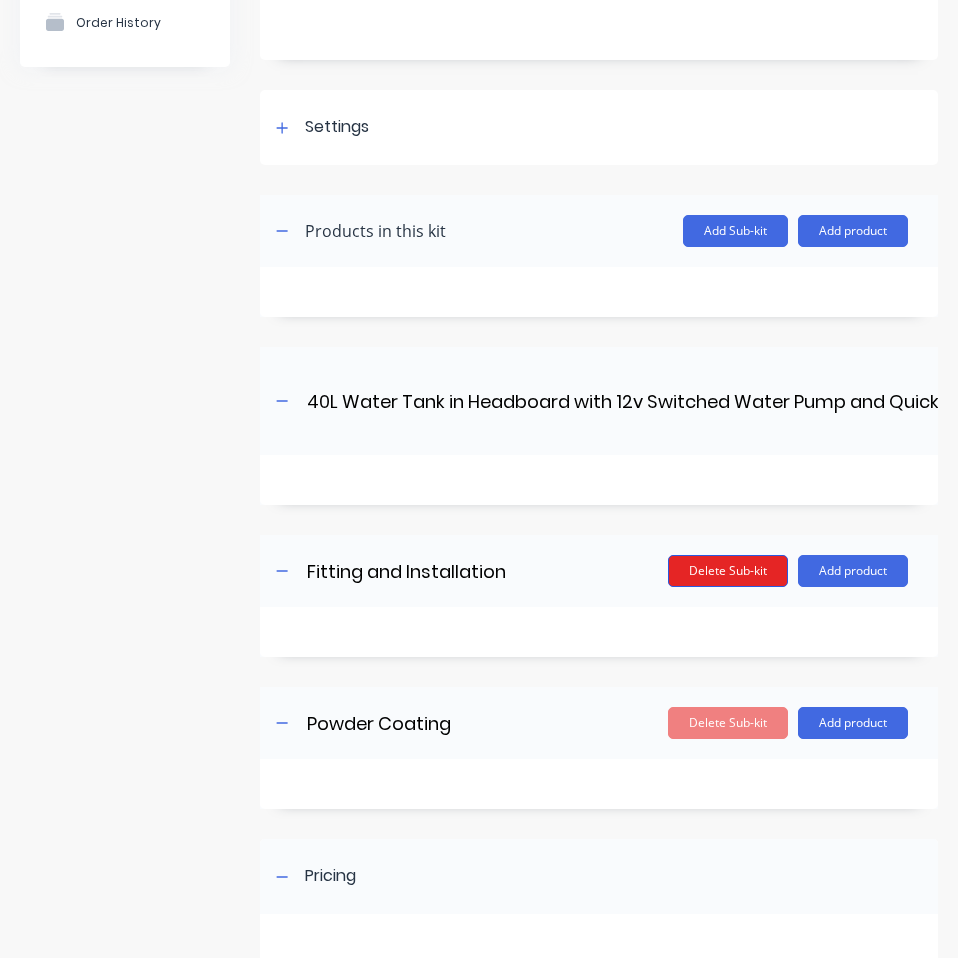 click on "Delete Sub-kit" at bounding box center [728, 571] 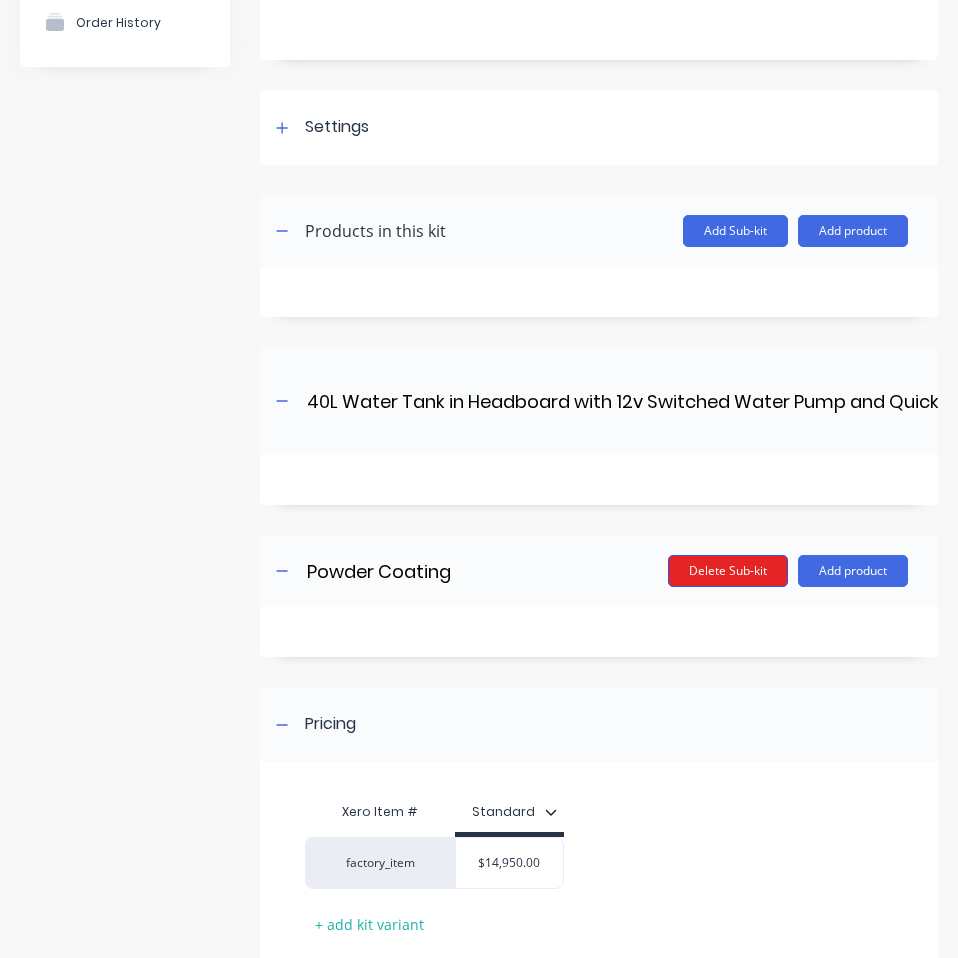 click on "Delete Sub-kit" at bounding box center [728, 571] 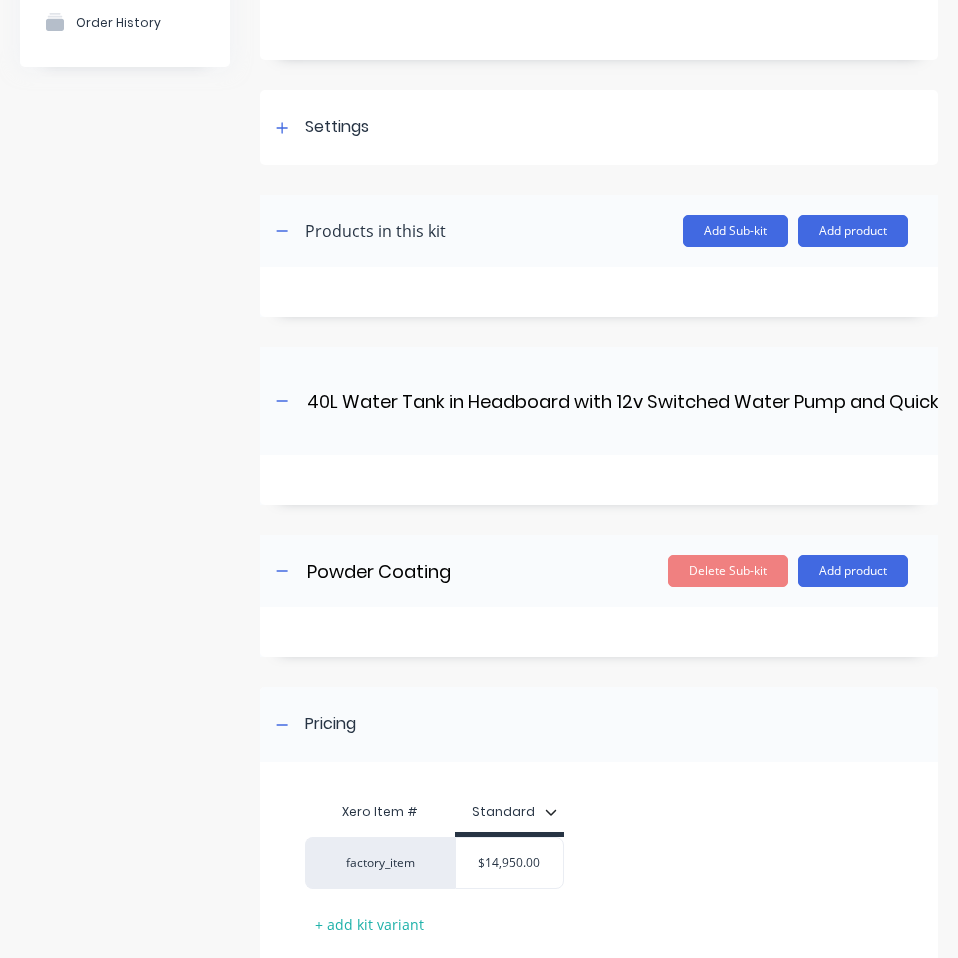 scroll, scrollTop: 187, scrollLeft: 0, axis: vertical 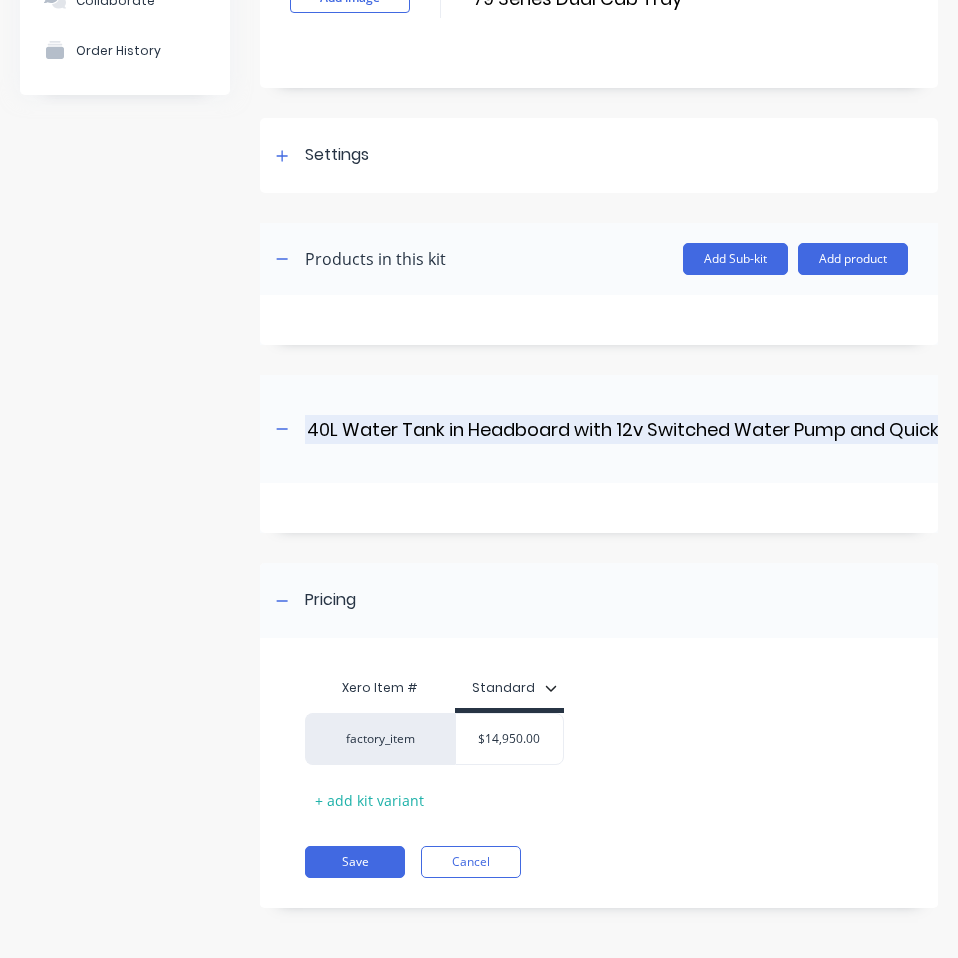 click on "40L Water Tank in Headboard with 12v Switched Water Pump and Quick Connect Water Outlet" at bounding box center [724, 429] 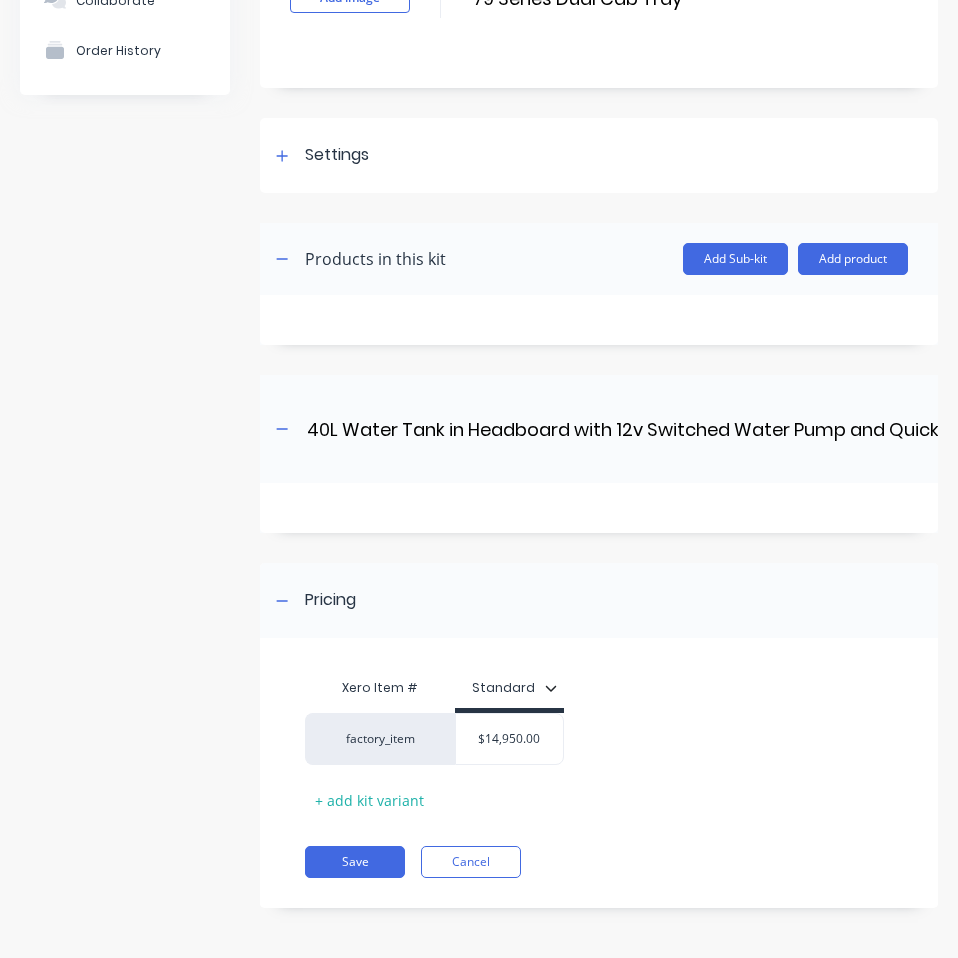 drag, startPoint x: 594, startPoint y: 919, endPoint x: 675, endPoint y: 907, distance: 81.88406 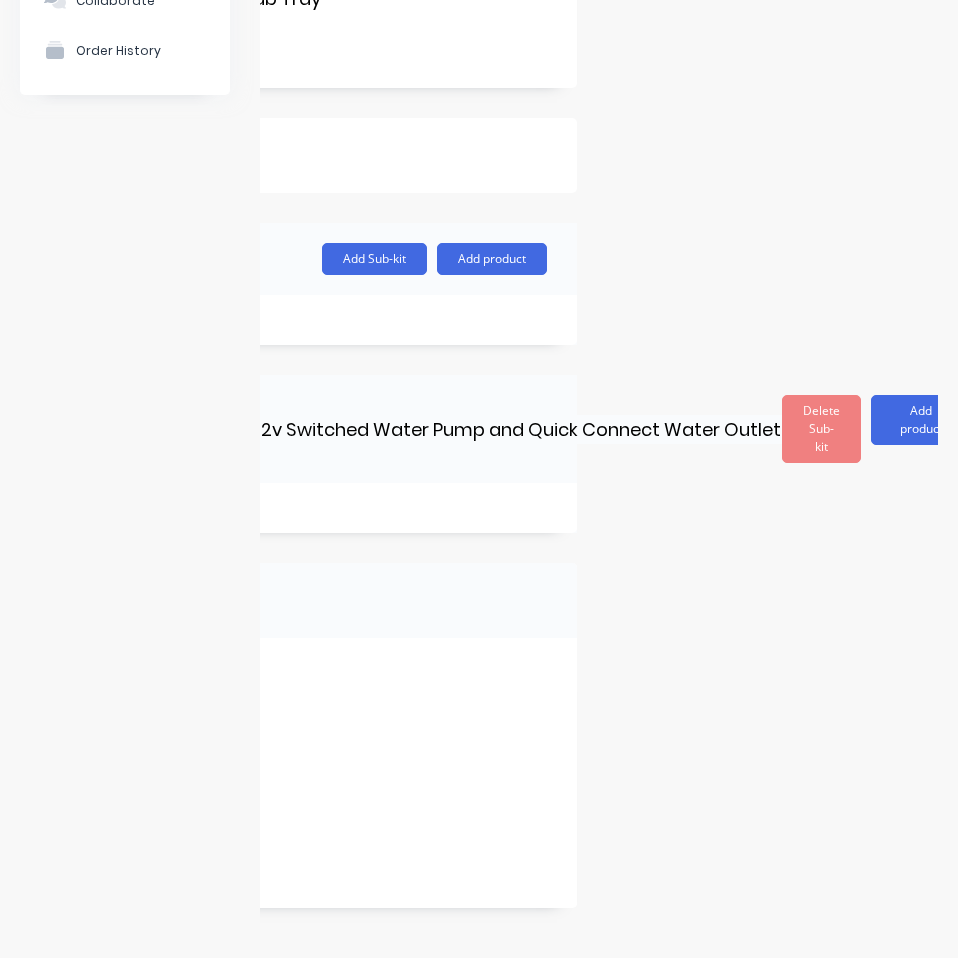 scroll, scrollTop: 0, scrollLeft: 438, axis: horizontal 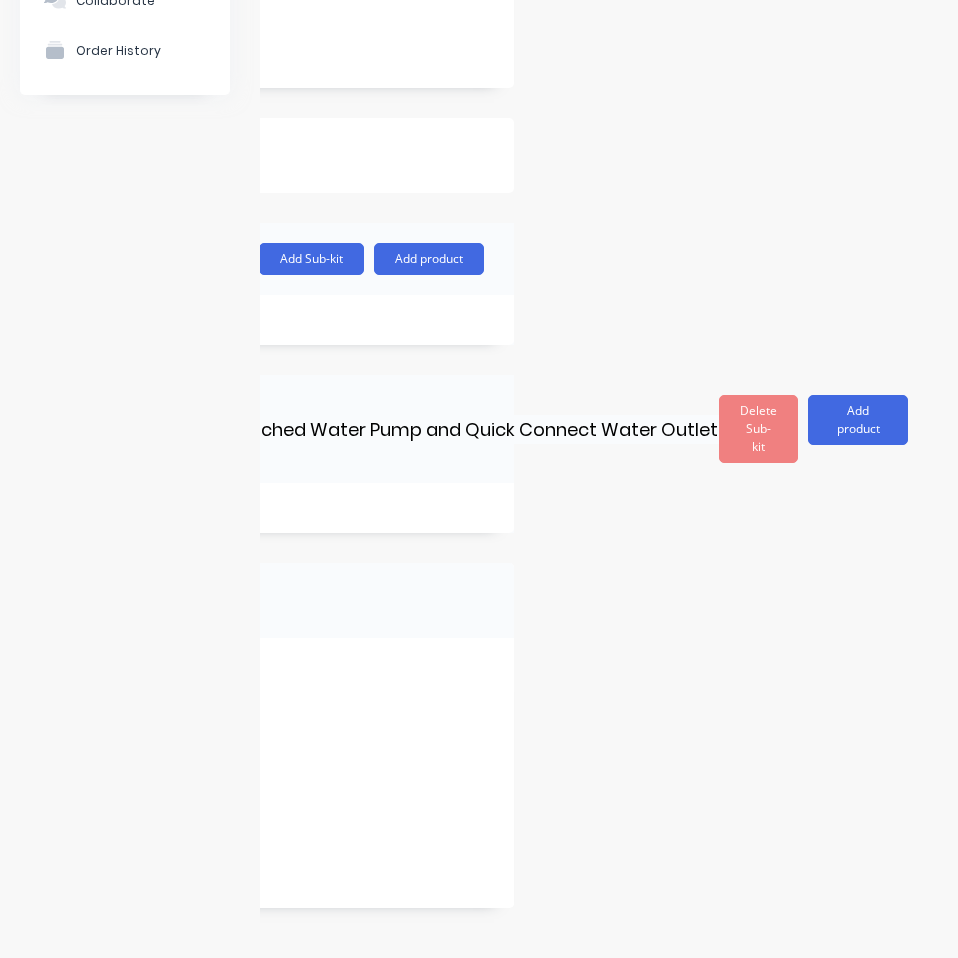 click on "Delete Sub-kit" at bounding box center (758, 429) 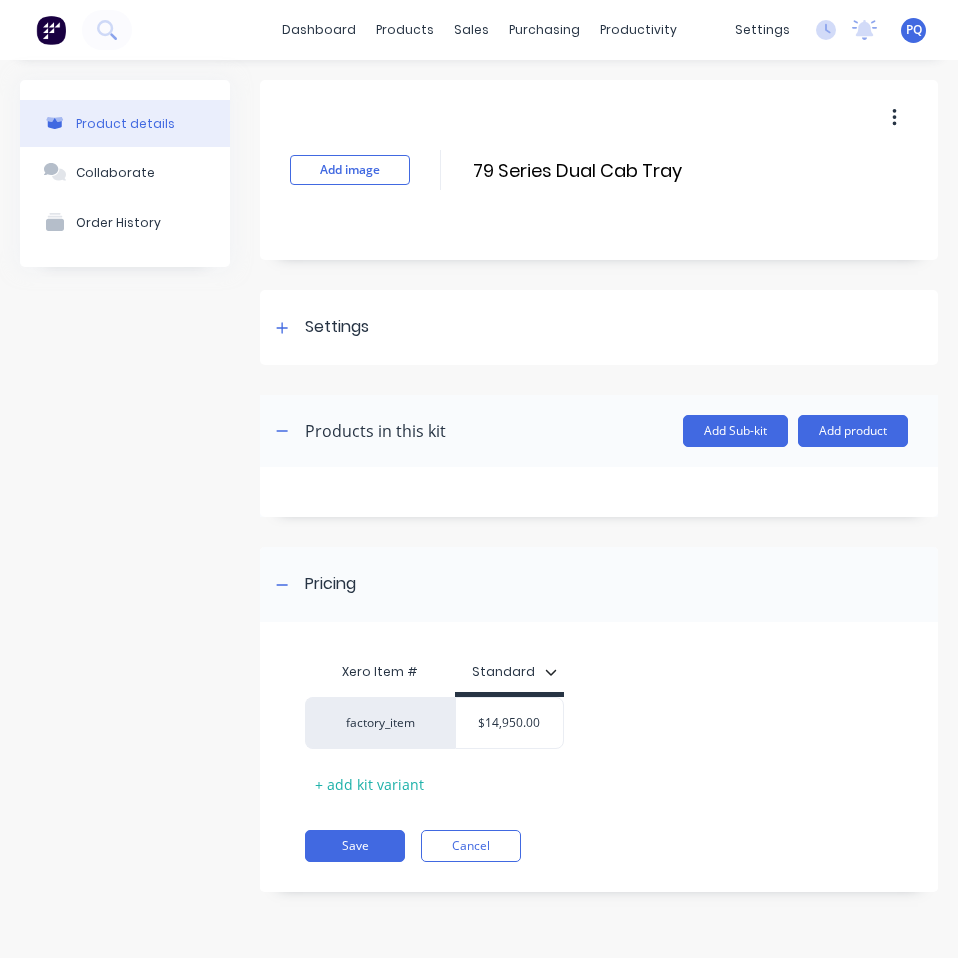 scroll, scrollTop: 0, scrollLeft: 0, axis: both 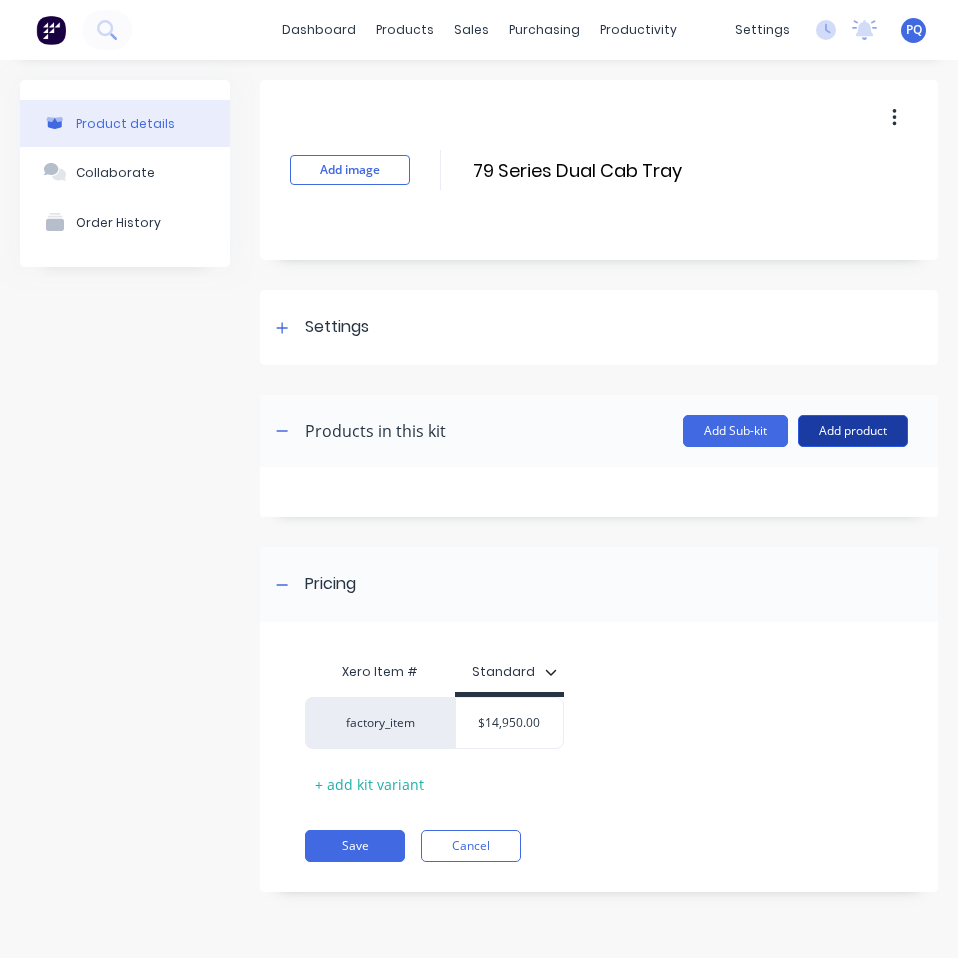click on "Add product" at bounding box center (853, 431) 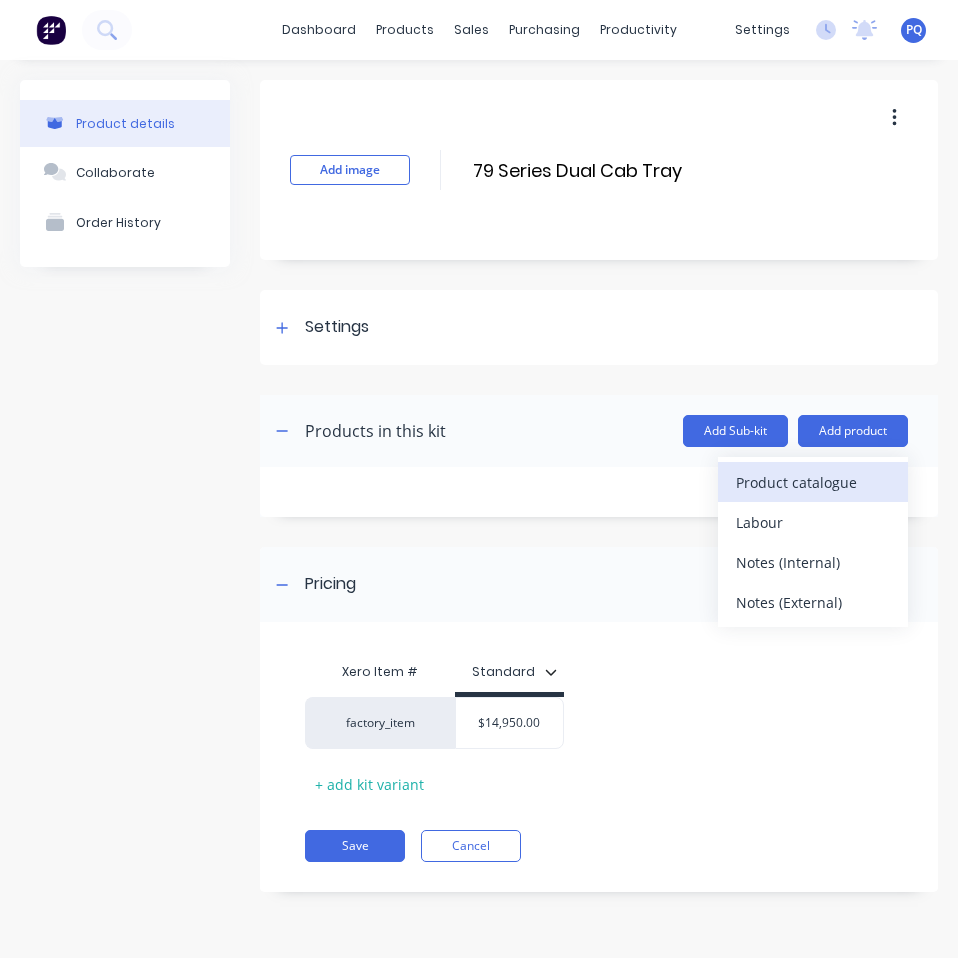 click on "Product catalogue" at bounding box center (813, 482) 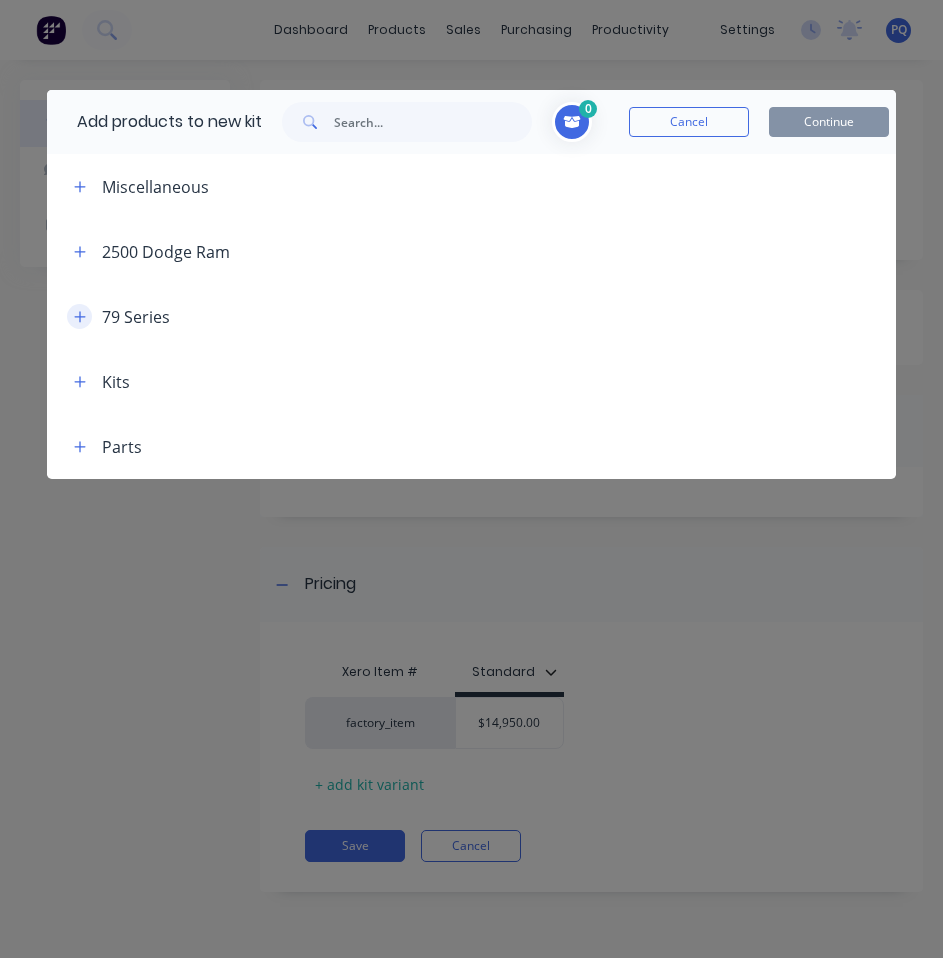 click 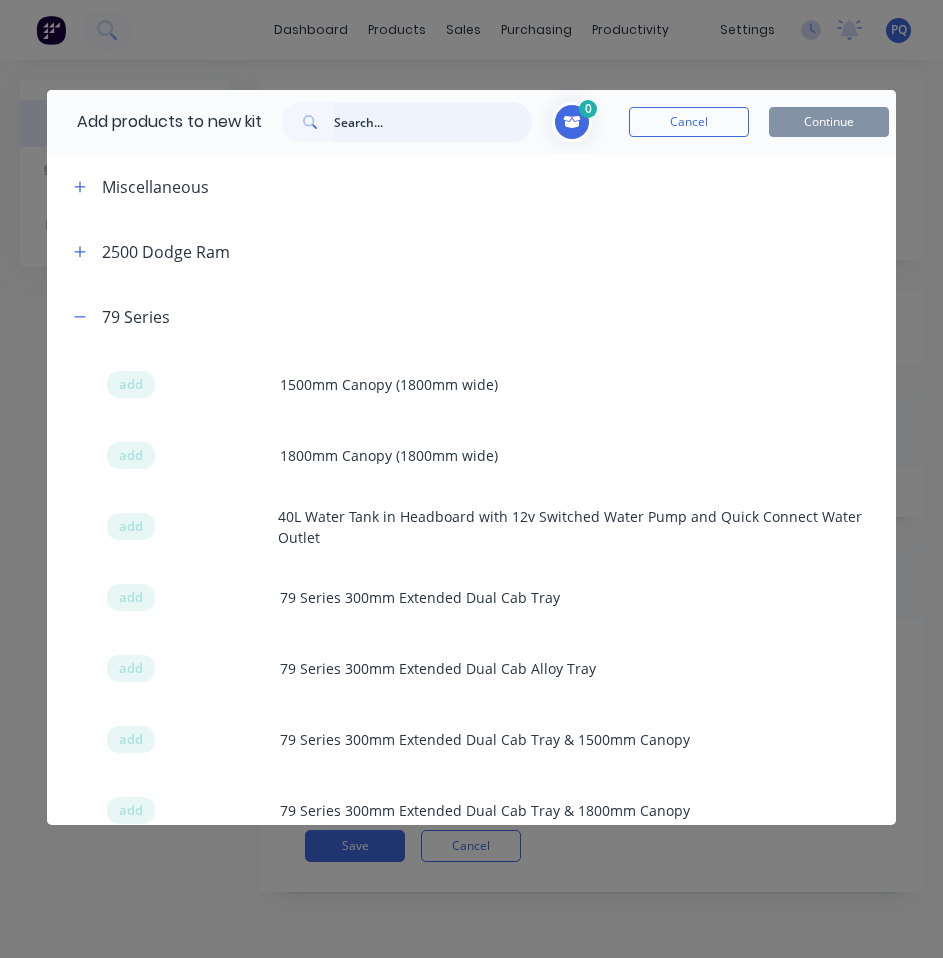 click at bounding box center (433, 122) 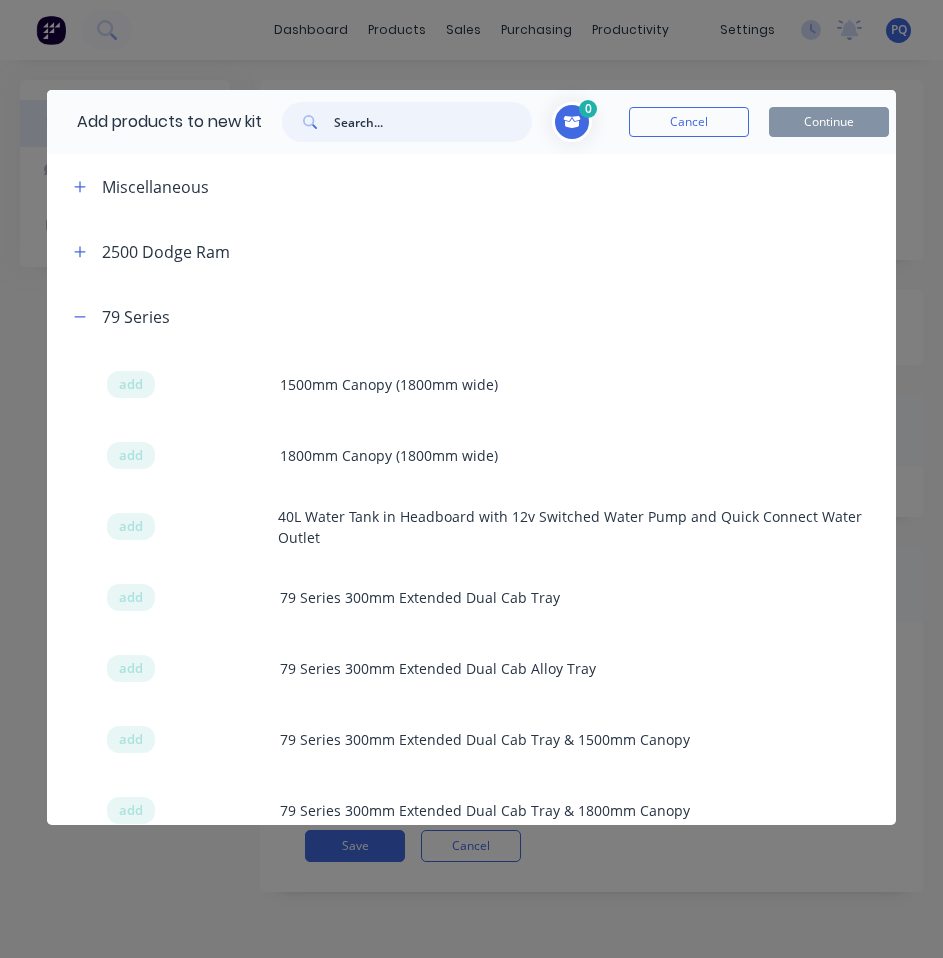paste on "79 Series Dual Cab Alloy Tray" 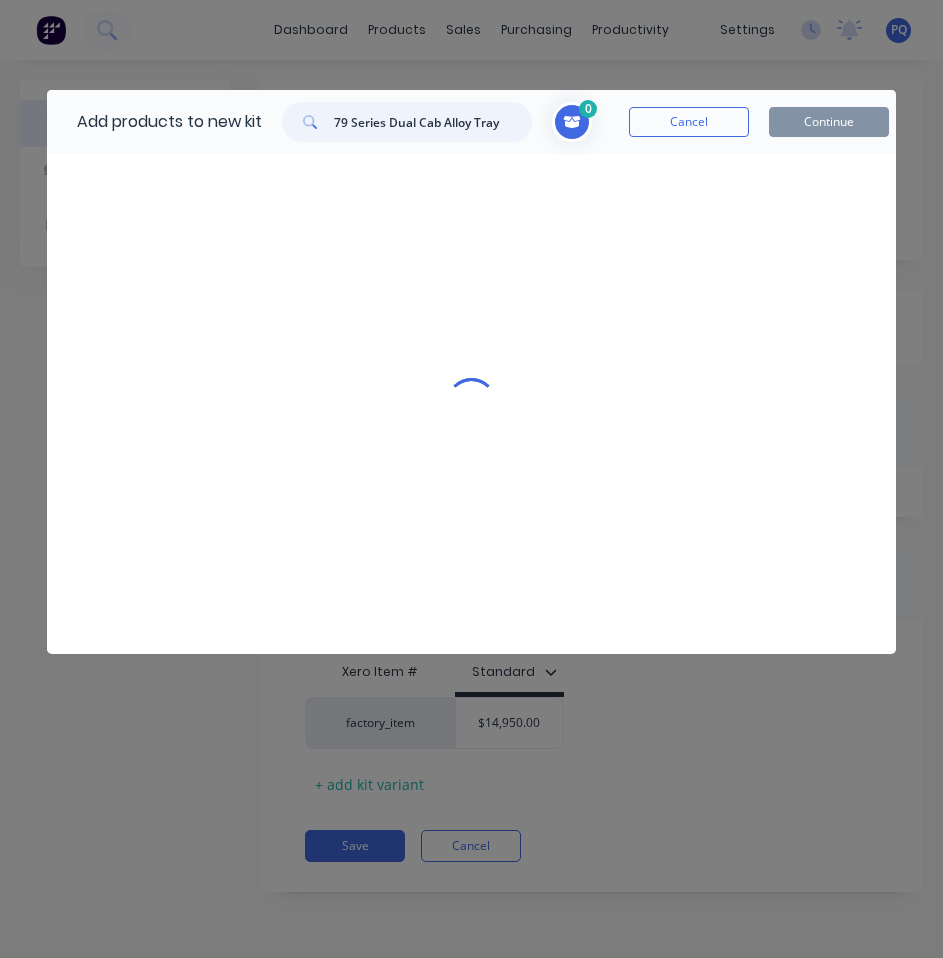 click on "79 Series Dual Cab Alloy Tray" at bounding box center (433, 122) 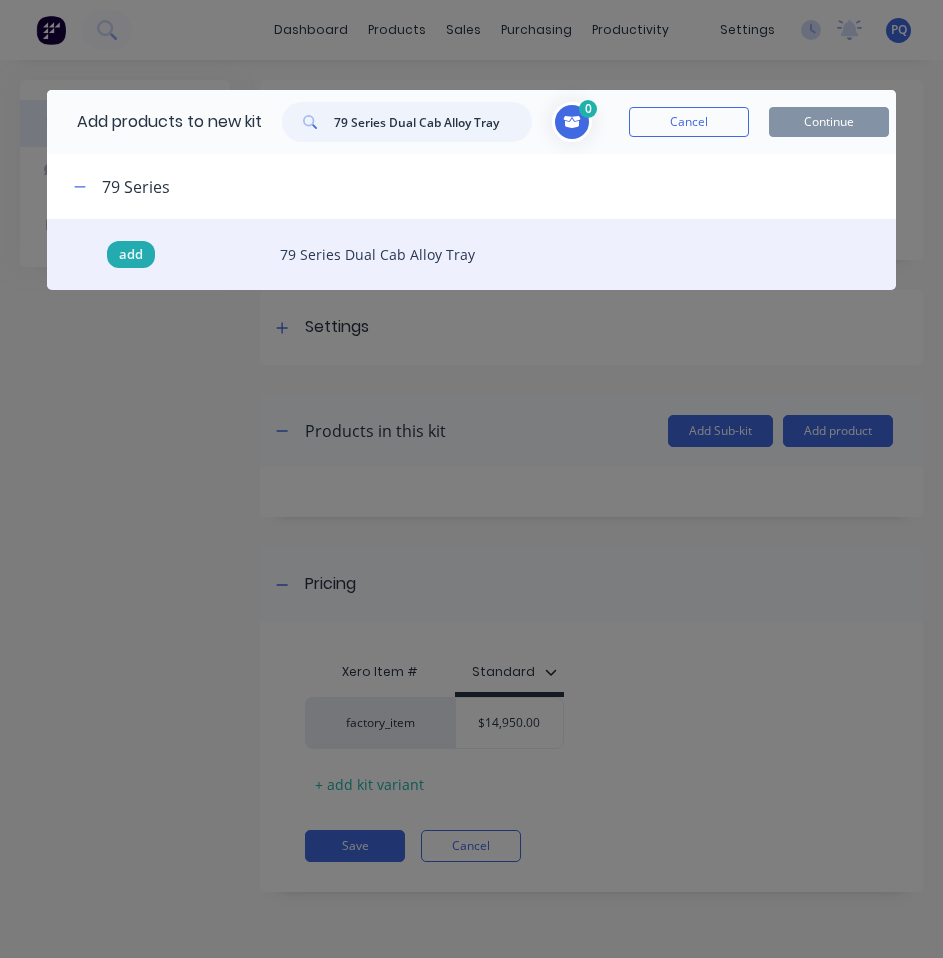 type on "79 Series Dual Cab Alloy Tray" 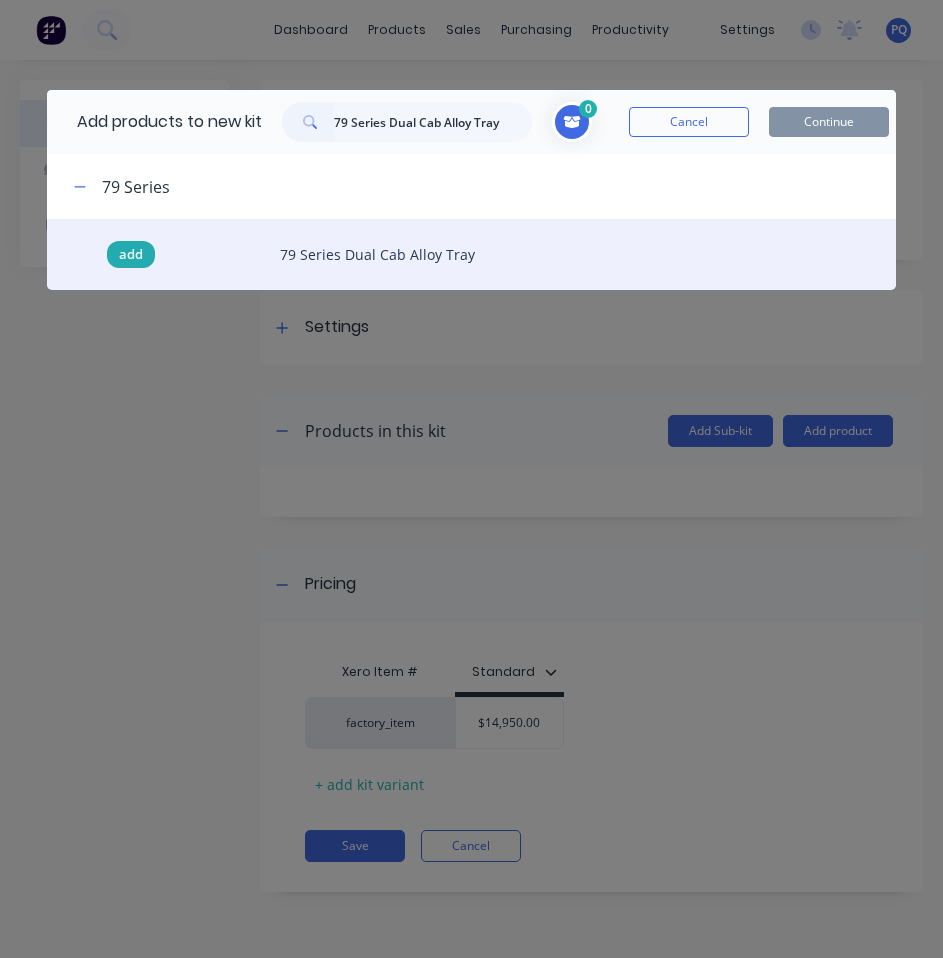 click on "add" at bounding box center [131, 255] 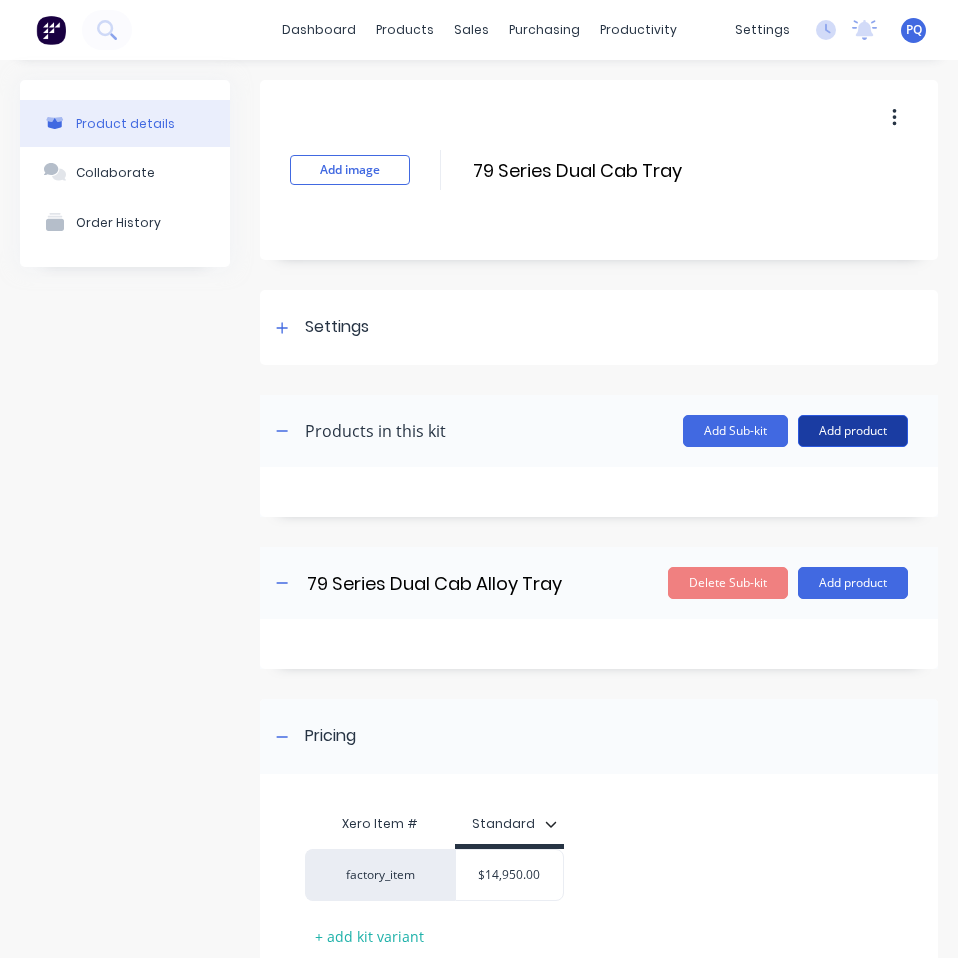 click on "Add product" at bounding box center [853, 431] 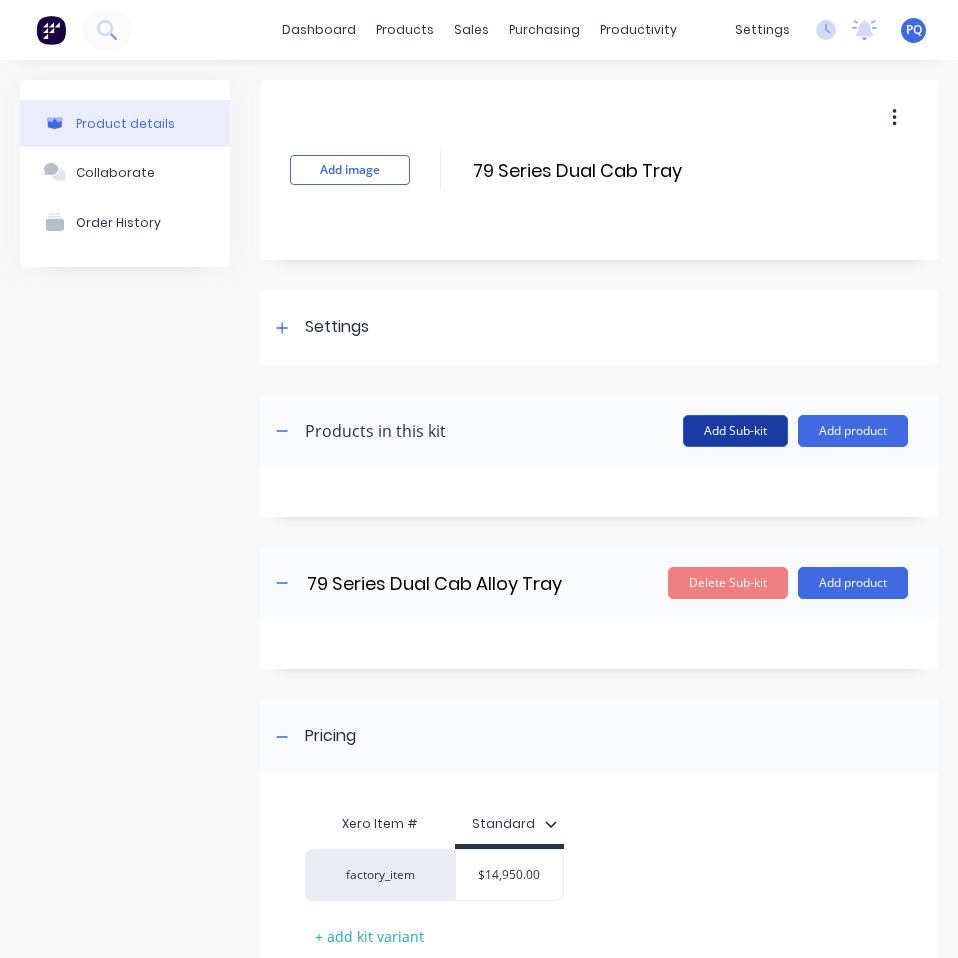 click on "Add Sub-kit" at bounding box center (735, 431) 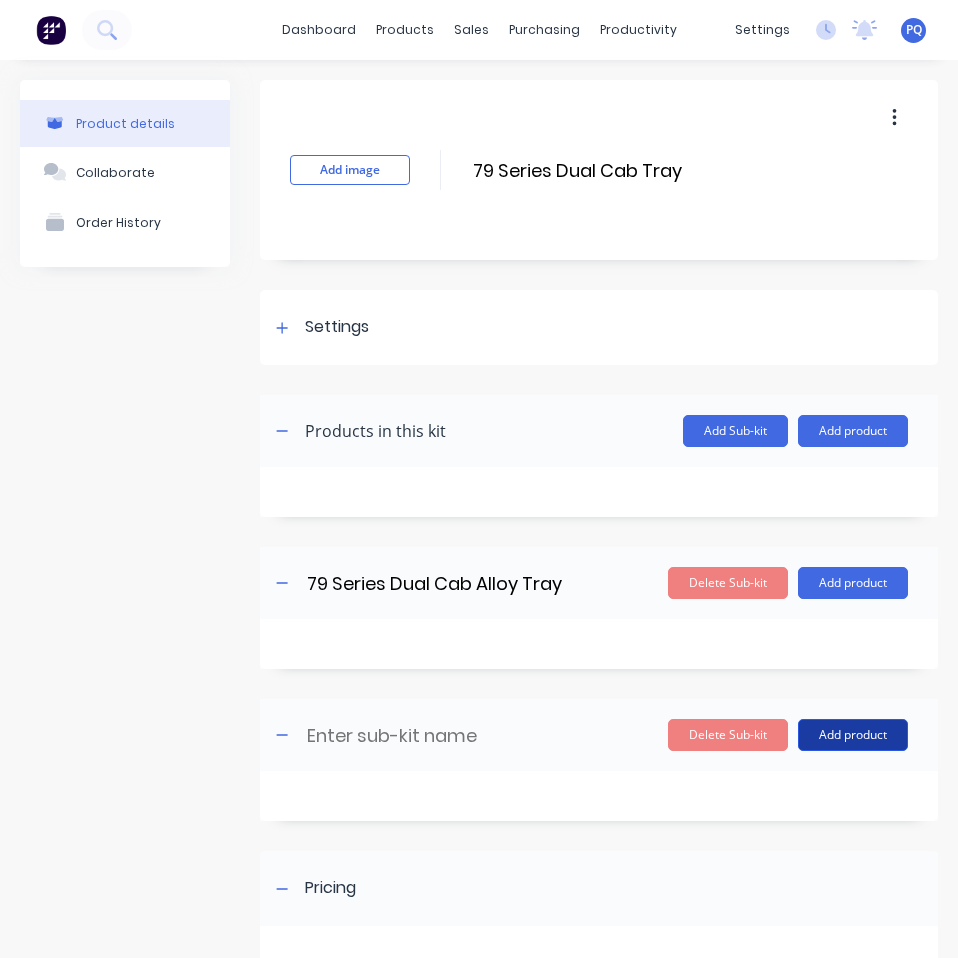click on "Add product" at bounding box center [853, 735] 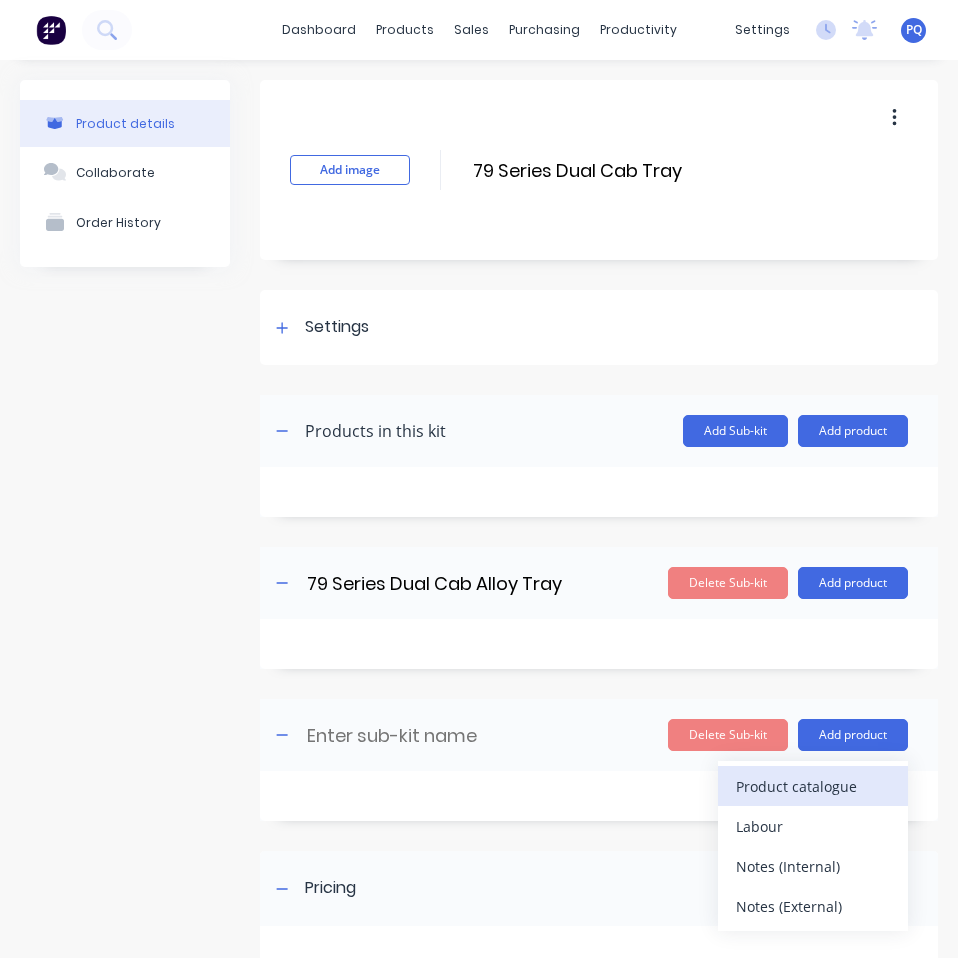 click on "Product catalogue" at bounding box center [813, 786] 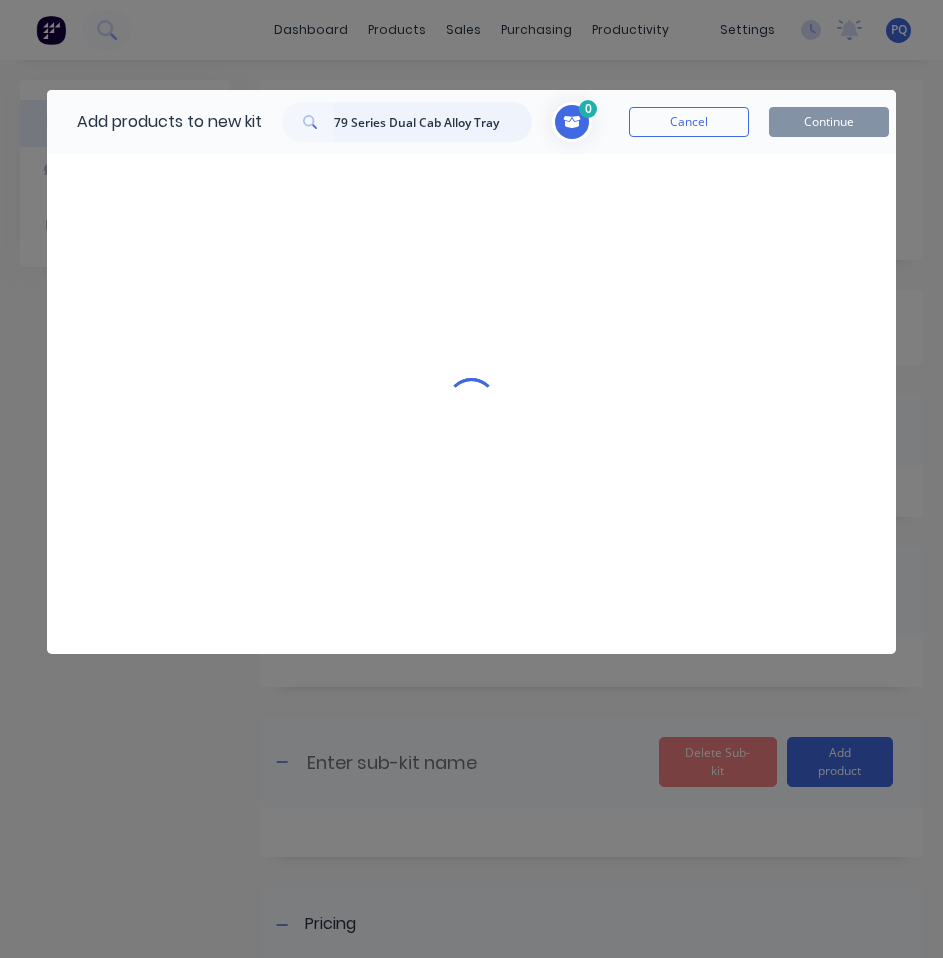 click on "79 Series Dual Cab Alloy Tray" at bounding box center (433, 122) 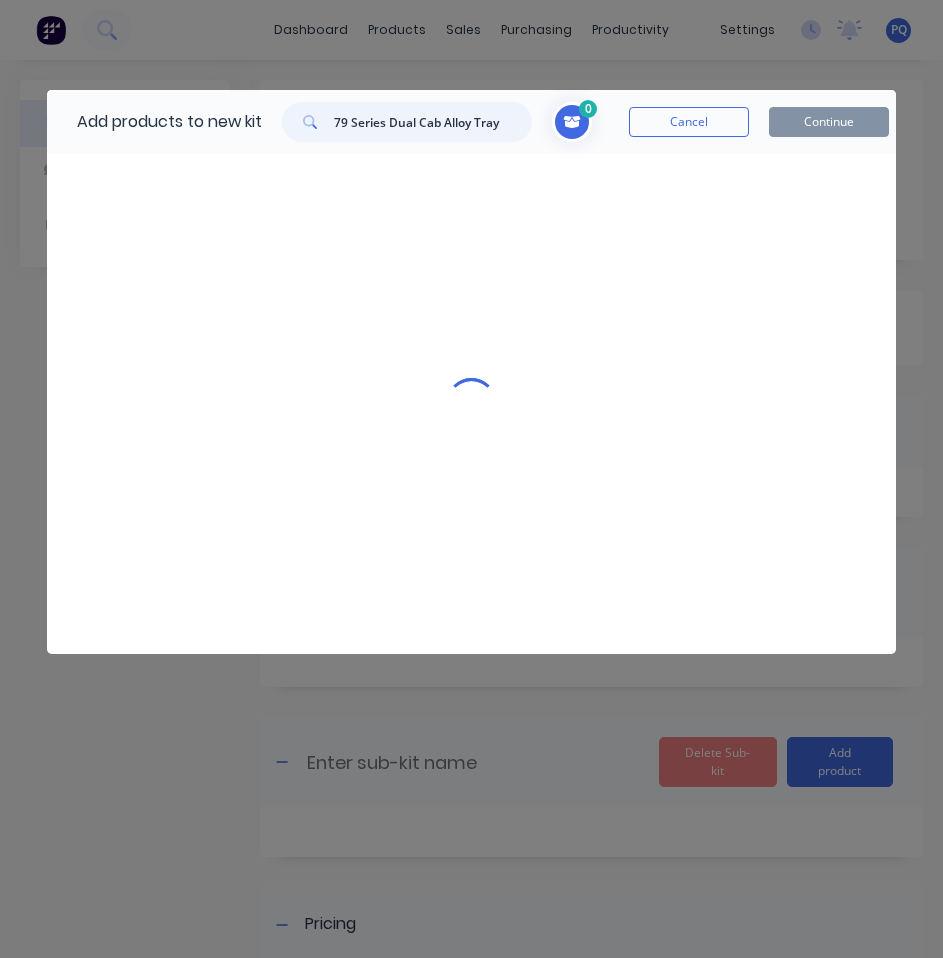 click on "79 Series Dual Cab Alloy Tray" at bounding box center [433, 122] 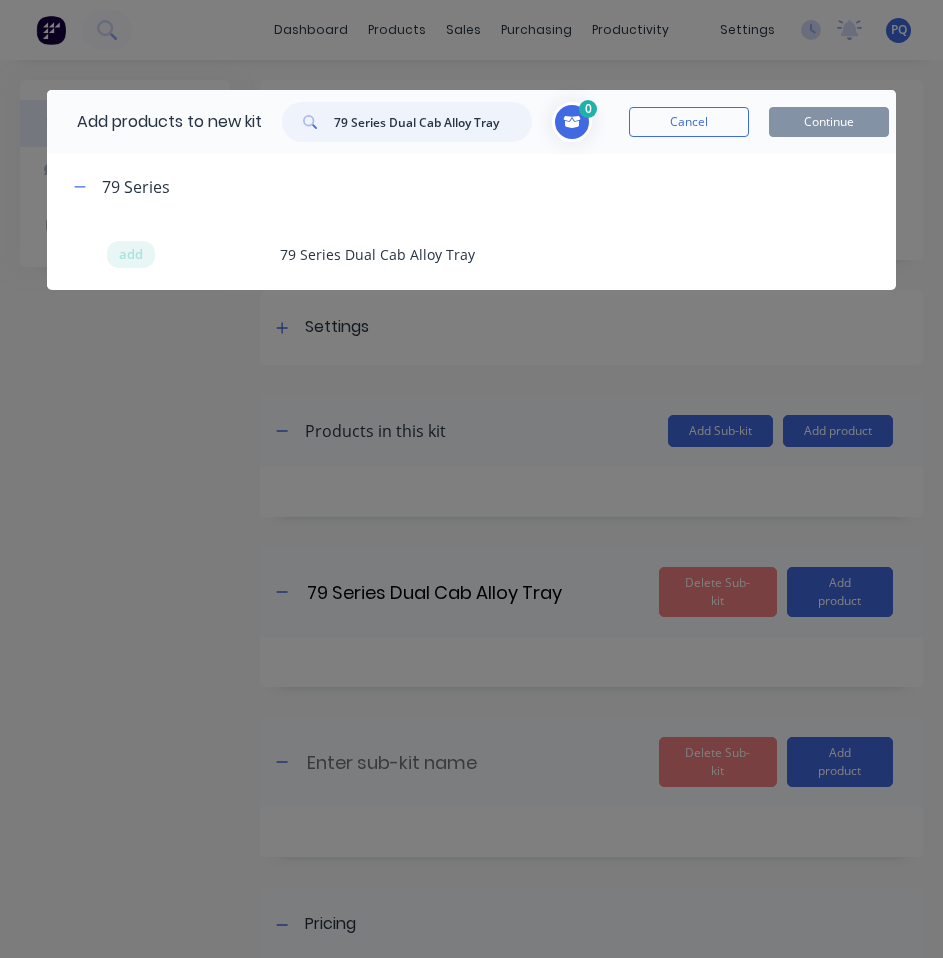 paste on "Slide Out Trundle Drawer with Gas Strut Assisted Lid/Table at Rear" 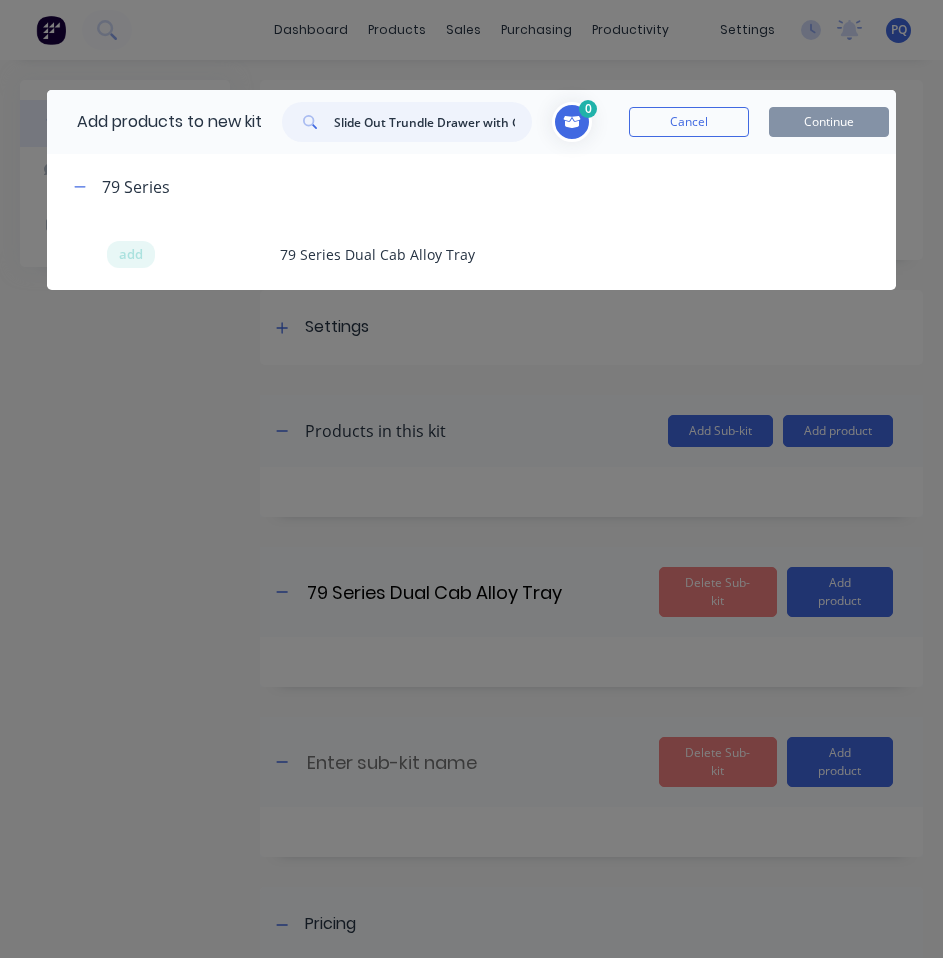 scroll, scrollTop: 0, scrollLeft: 201, axis: horizontal 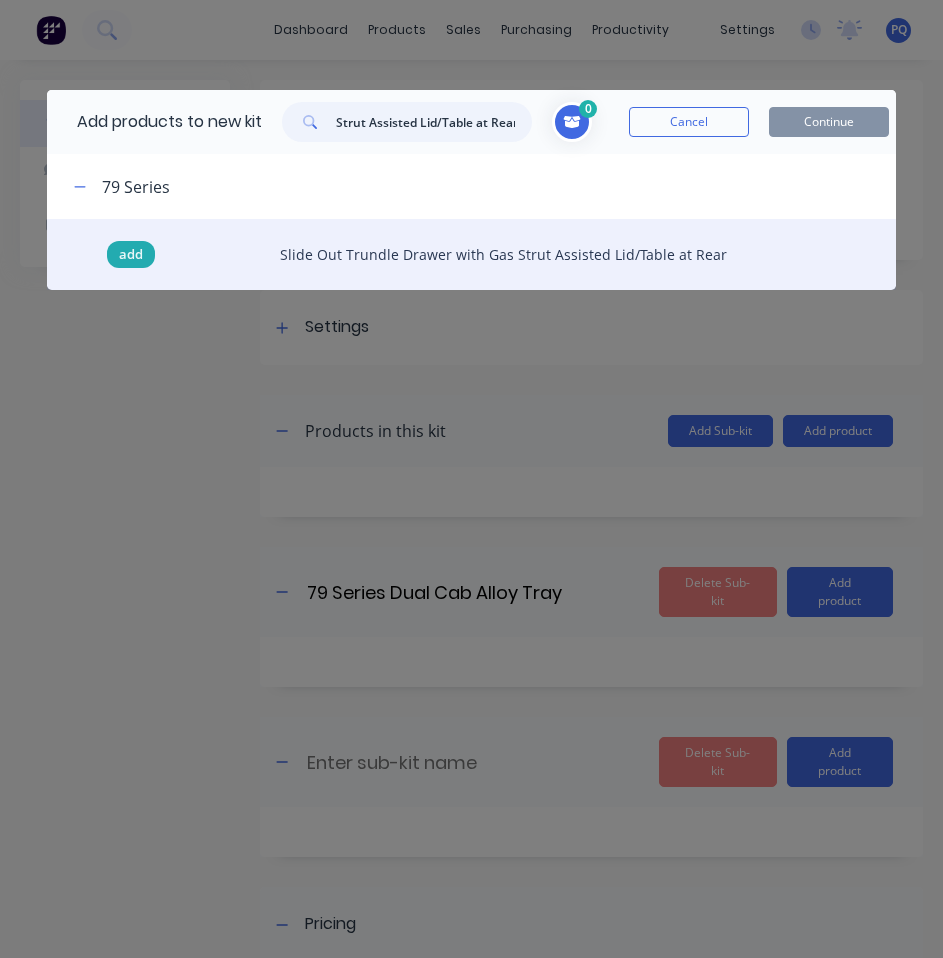 type on "Slide Out Trundle Drawer with Gas Strut Assisted Lid/Table at Rear" 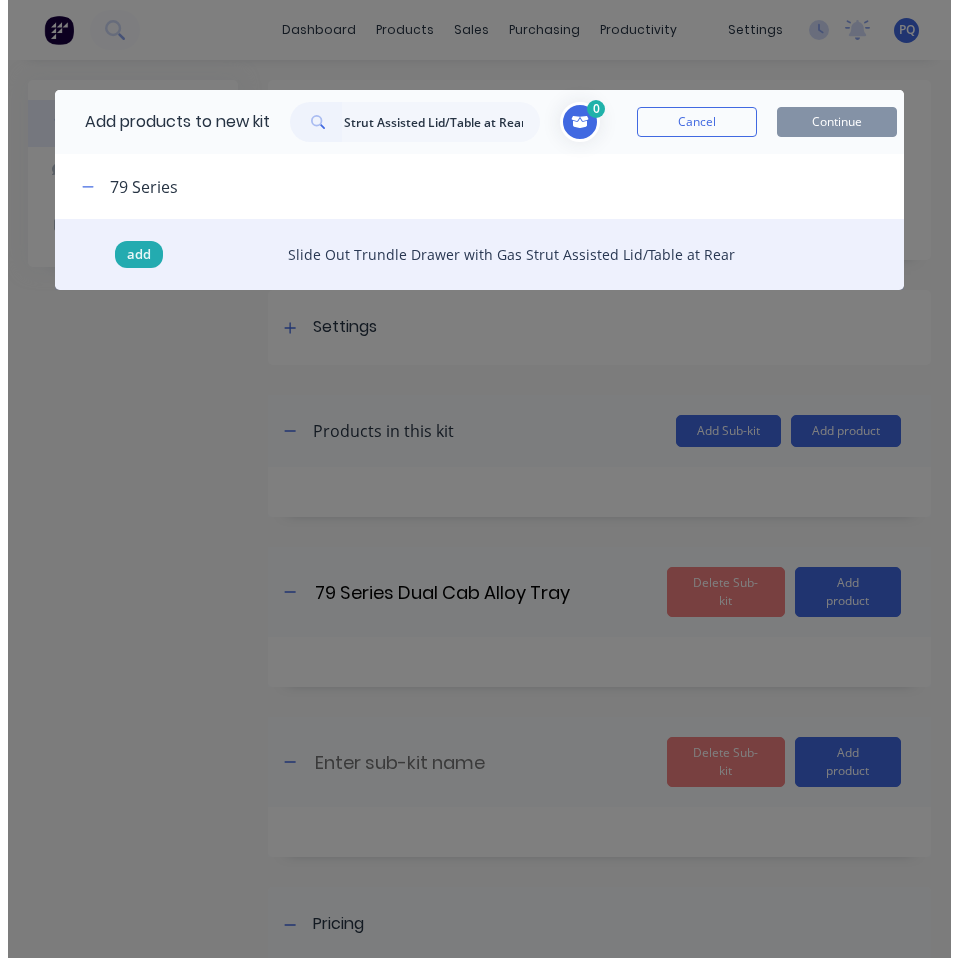scroll, scrollTop: 0, scrollLeft: 0, axis: both 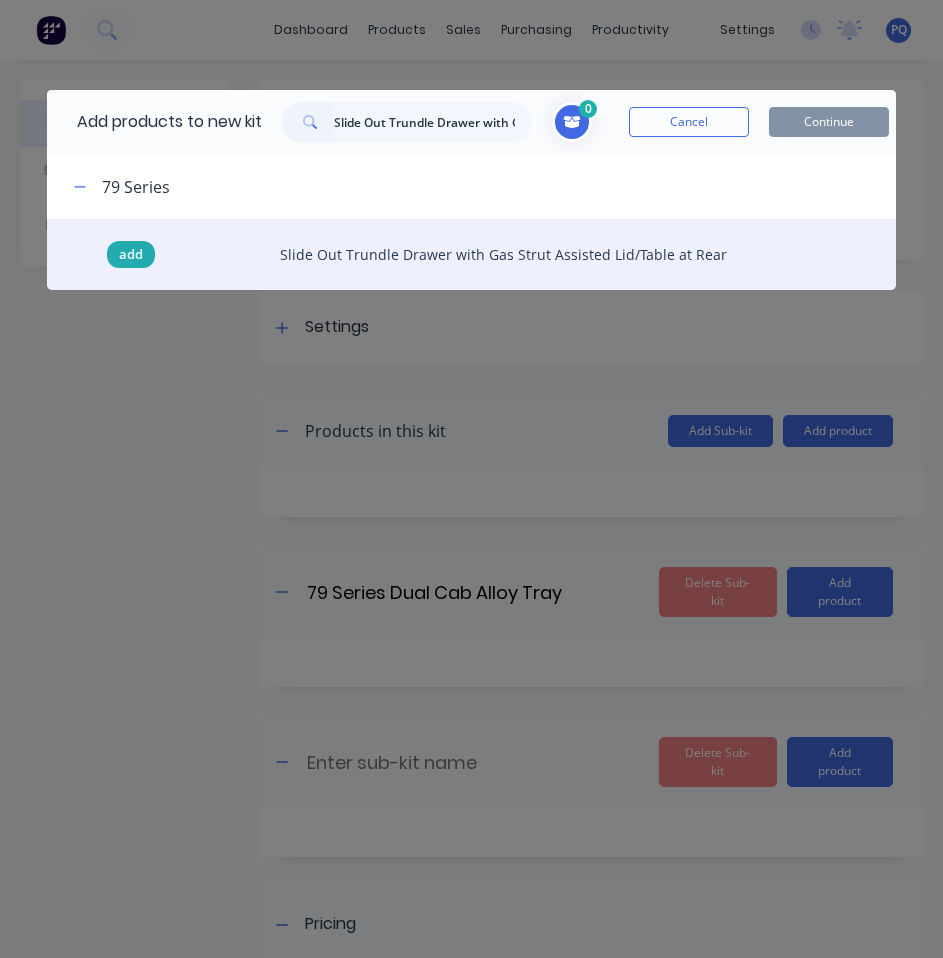 click on "add" at bounding box center (131, 255) 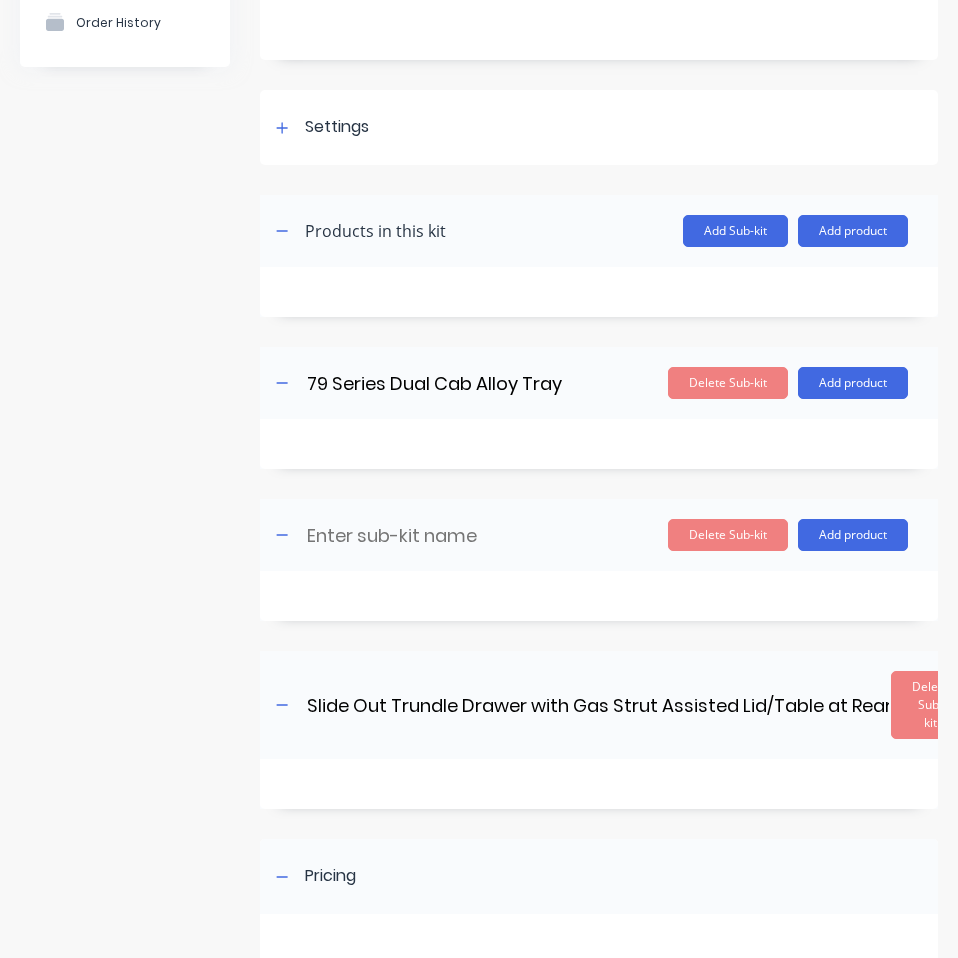 scroll, scrollTop: 300, scrollLeft: 0, axis: vertical 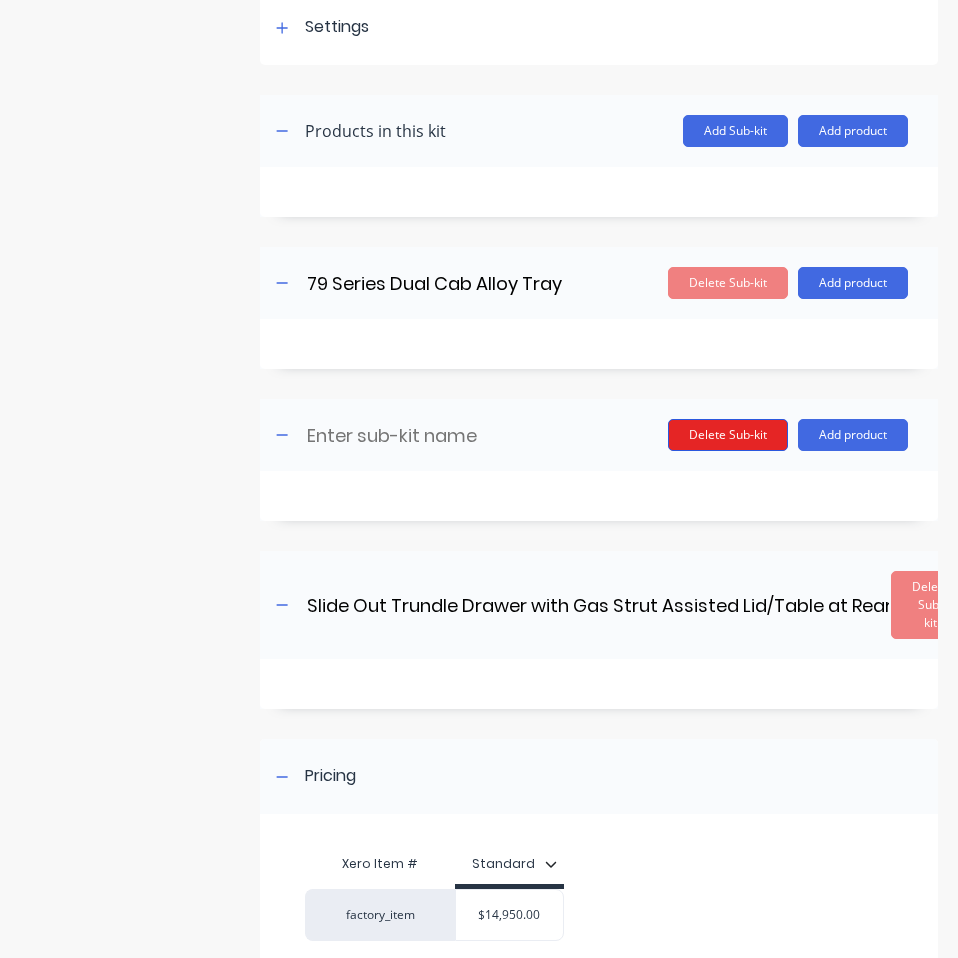 click on "Delete Sub-kit" at bounding box center (728, 435) 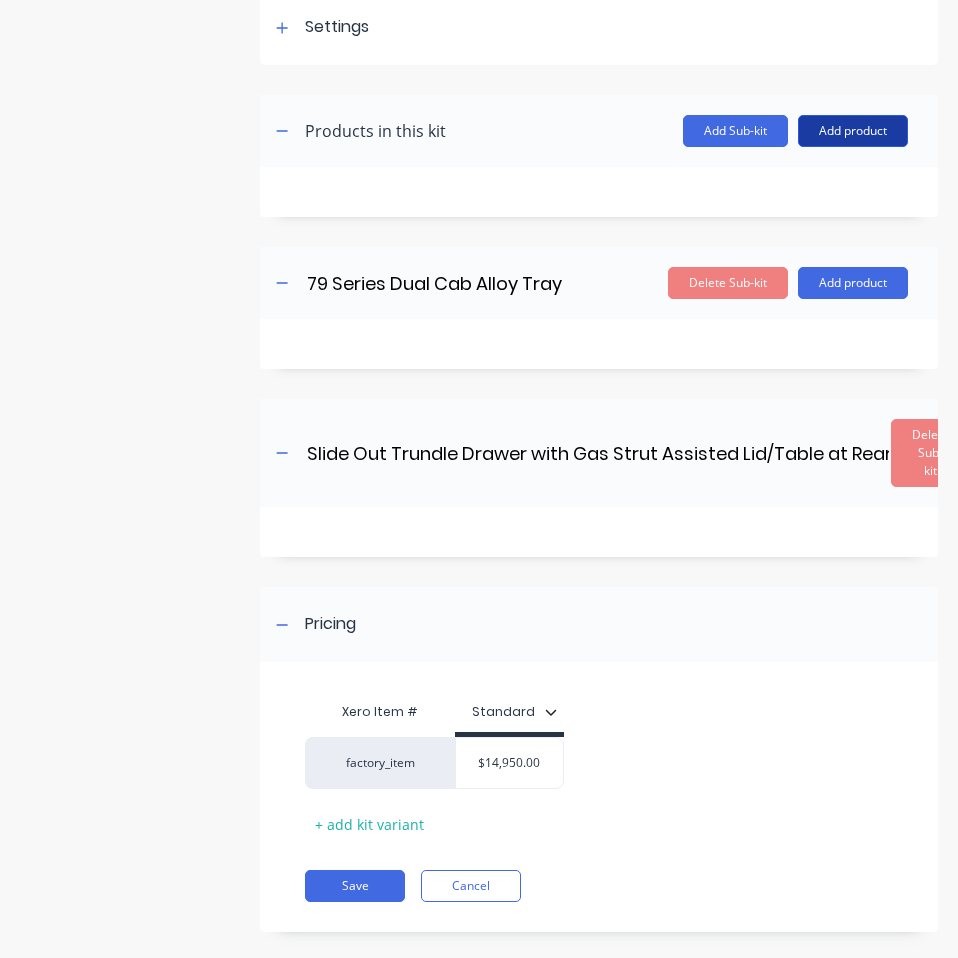 click on "Add product" at bounding box center (853, 131) 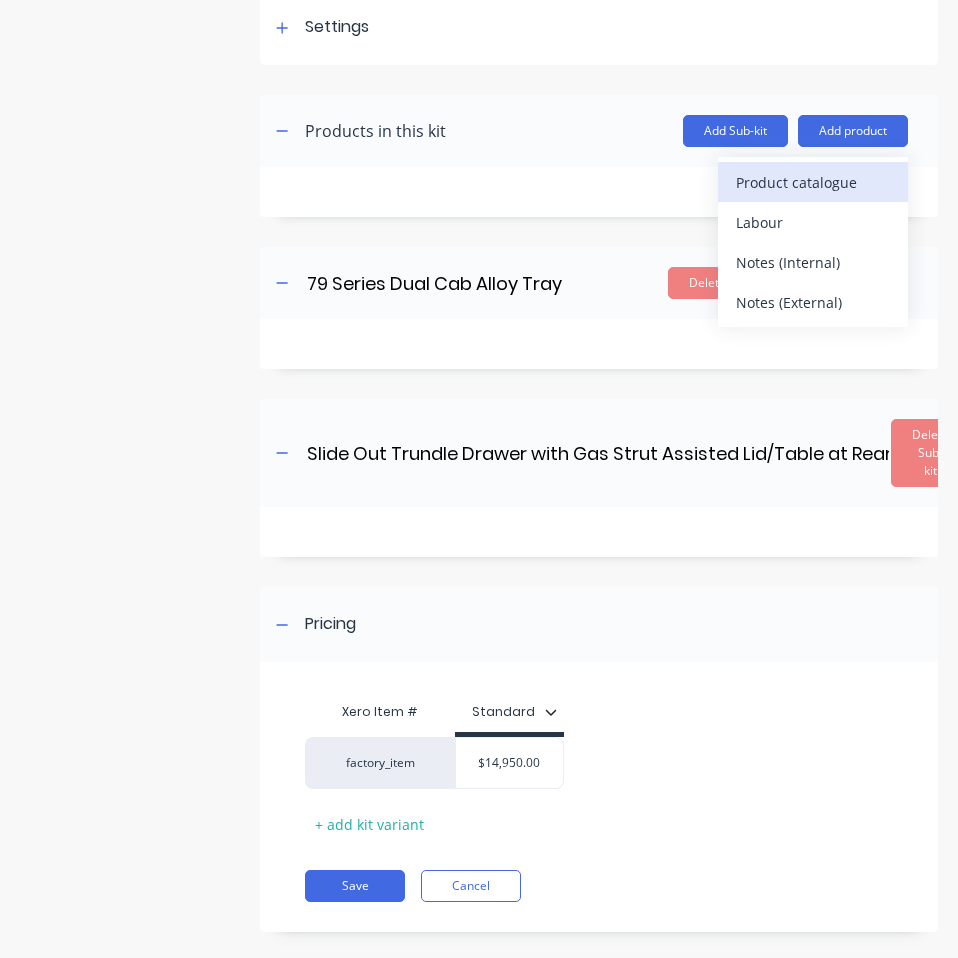 click on "Product catalogue" at bounding box center (813, 182) 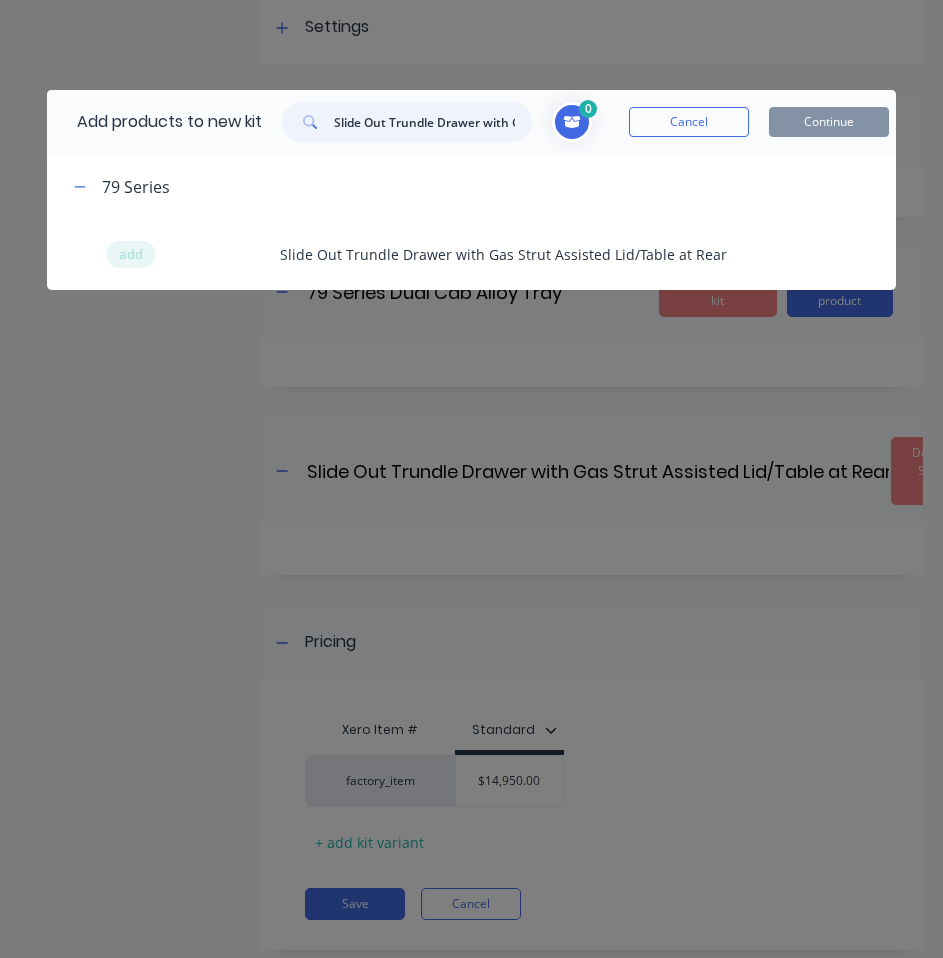 click on "Slide Out Trundle Drawer with Gas Strut Assisted Lid/Table at Rear" at bounding box center (433, 122) 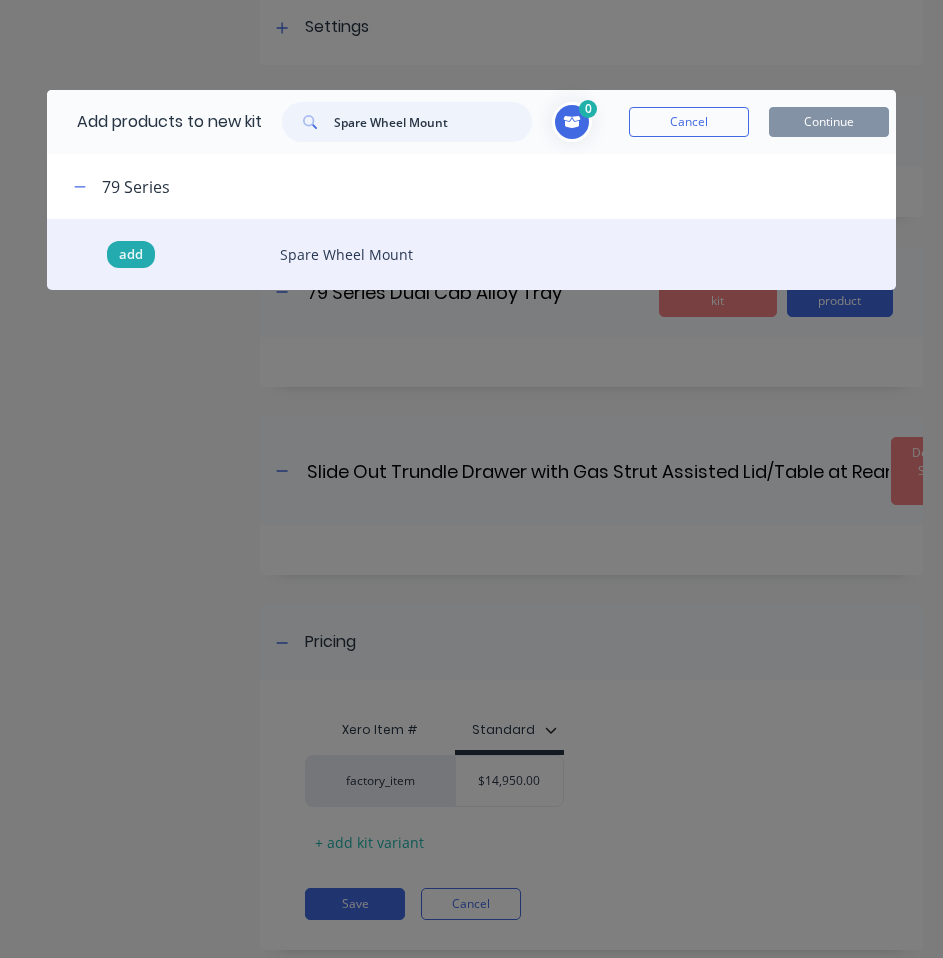 type on "Spare Wheel Mount" 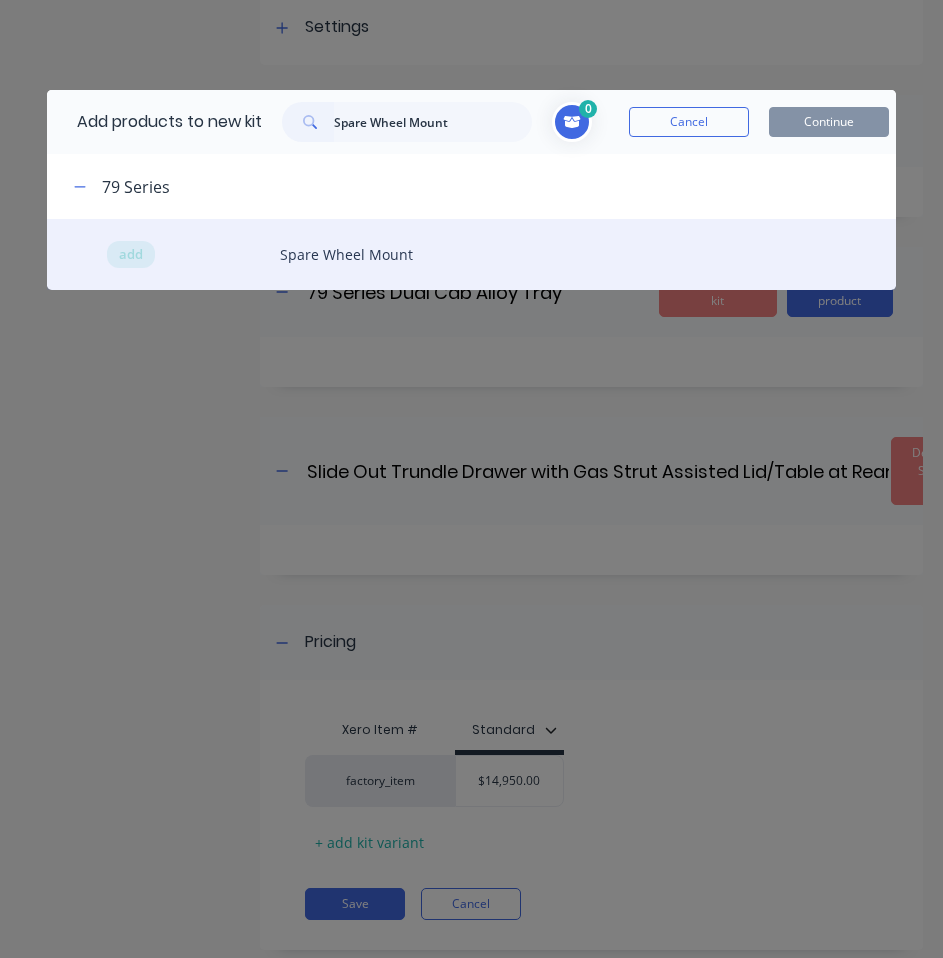 click on "add" at bounding box center (131, 255) 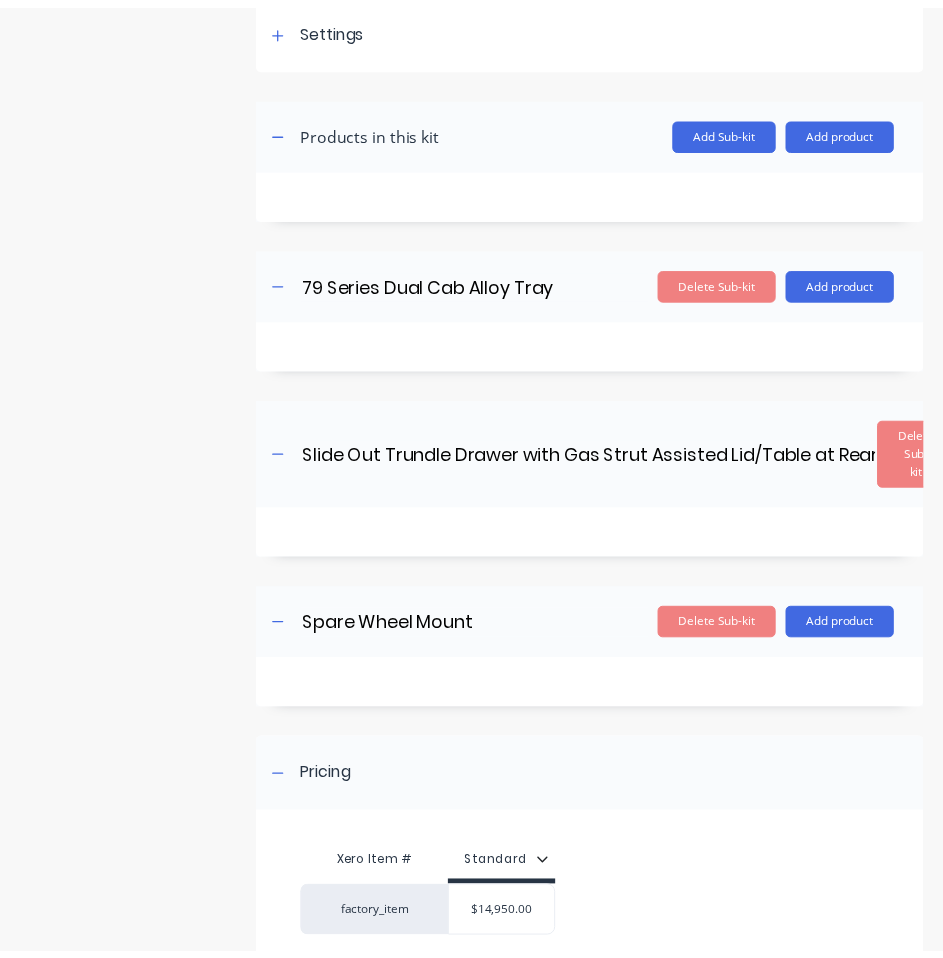 scroll, scrollTop: 100, scrollLeft: 0, axis: vertical 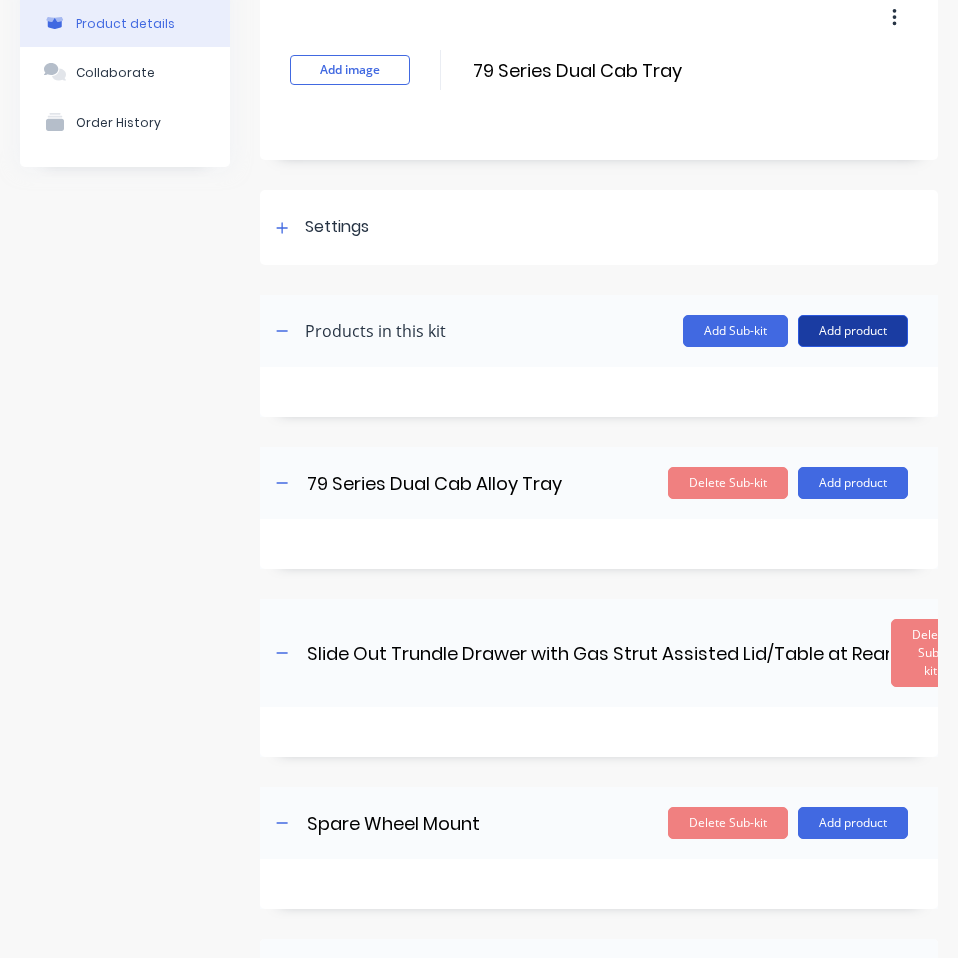 click on "Add product" at bounding box center (853, 331) 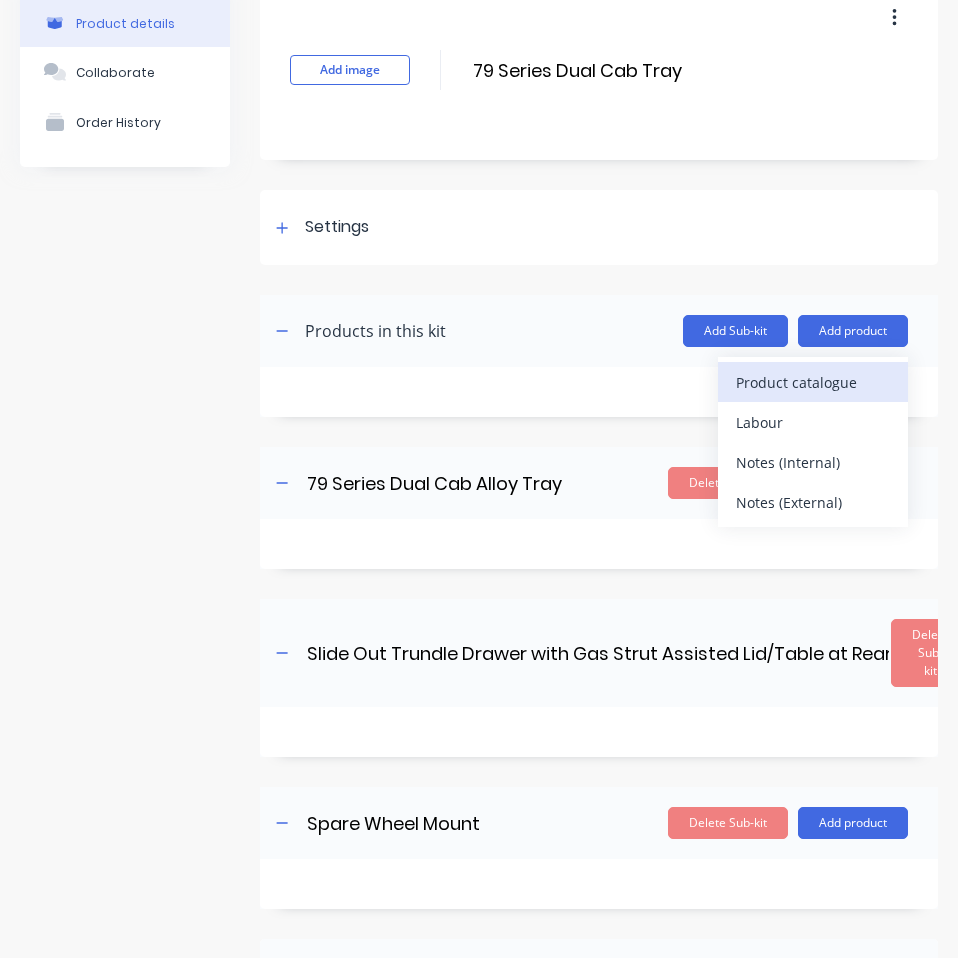 click on "Product catalogue" at bounding box center (813, 382) 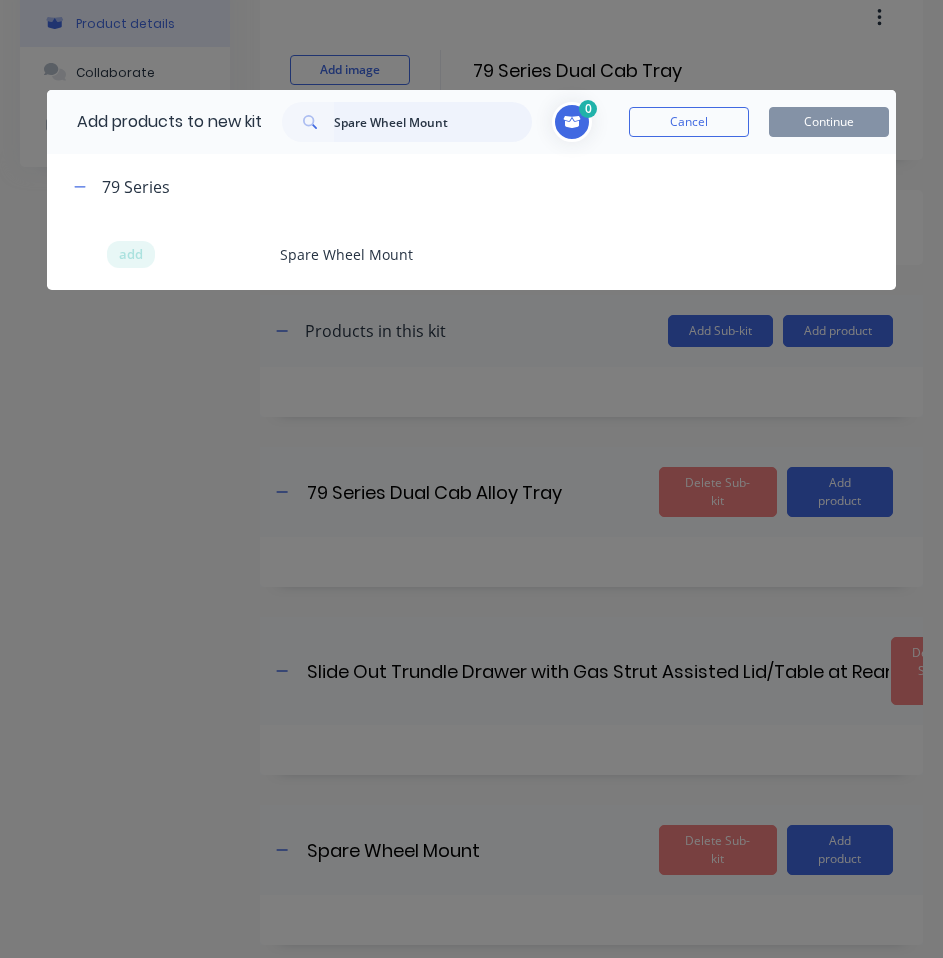 click on "Spare Wheel Mount" at bounding box center [433, 122] 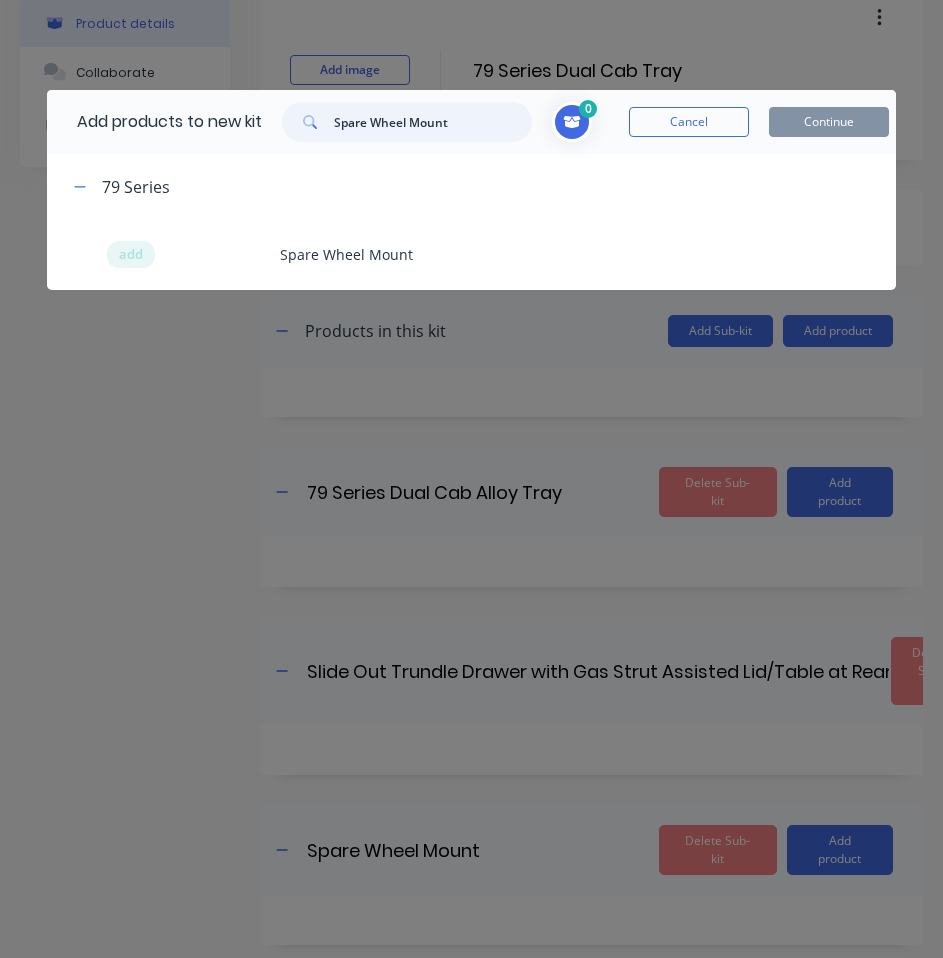 click on "Spare Wheel Mount" at bounding box center (433, 122) 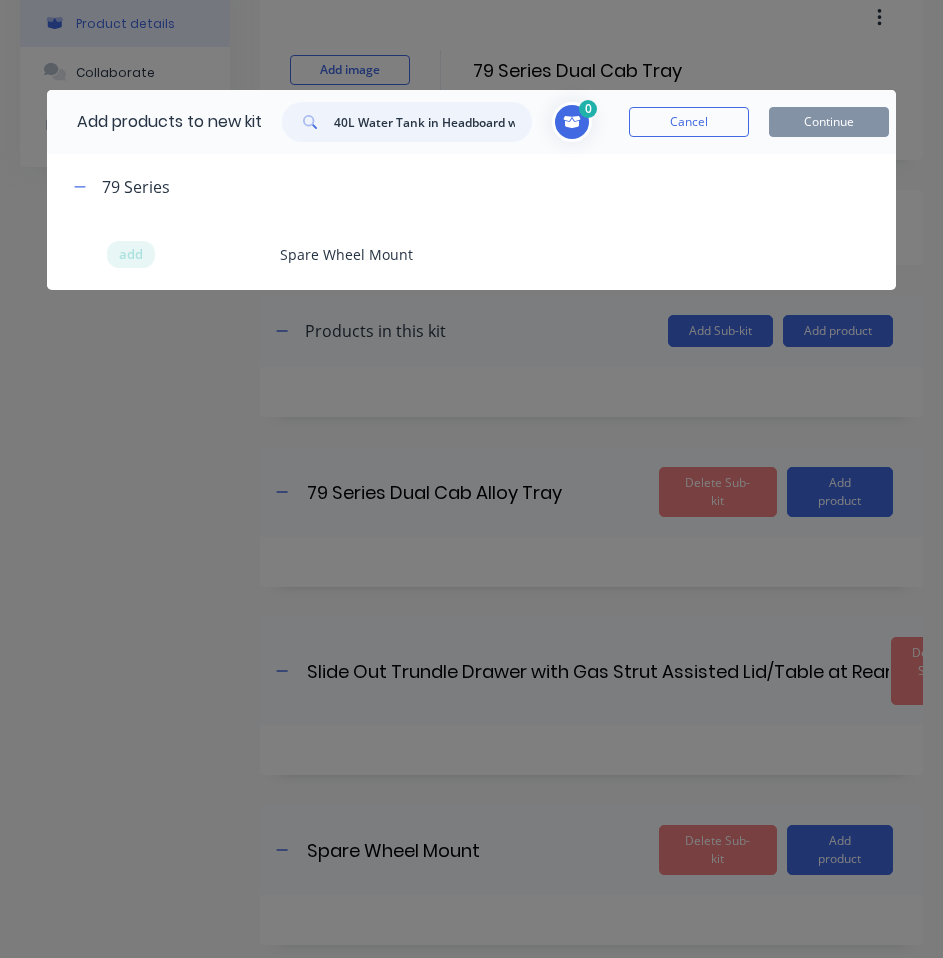 scroll, scrollTop: 0, scrollLeft: 362, axis: horizontal 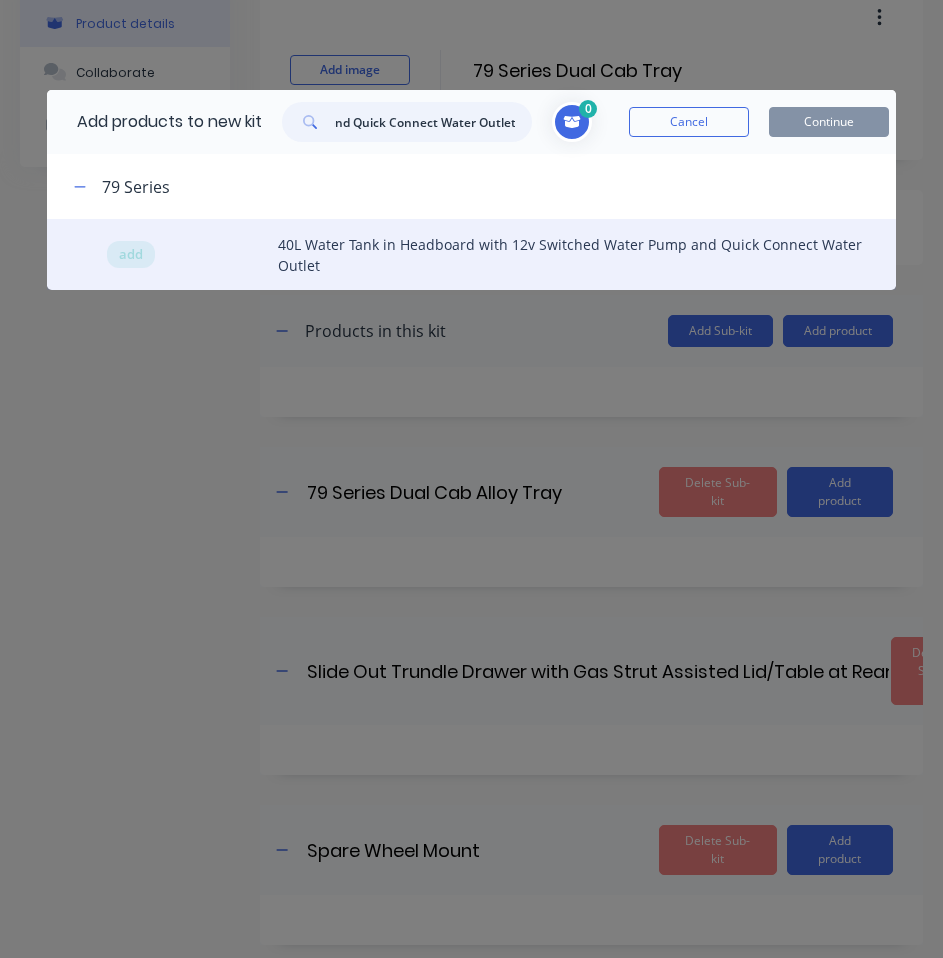 type on "40L Water Tank in Headboard with 12v Switched Water Pump and Quick Connect Water Outlet" 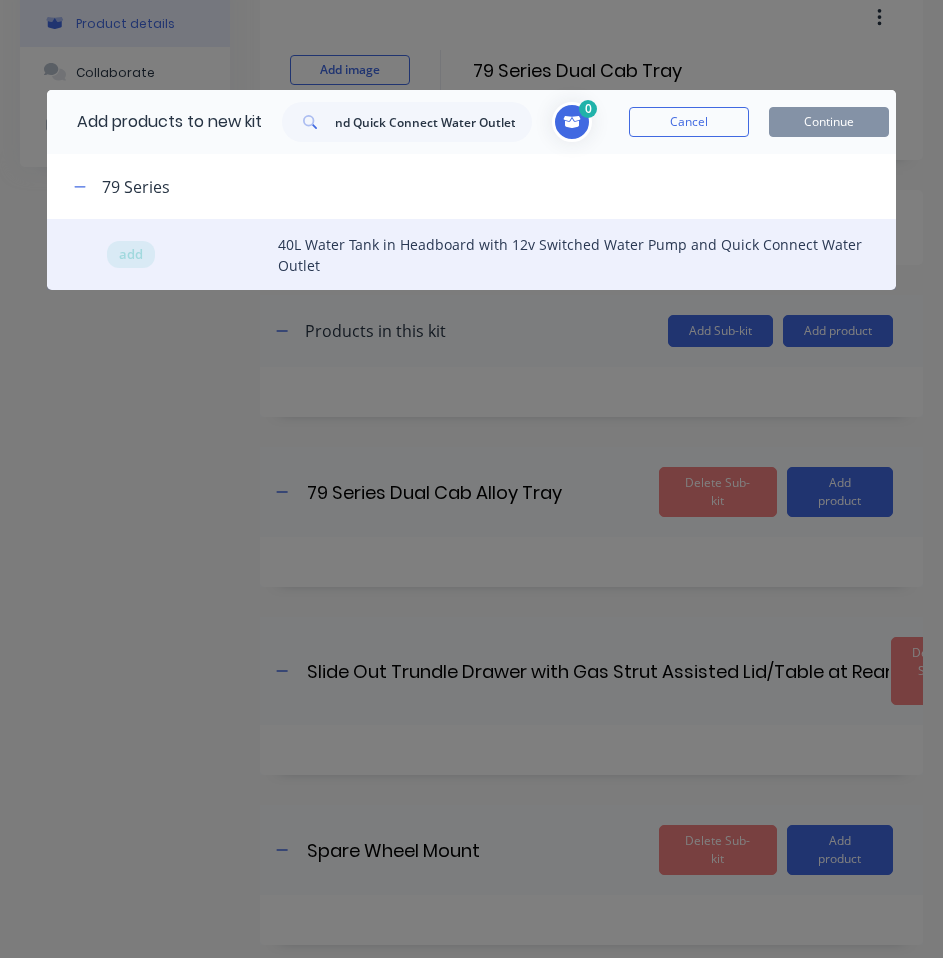 click on "add 40L Water Tank in Headboard with 12v Switched Water Pump and Quick Connect Water Outlet" at bounding box center [471, 254] 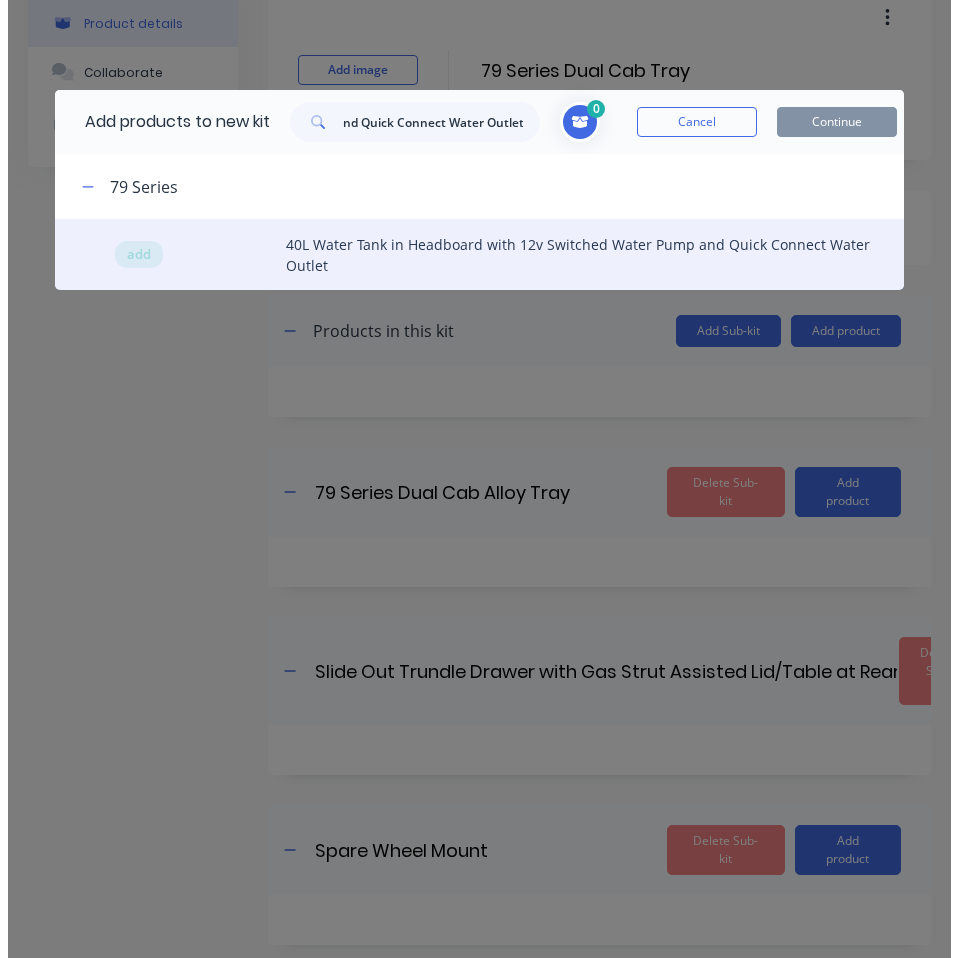 scroll, scrollTop: 0, scrollLeft: 0, axis: both 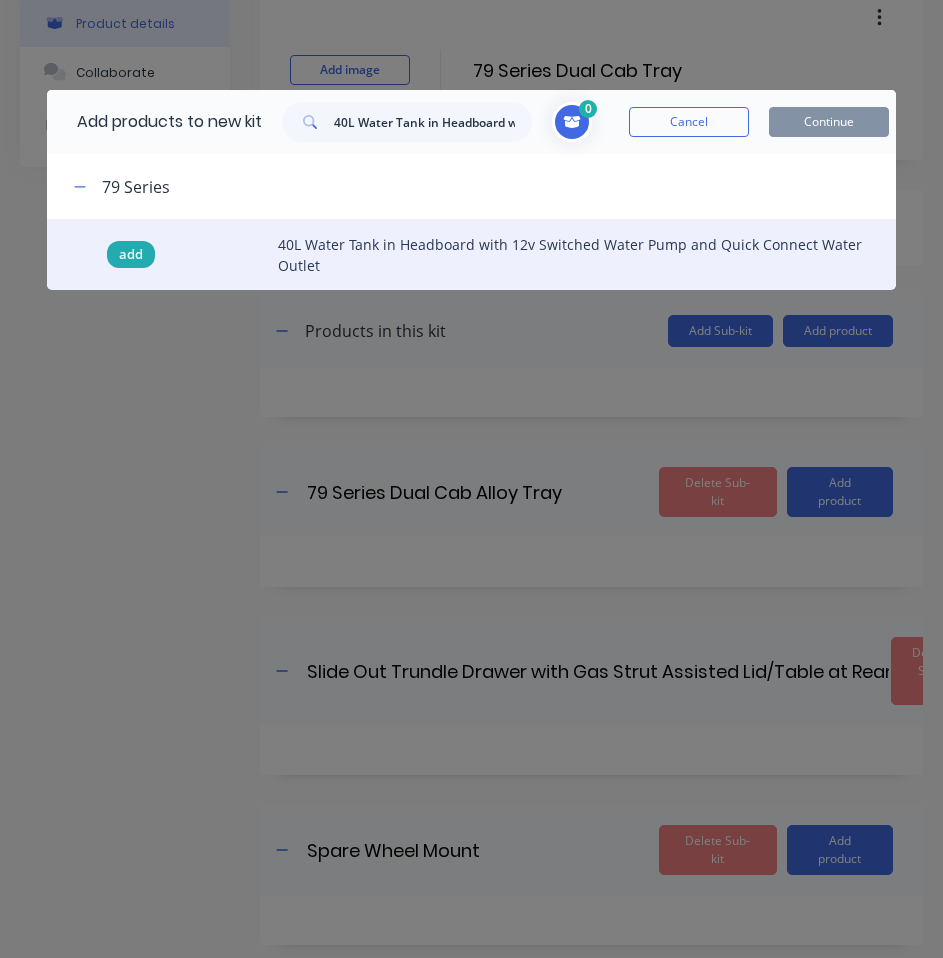 click on "add" at bounding box center (131, 255) 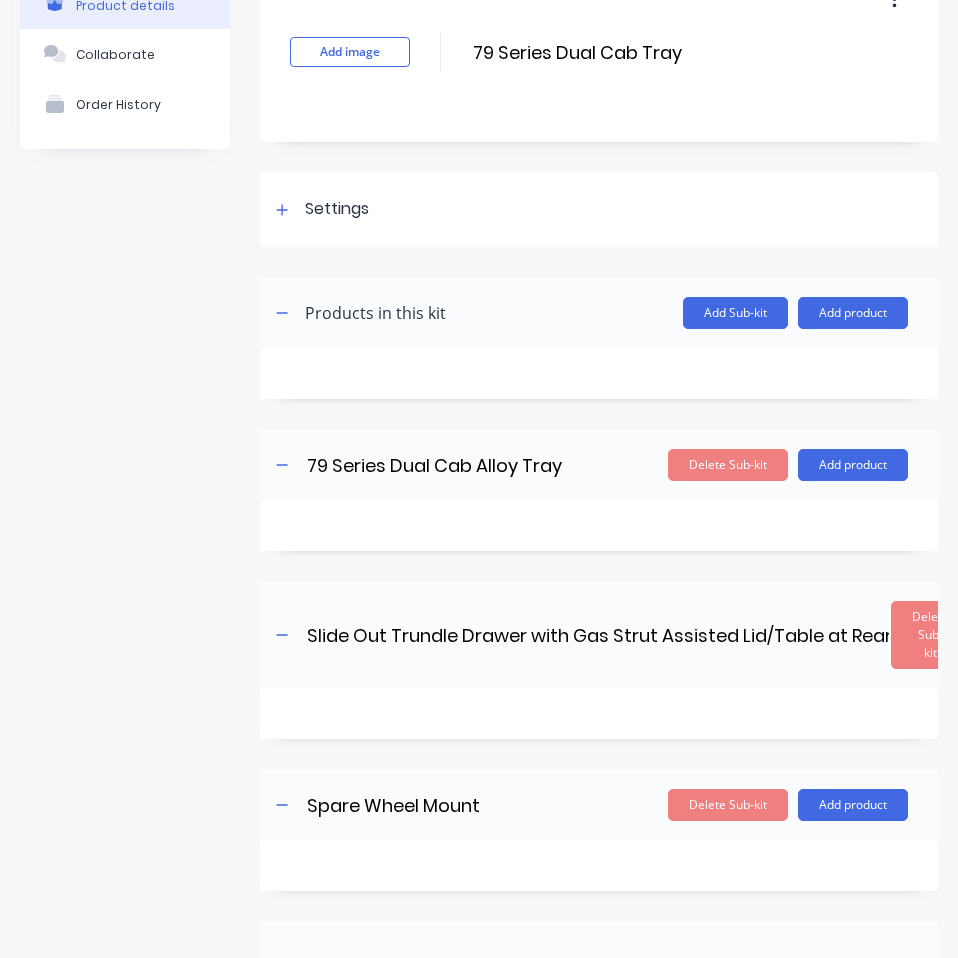 scroll, scrollTop: 18, scrollLeft: 0, axis: vertical 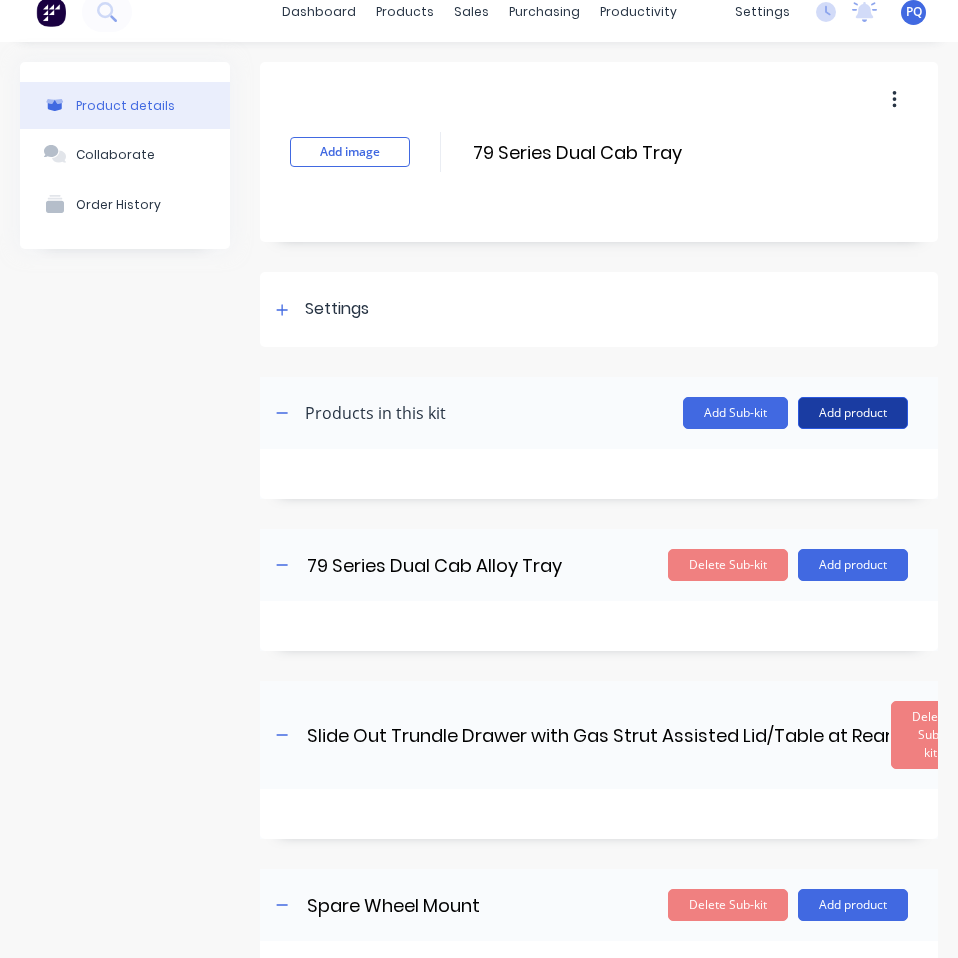 click on "Add product" at bounding box center (853, 413) 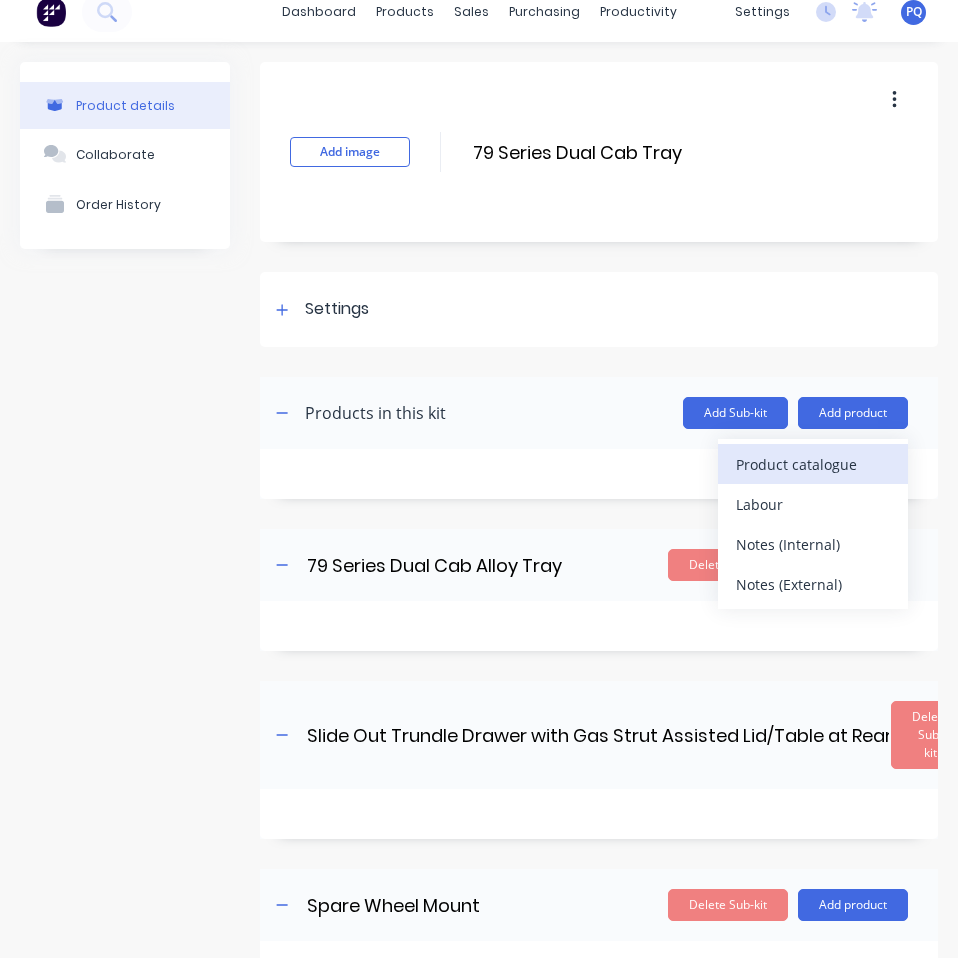 click on "Product catalogue" at bounding box center (813, 464) 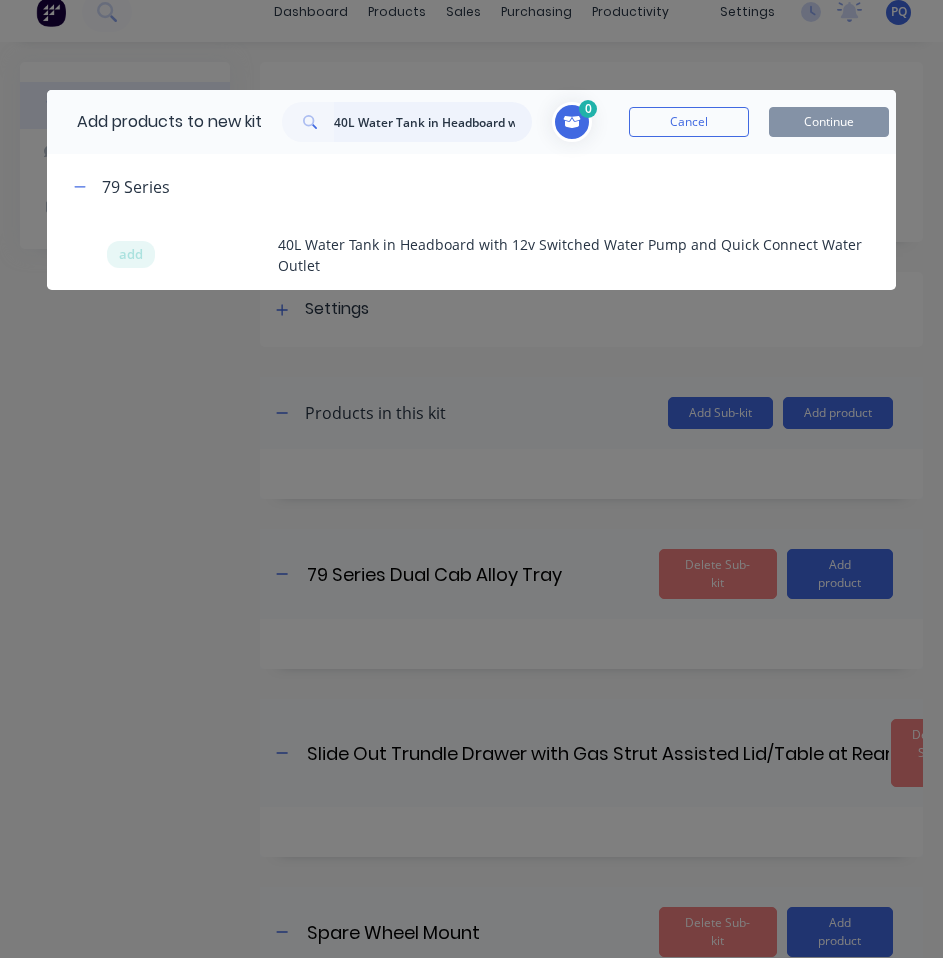 click on "40L Water Tank in Headboard with 12v Switched Water Pump and Quick Connect Water Outlet" at bounding box center (433, 122) 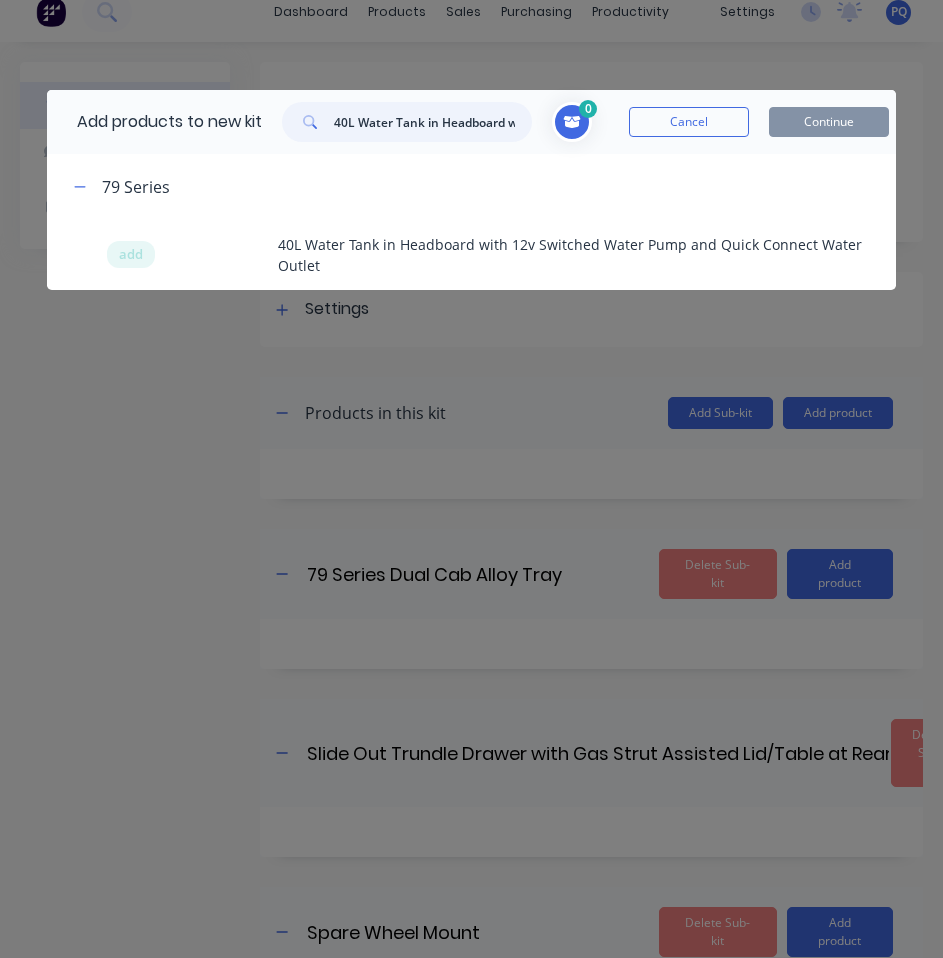 click on "40L Water Tank in Headboard with 12v Switched Water Pump and Quick Connect Water Outlet" at bounding box center [433, 122] 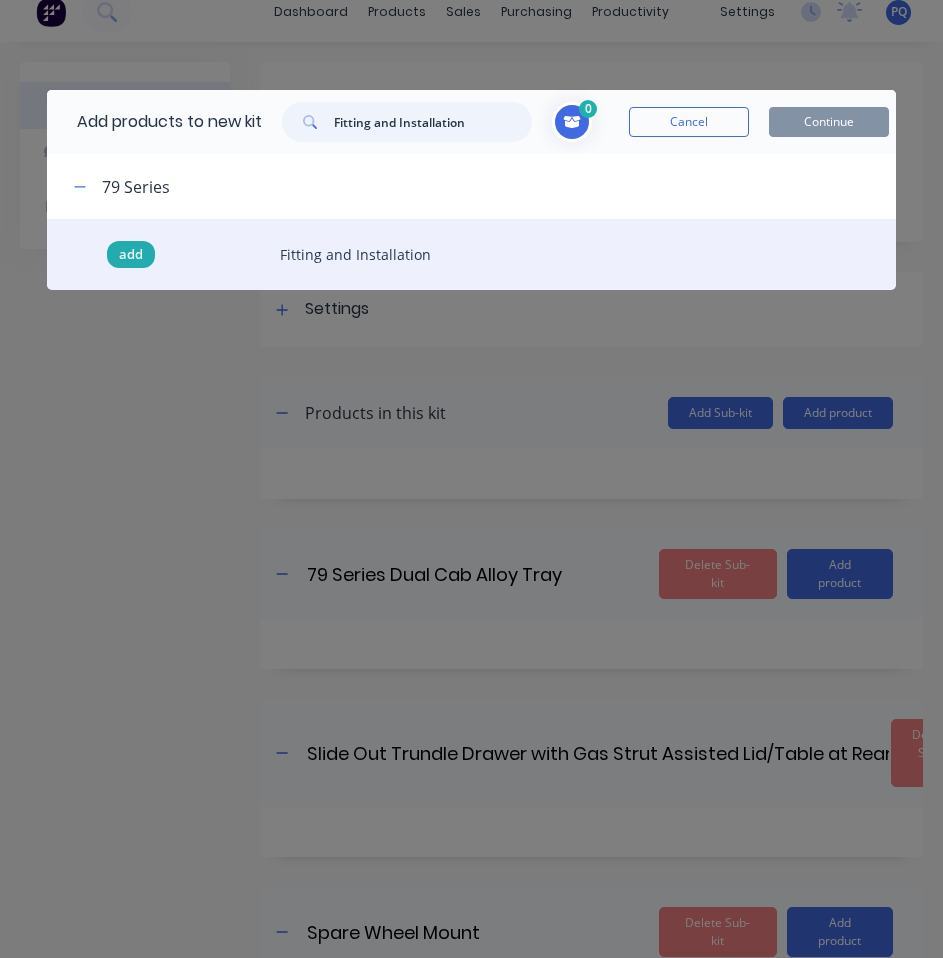 type on "Fitting and Installation" 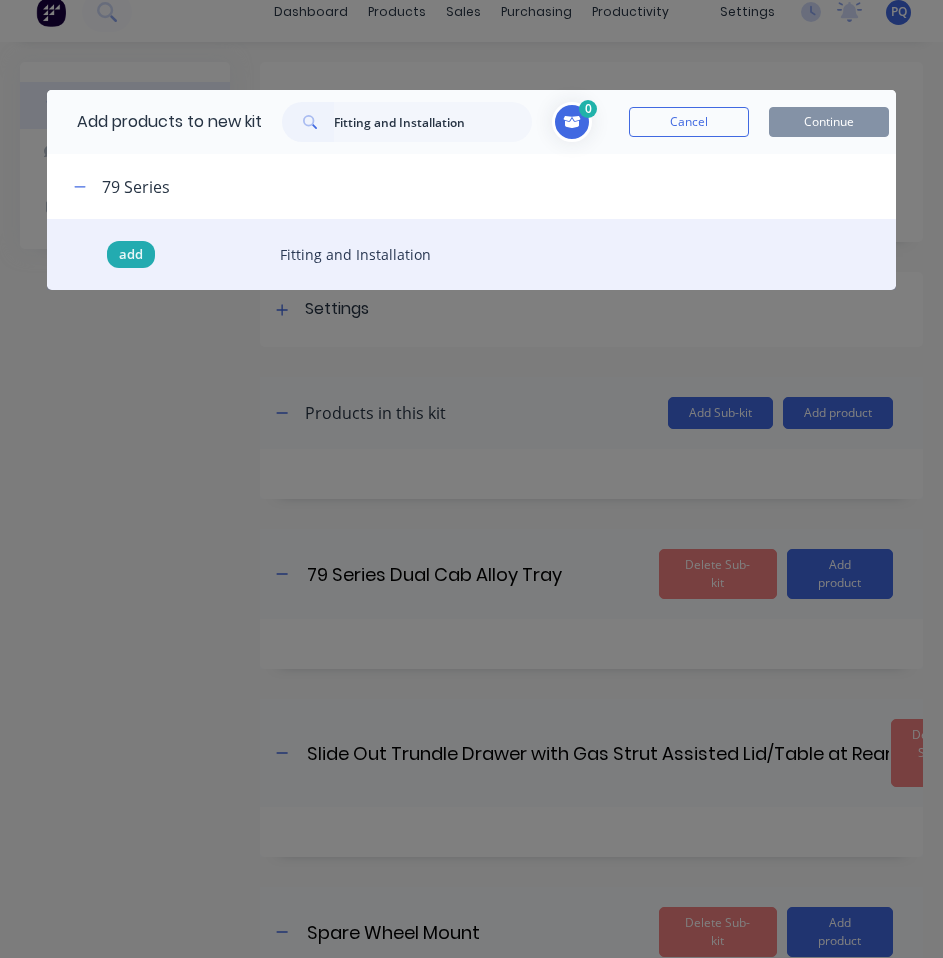 click on "add" at bounding box center (131, 255) 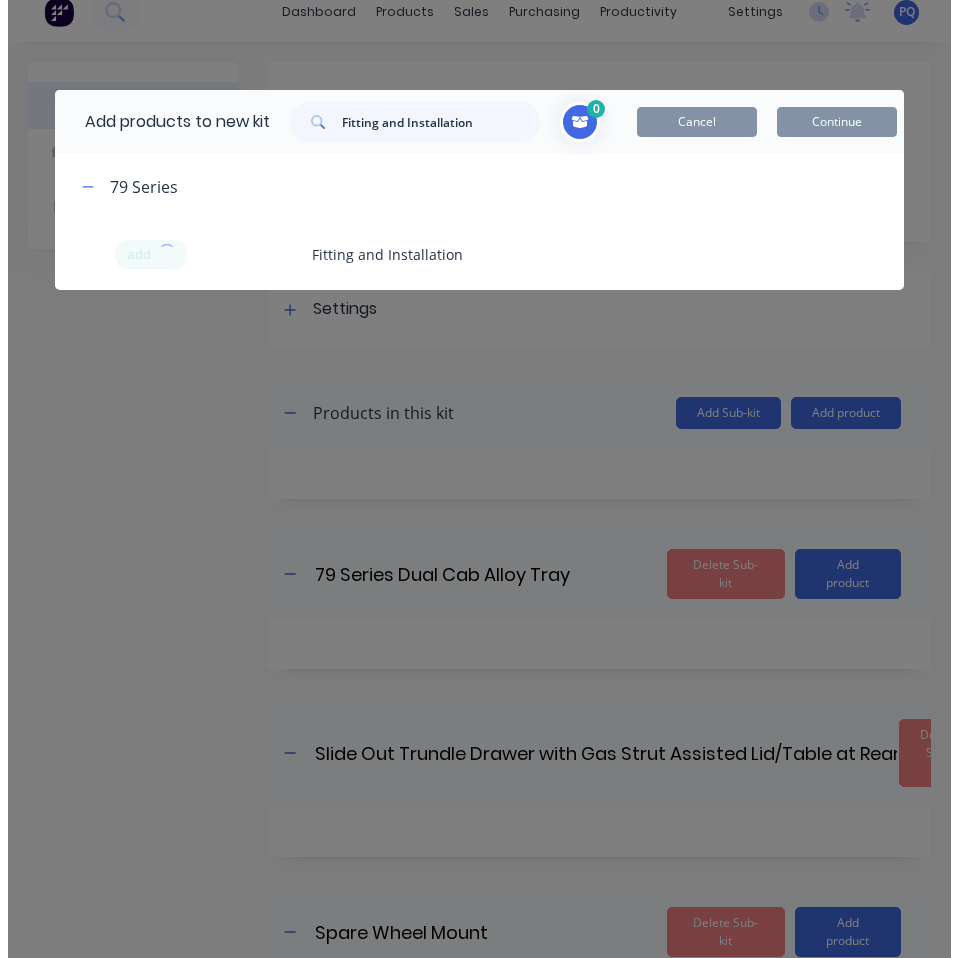 scroll, scrollTop: 306, scrollLeft: 0, axis: vertical 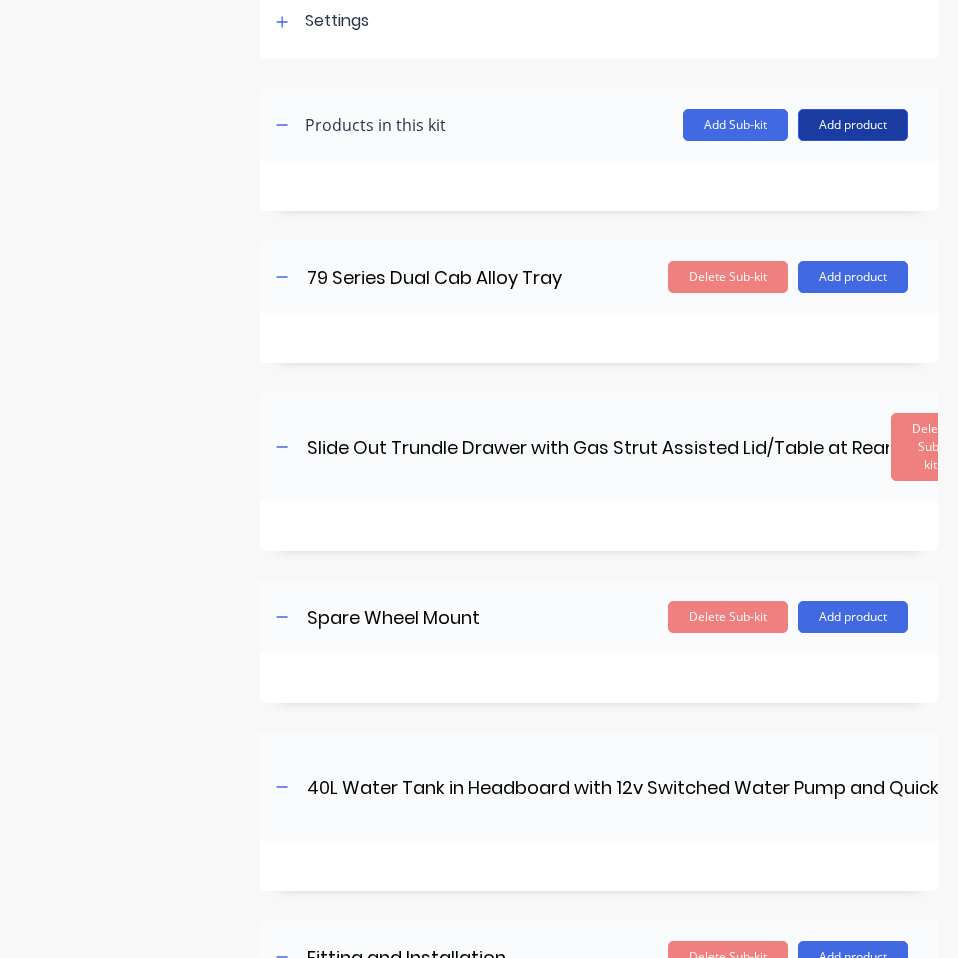 click on "Add product" at bounding box center (853, 125) 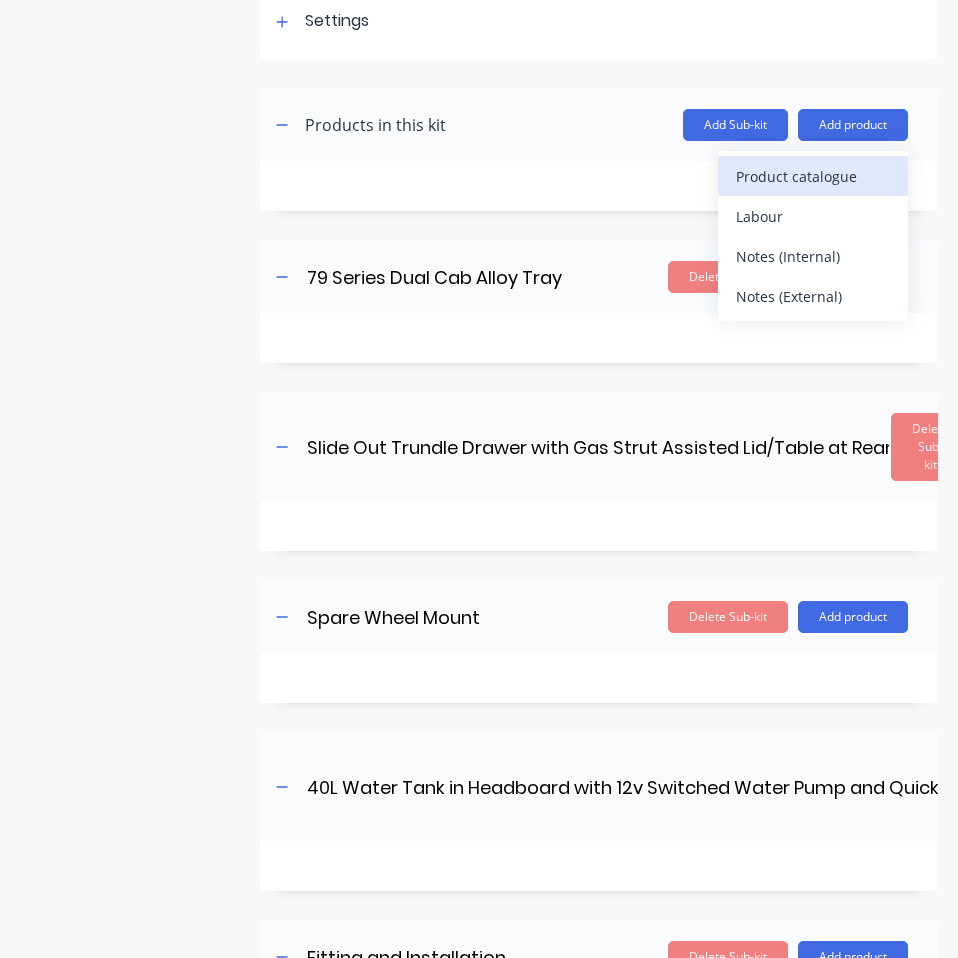 click on "Product catalogue" at bounding box center [813, 176] 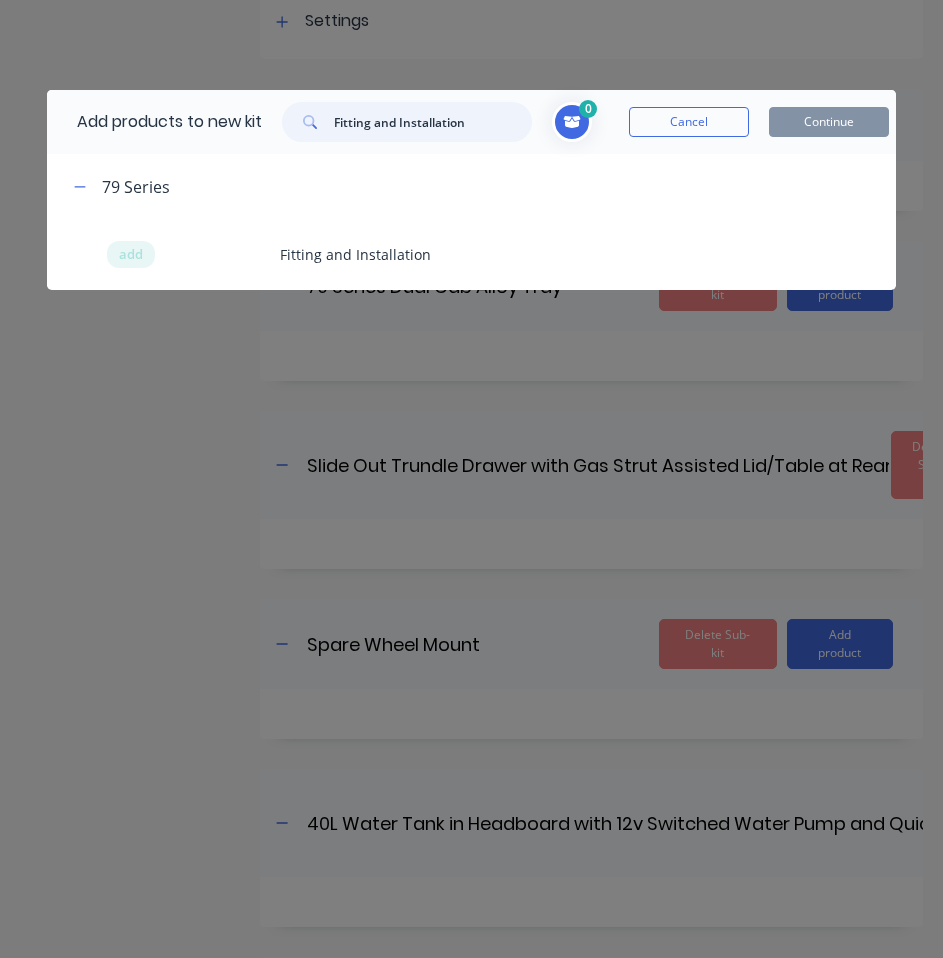 click on "Fitting and Installation" at bounding box center [433, 122] 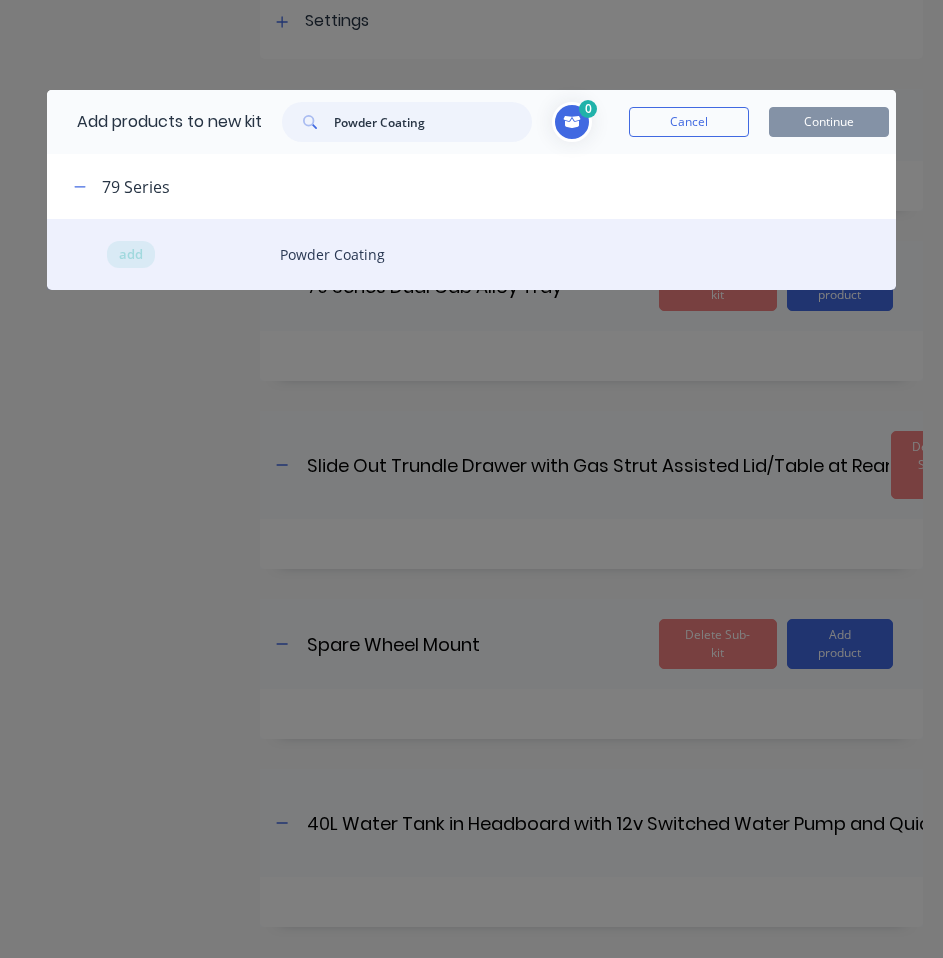 type on "Powder Coating" 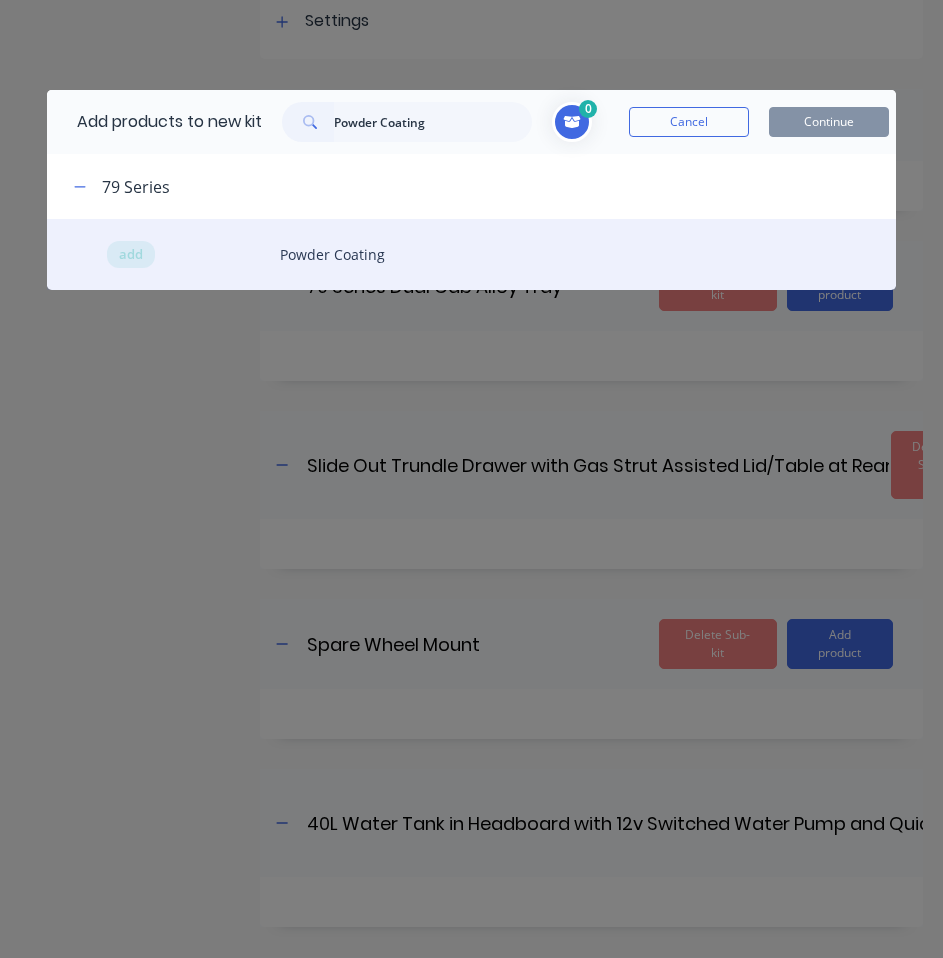 click on "add Powder Coating" at bounding box center (471, 254) 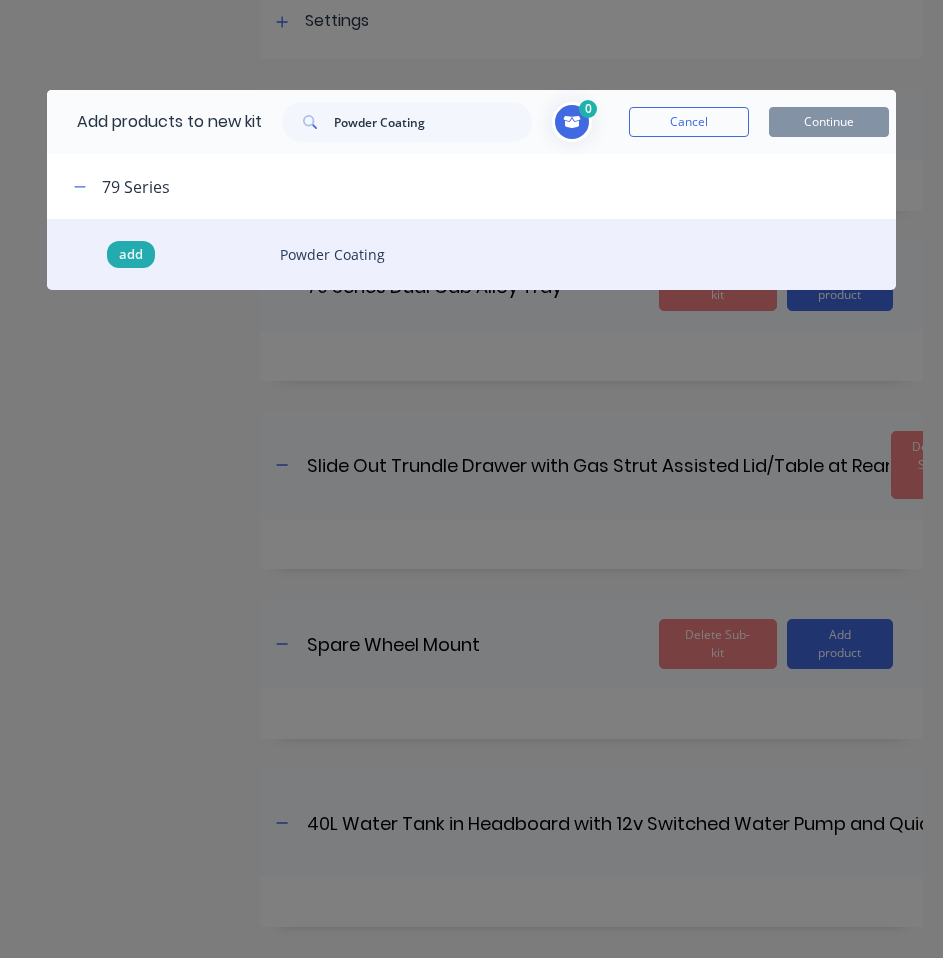 click on "add" at bounding box center (131, 255) 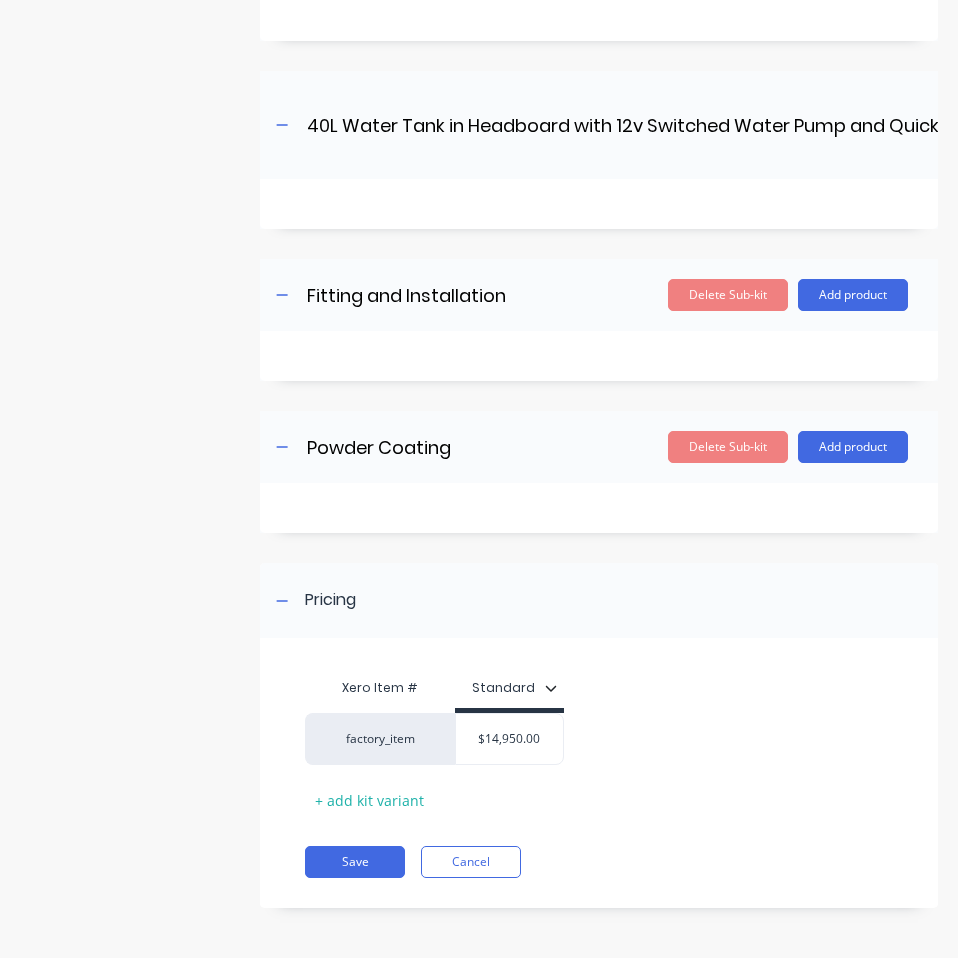 scroll, scrollTop: 1055, scrollLeft: 0, axis: vertical 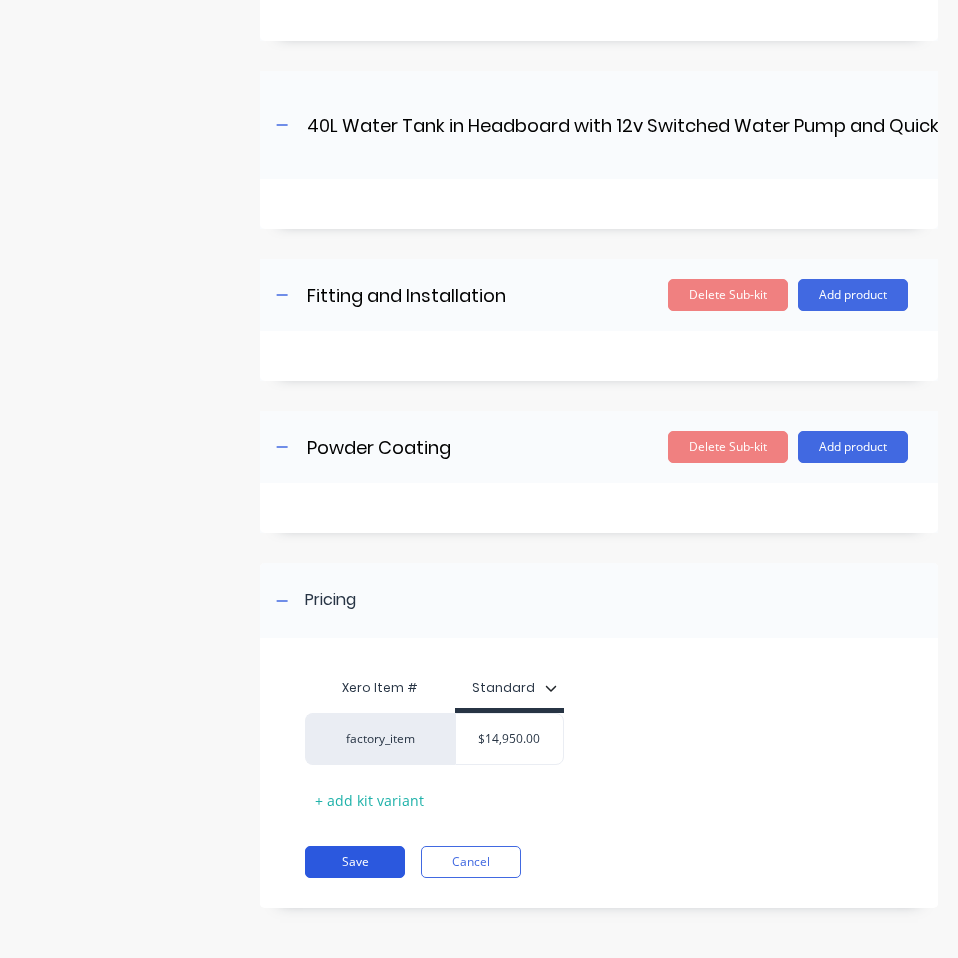 click on "Save" at bounding box center [355, 862] 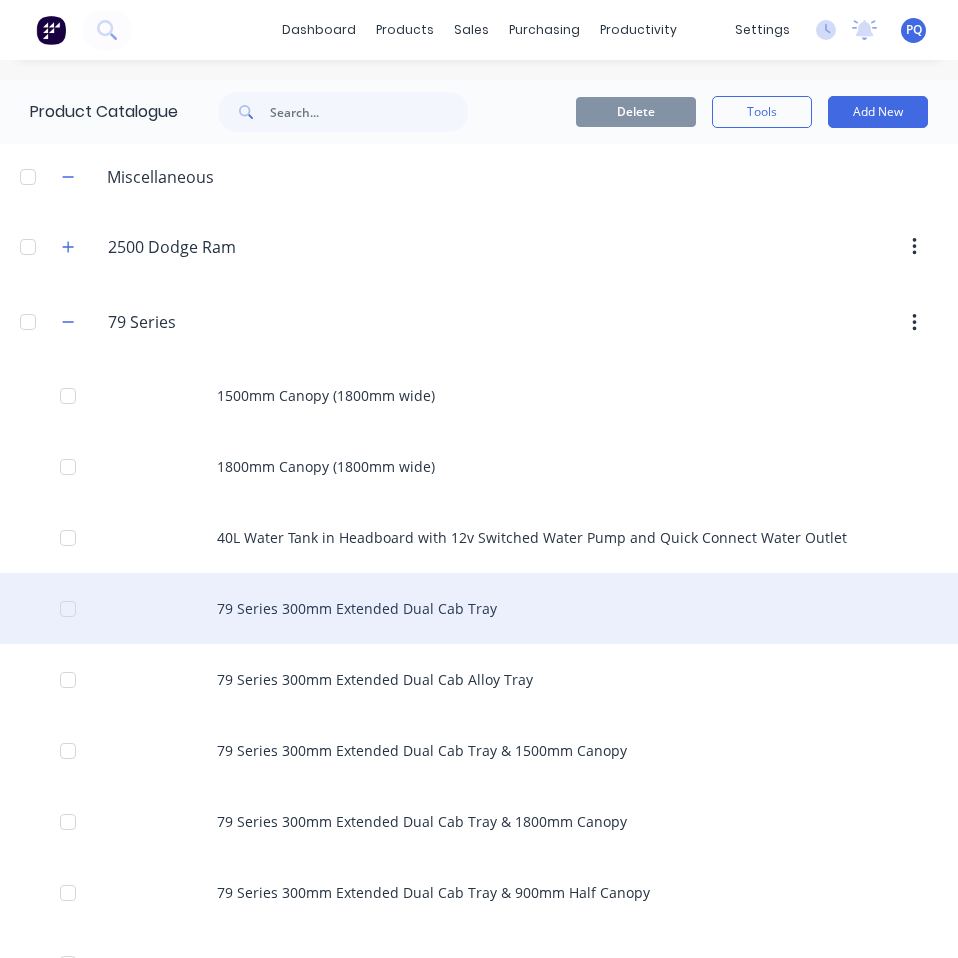 click on "79  Series 300mm Extended Dual Cab Tray" at bounding box center [479, 608] 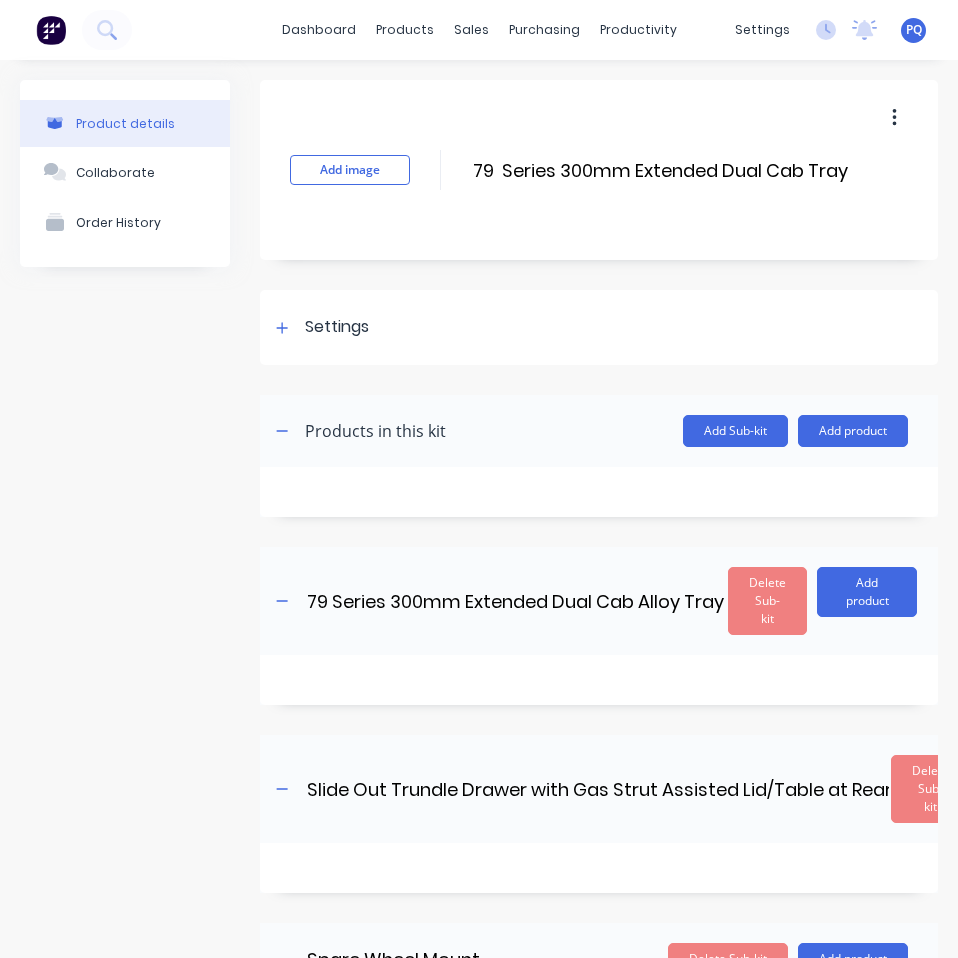 scroll, scrollTop: 100, scrollLeft: 0, axis: vertical 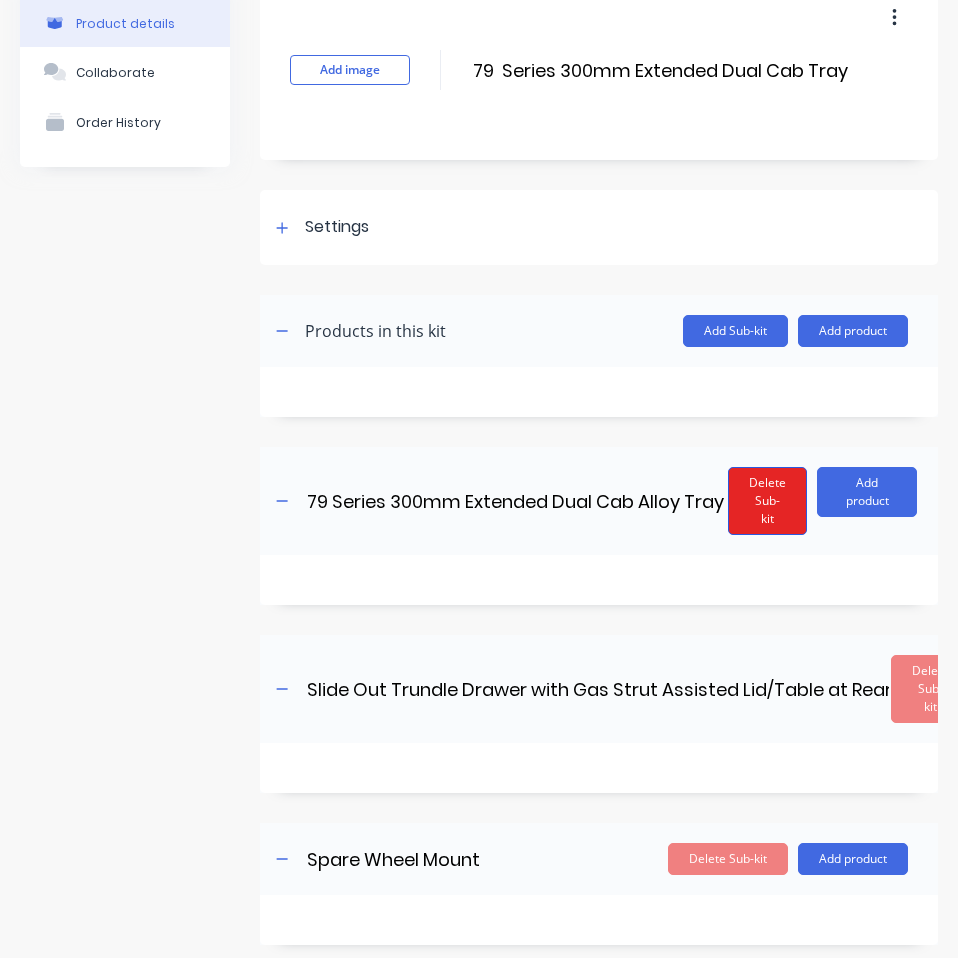 click on "Delete Sub-kit" at bounding box center [767, 501] 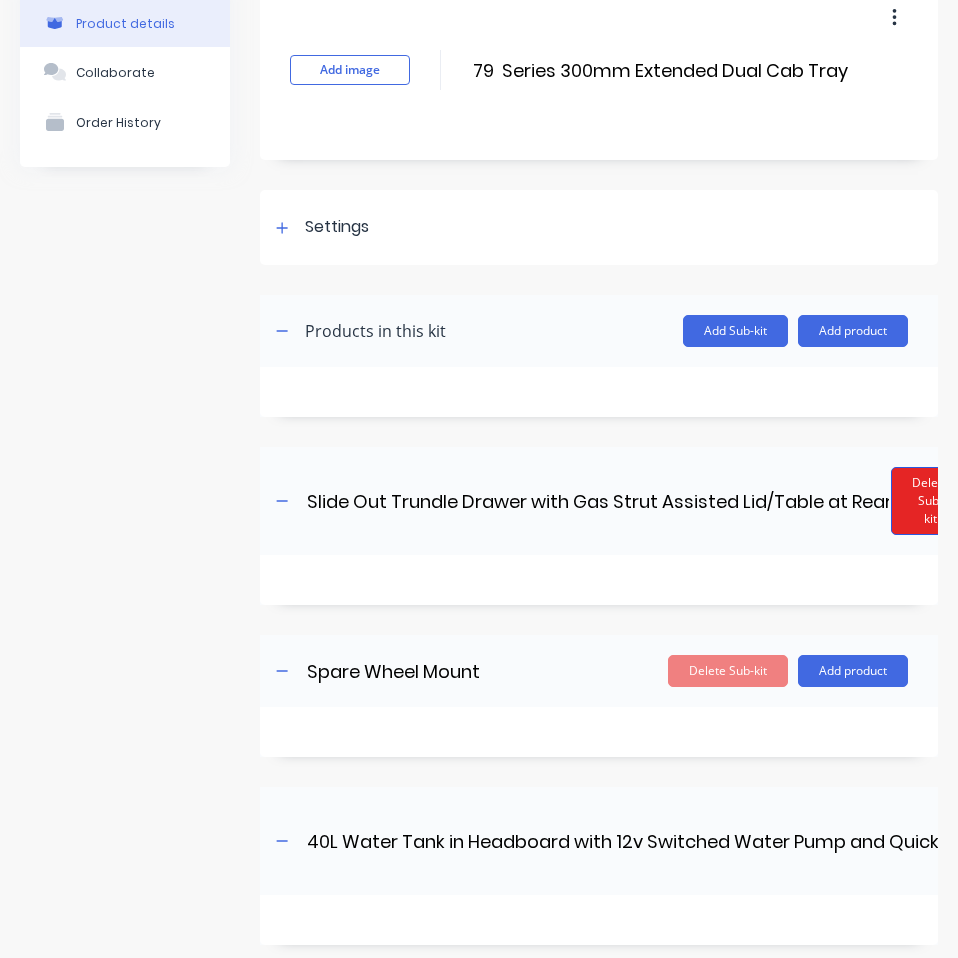 click on "Delete Sub-kit" at bounding box center (930, 501) 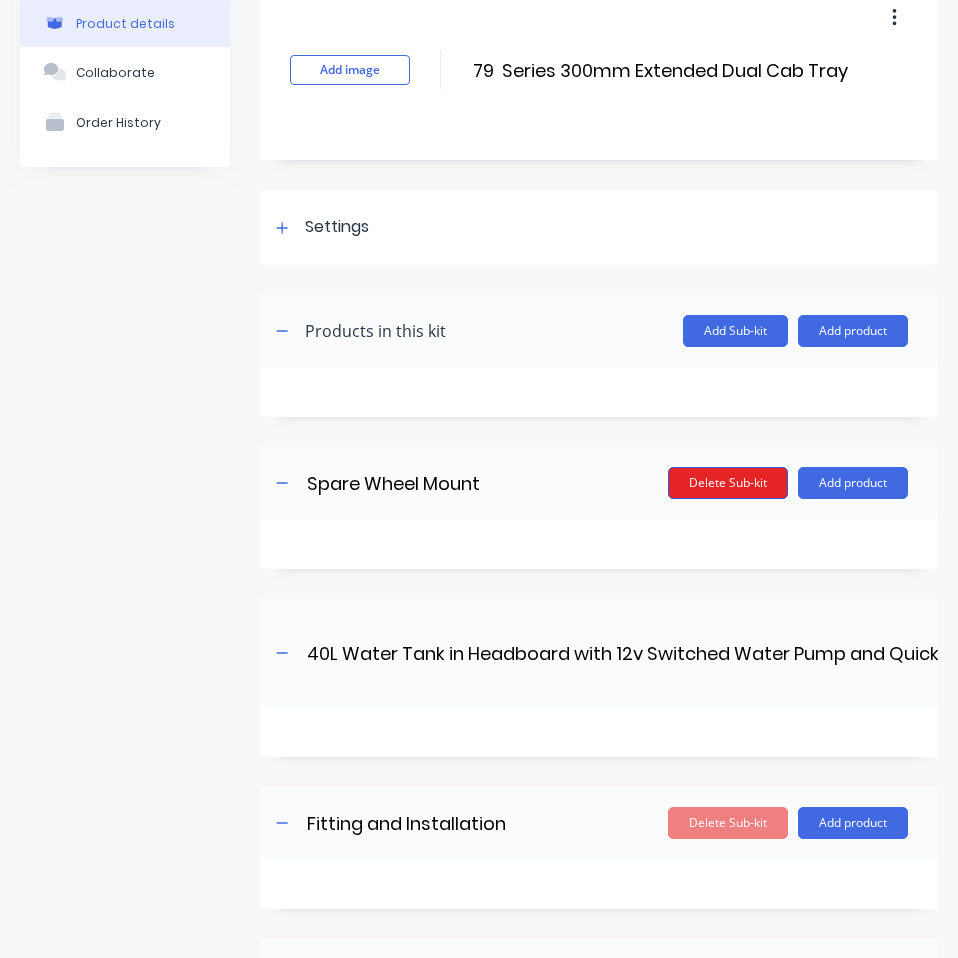 click on "Delete Sub-kit" at bounding box center (728, 483) 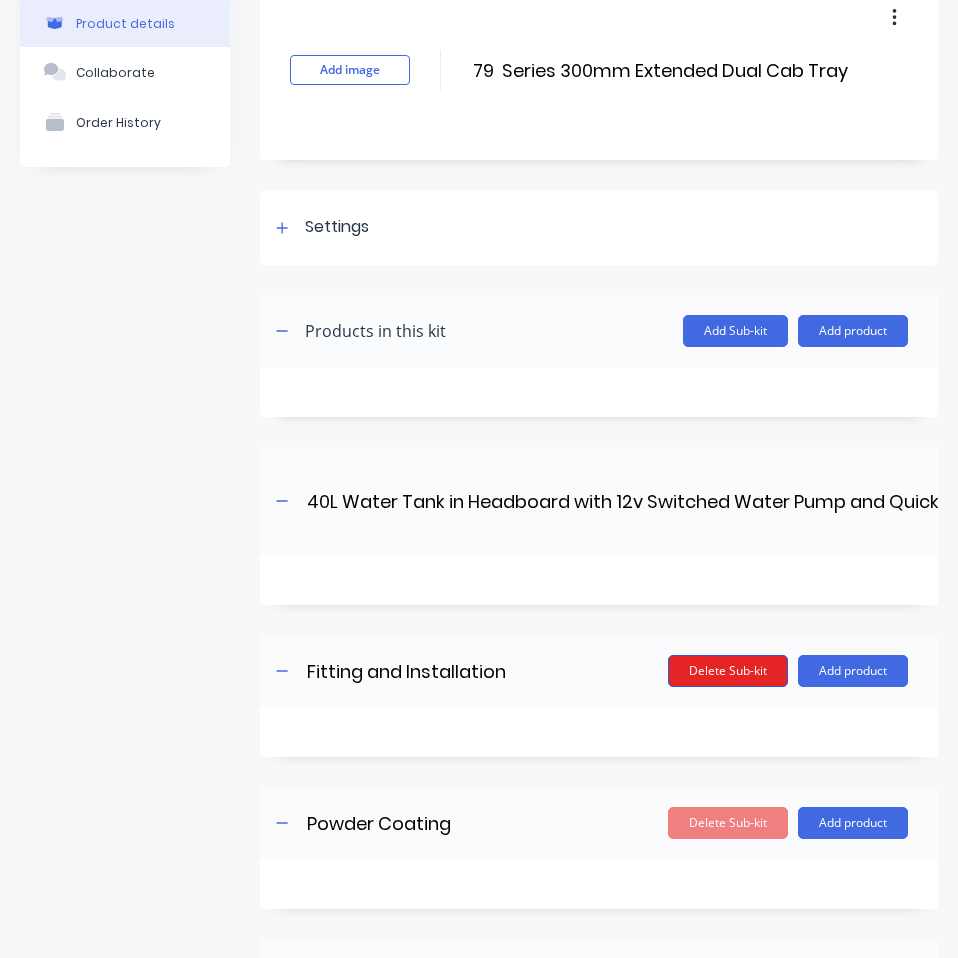 click on "Delete Sub-kit" at bounding box center [728, 671] 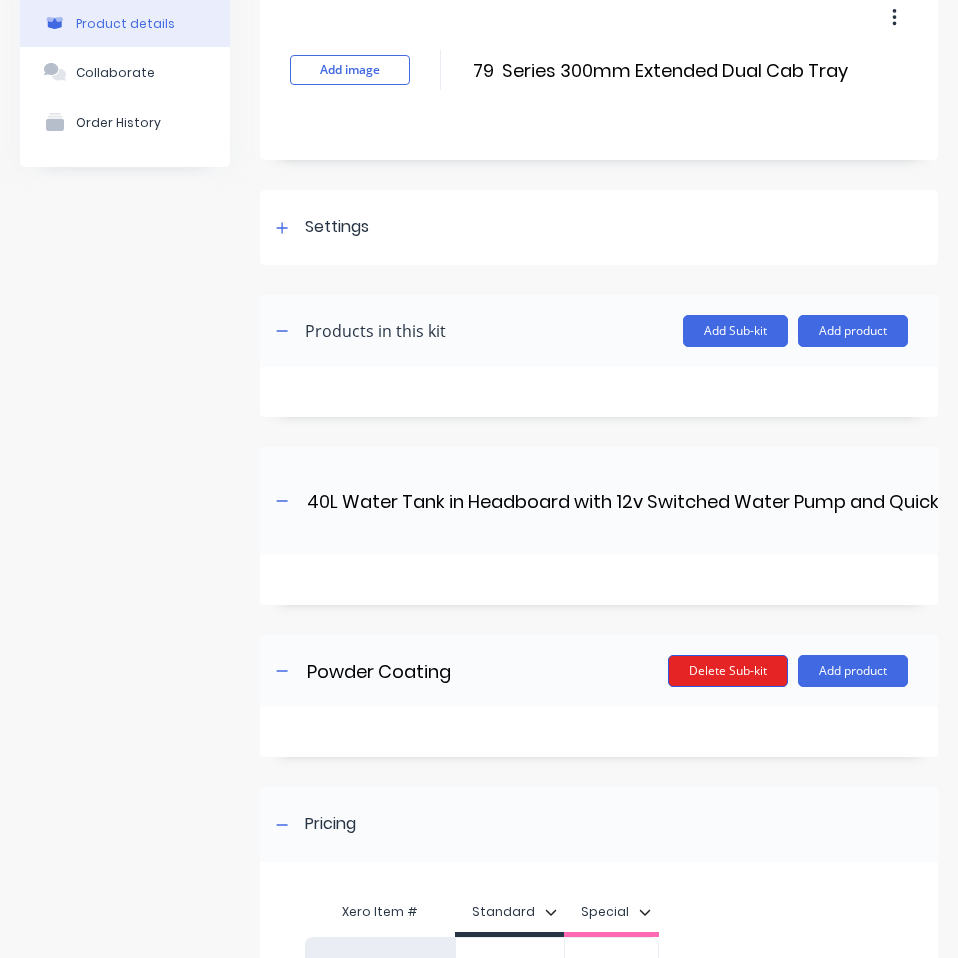 click on "Delete Sub-kit" at bounding box center [728, 671] 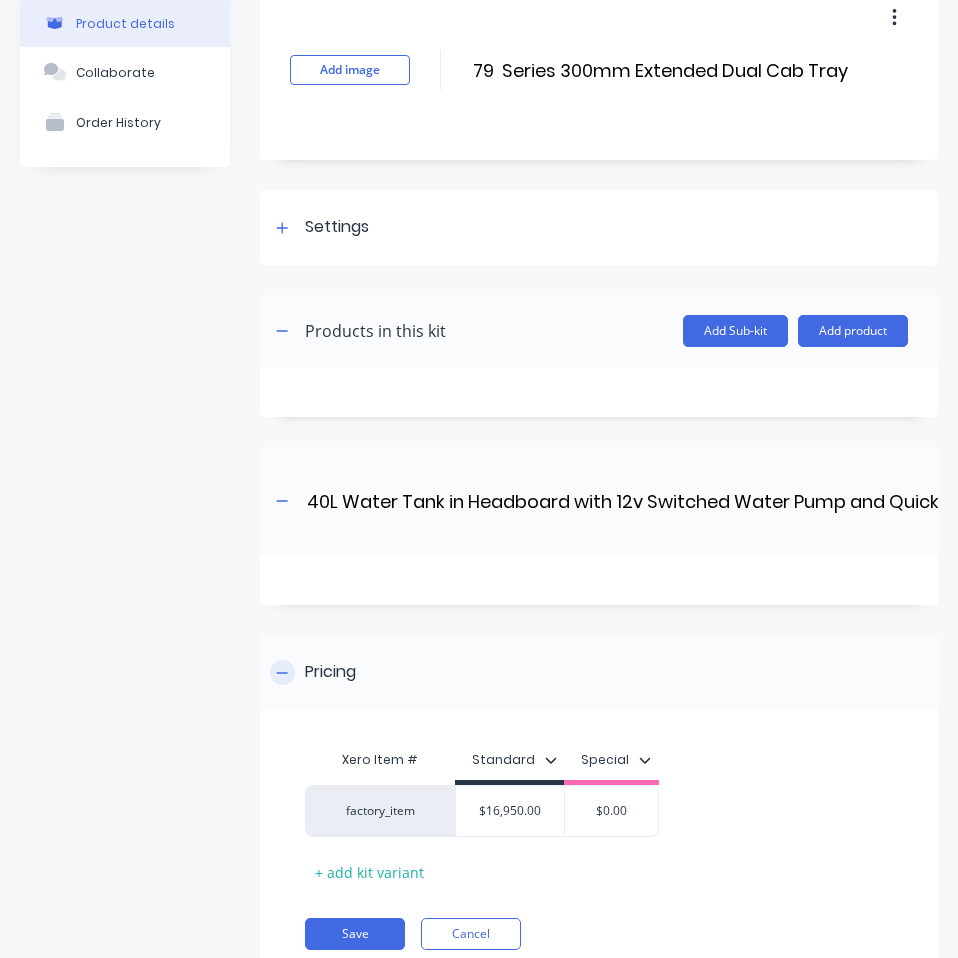 scroll, scrollTop: 187, scrollLeft: 0, axis: vertical 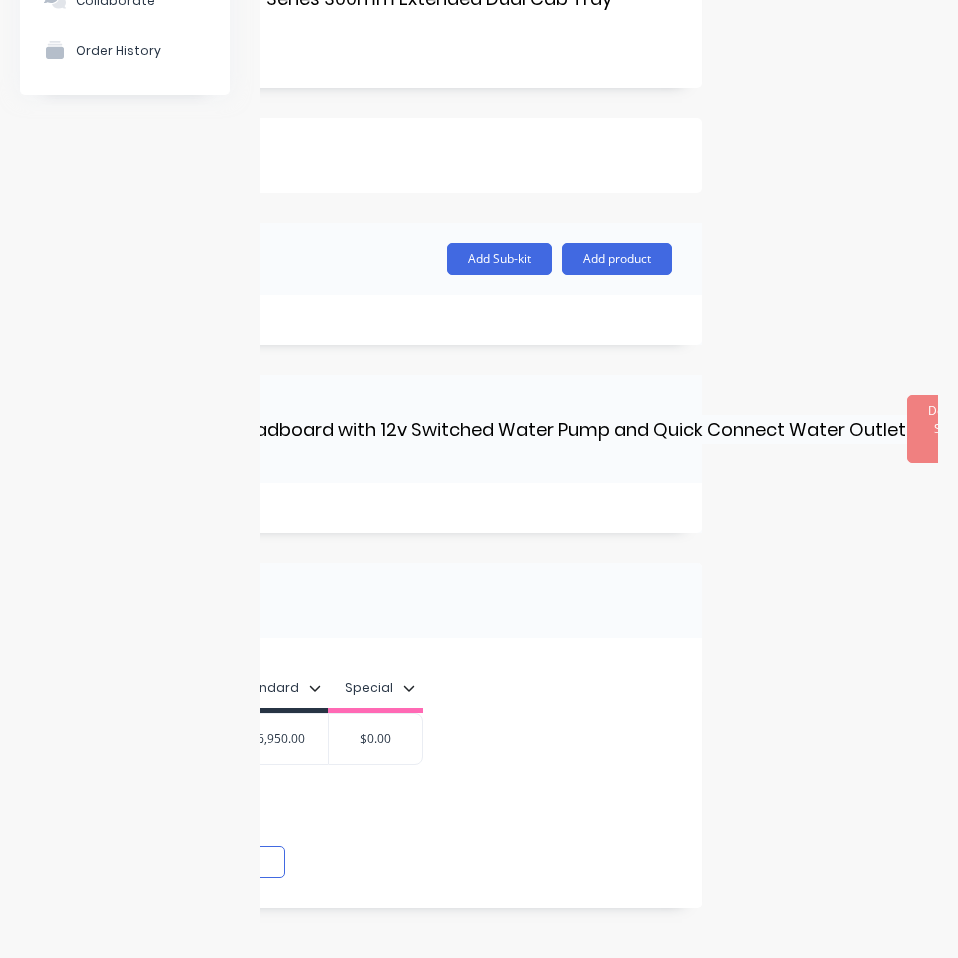 click on "Product details Collaborate Order History Add image 79  Series 300mm Extended Dual Cab Tray 79  Series 300mm Extended Dual Cab Tray Enter kit name   Settings Kit description Kit Options Use custom kit pricing when adding to order (overrides individual product prices) I track costs and markups for this kit Product Category 79 Series Display individual kit items on 7 selected Display sub-kits on 7 selected Products in this kit Add Sub-kit   Add product     40L Water Tank in Headboard with 12v Switched Water Pump and Quick Connect Water Outlet 40L Water Tank in Headboard with 12v Switched Water Pump and Quick Connect Water Outlet Enter sub-kit name Delete Sub-kit   Add product     Pricing Xero Item # Standard Special factory_item $16,950.00 $0.00 + add kit variant Save   Cancel" at bounding box center (479, 423) 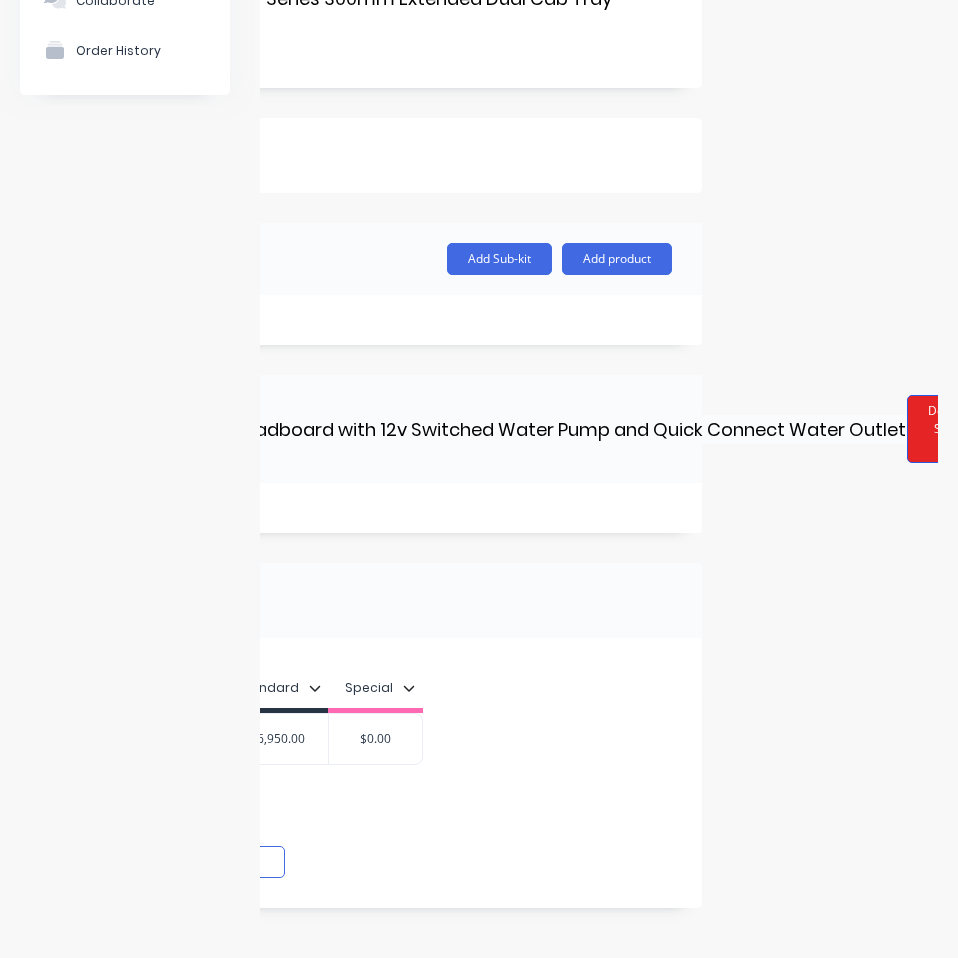 click on "Delete Sub-kit" at bounding box center (946, 429) 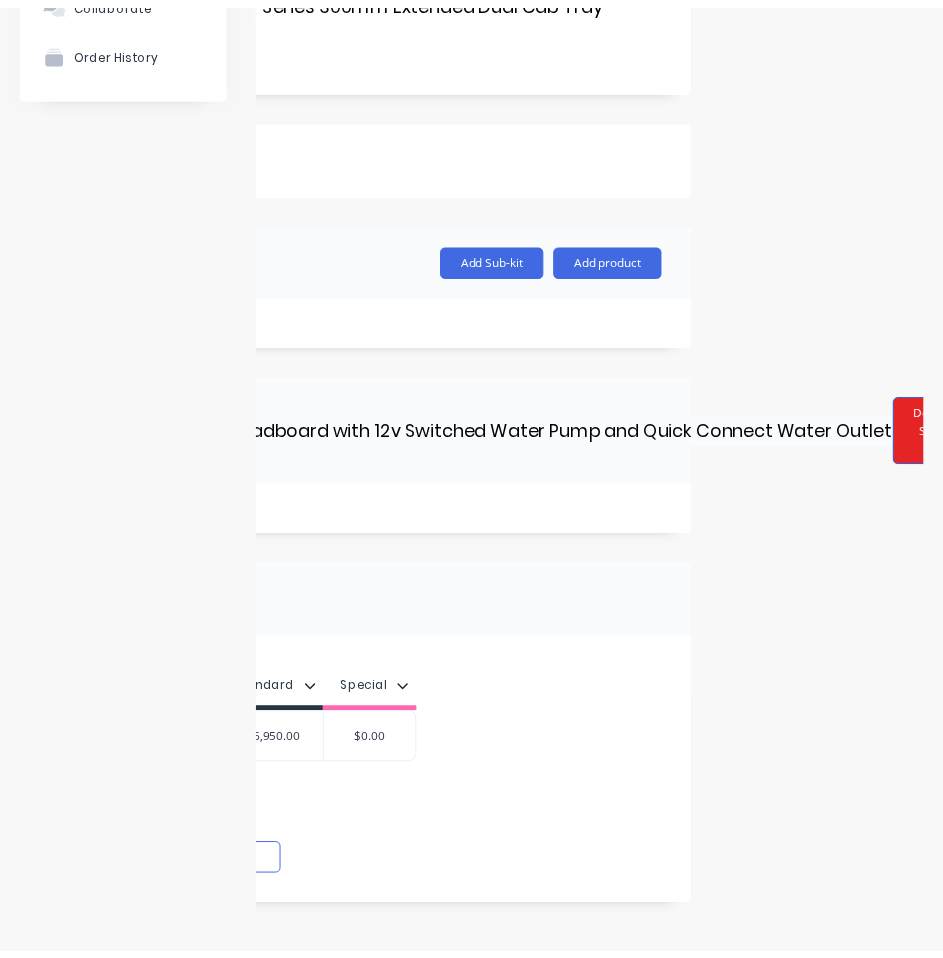 scroll, scrollTop: 0, scrollLeft: 0, axis: both 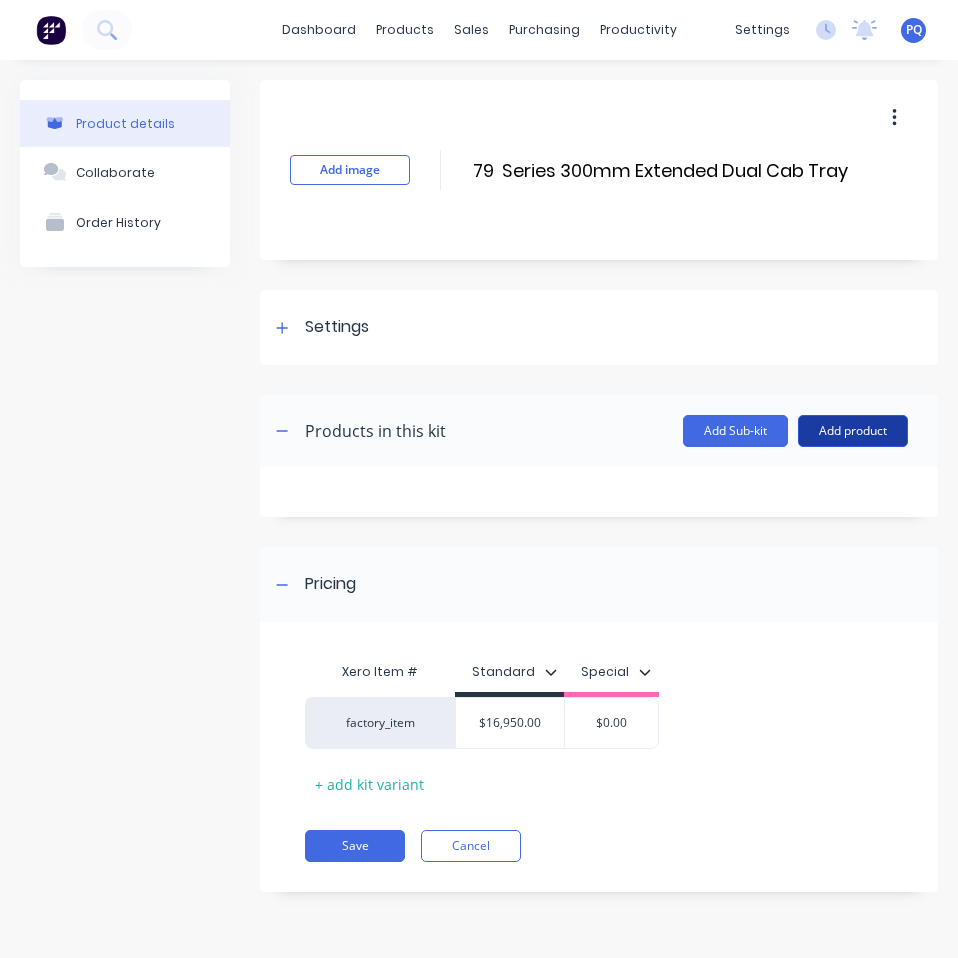 click on "Add product" at bounding box center (853, 431) 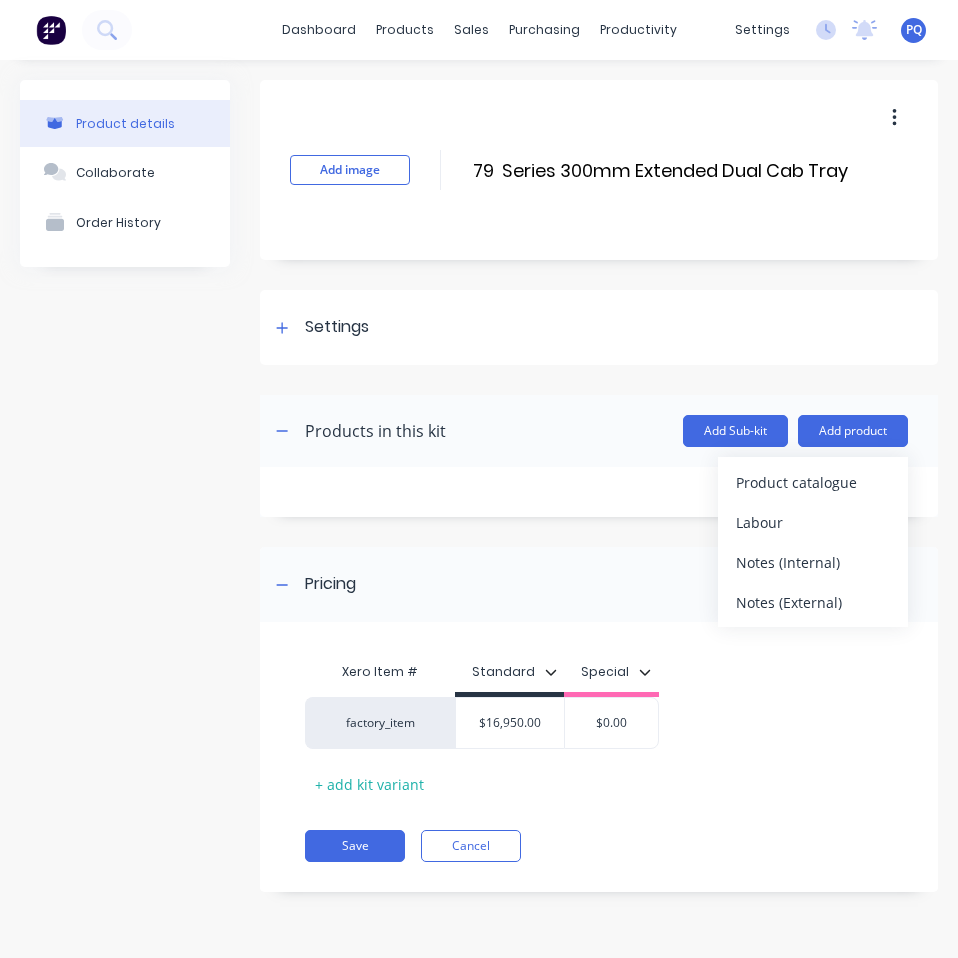 drag, startPoint x: 811, startPoint y: 477, endPoint x: 586, endPoint y: 446, distance: 227.12552 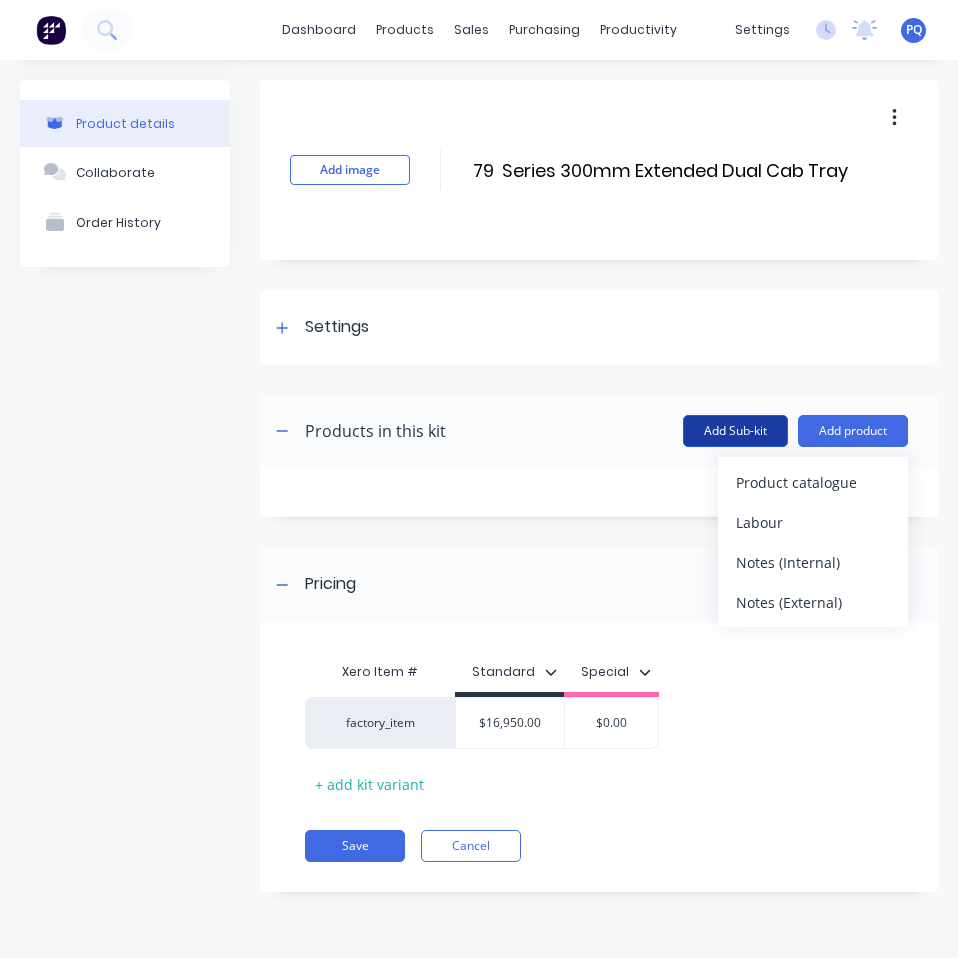click on "Add Sub-kit" at bounding box center [735, 431] 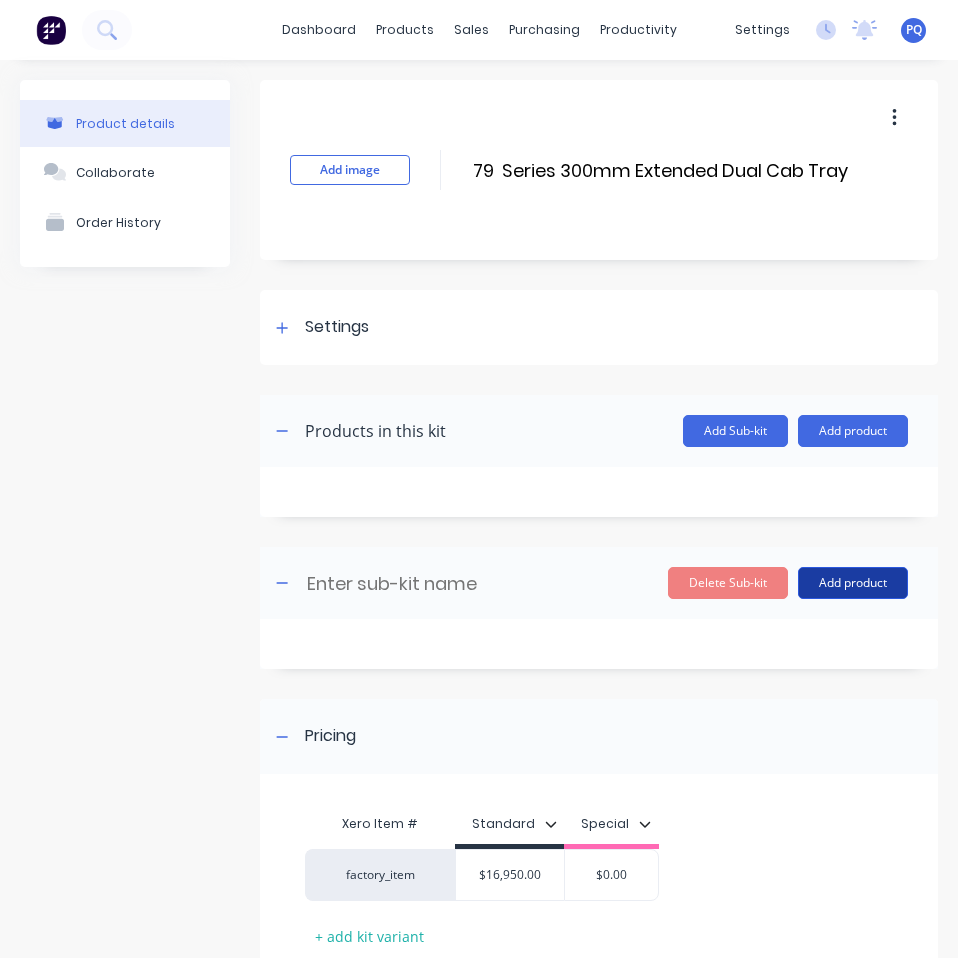 click on "Add product" at bounding box center (853, 583) 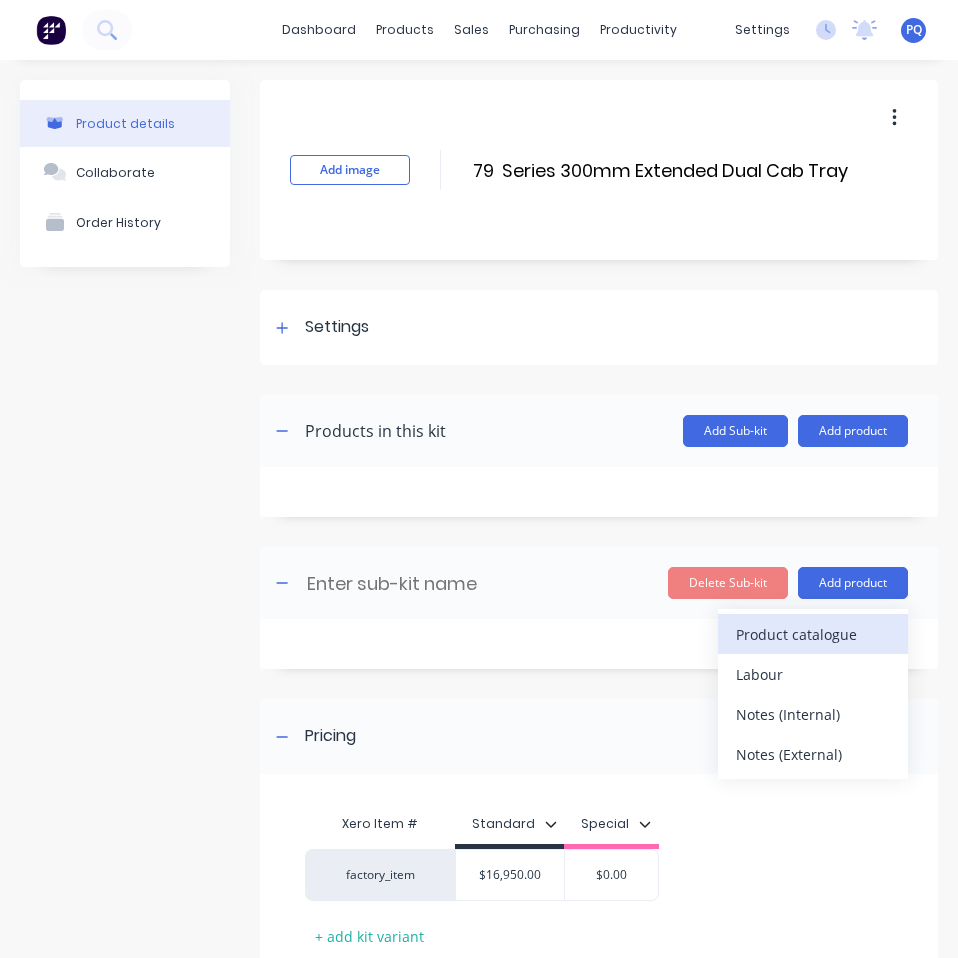 click on "Product catalogue" at bounding box center (813, 634) 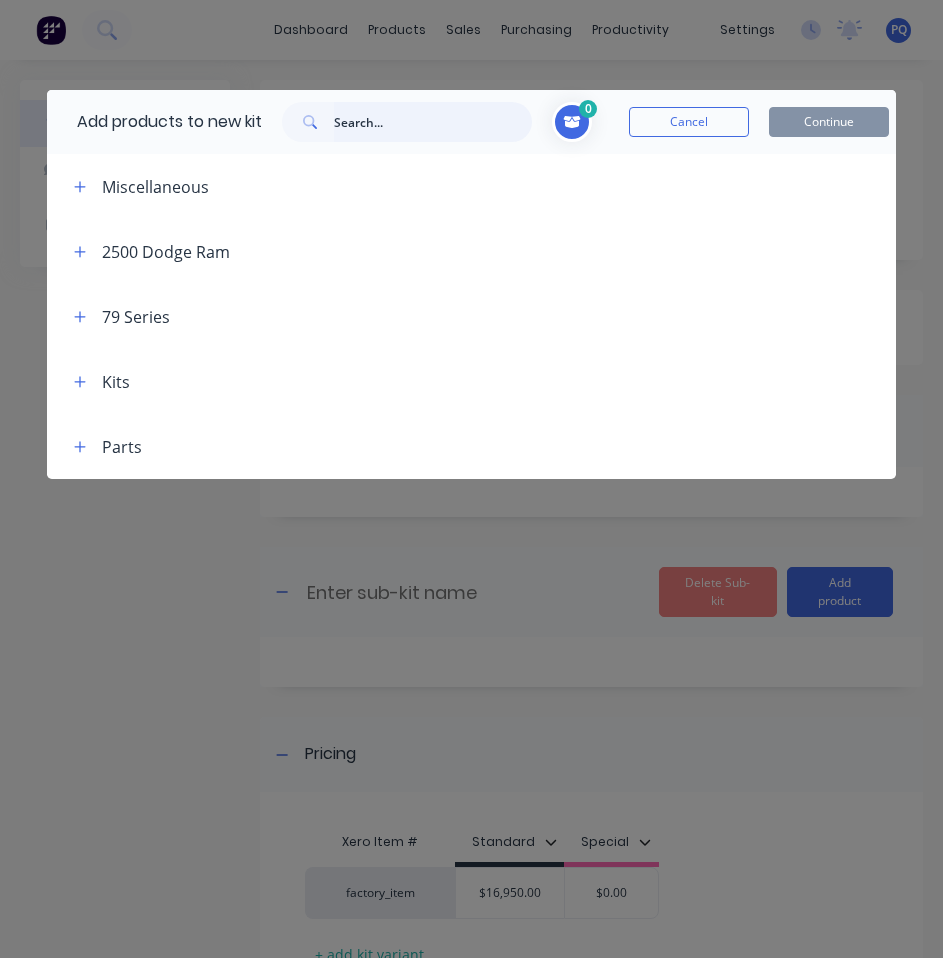 click at bounding box center (433, 122) 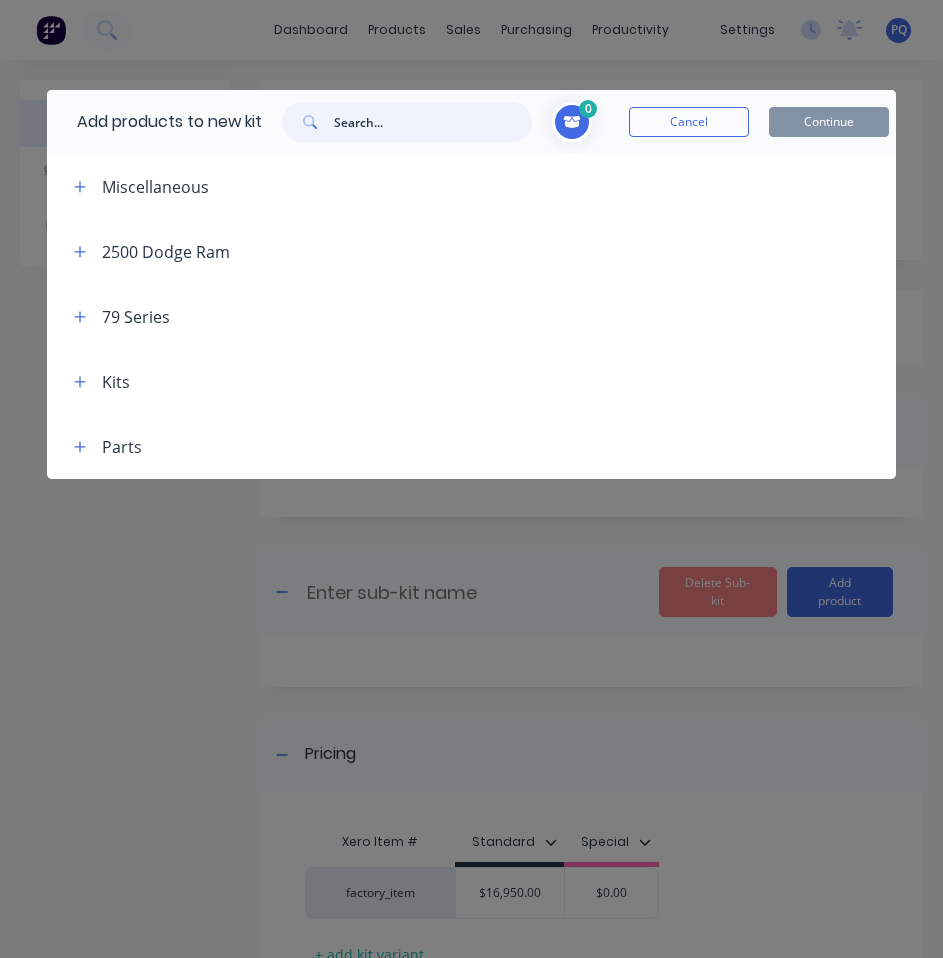 paste on "79 Series 300mm Extended Dual Cab Alloy Tray" 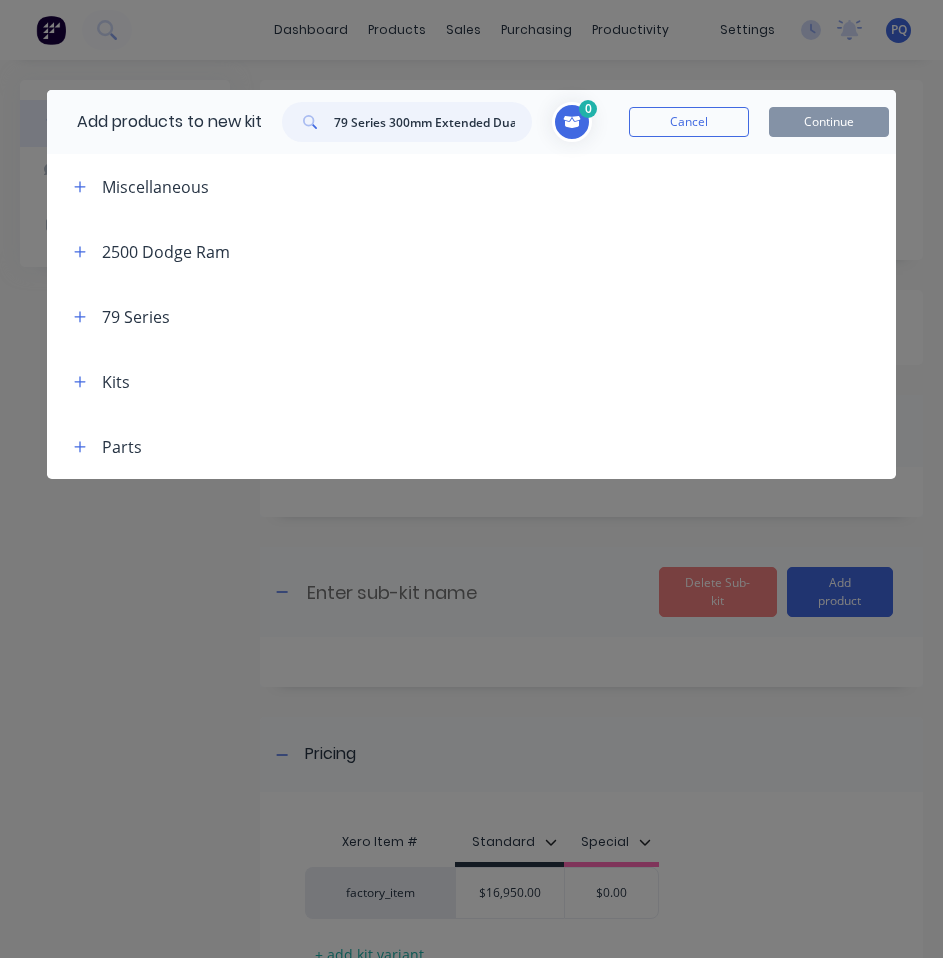 scroll, scrollTop: 0, scrollLeft: 89, axis: horizontal 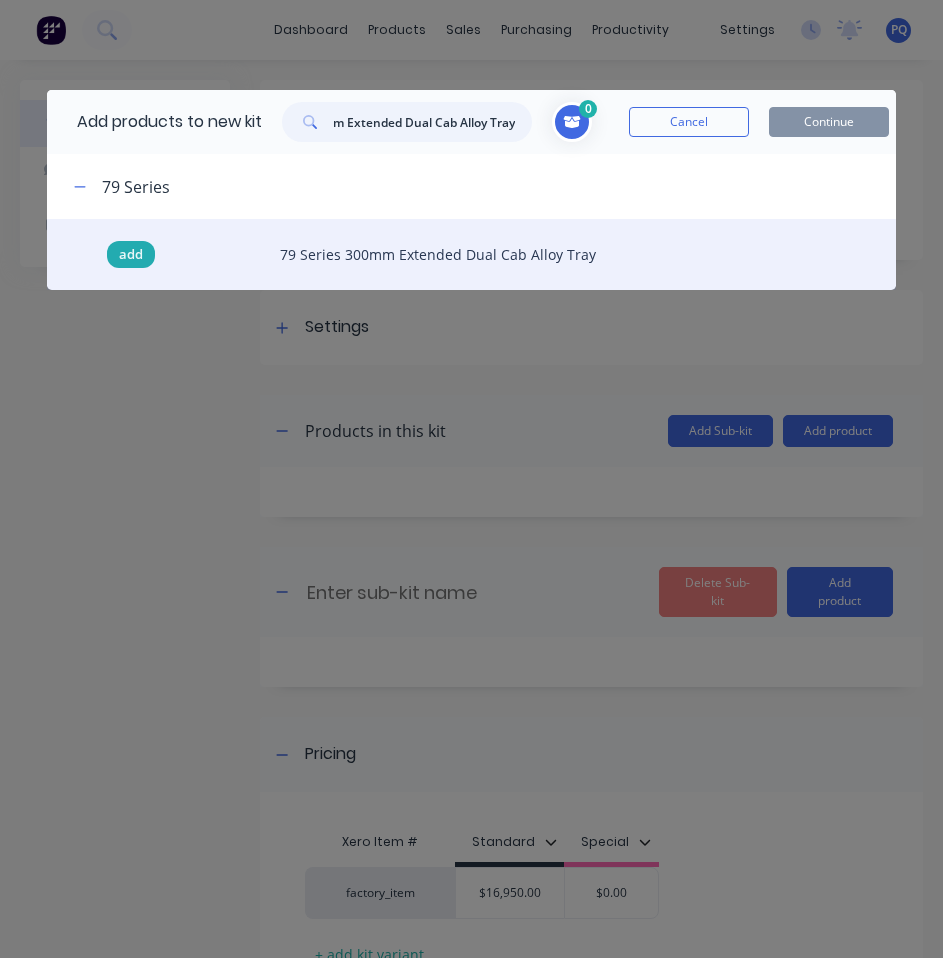 type on "79 Series 300mm Extended Dual Cab Alloy Tray" 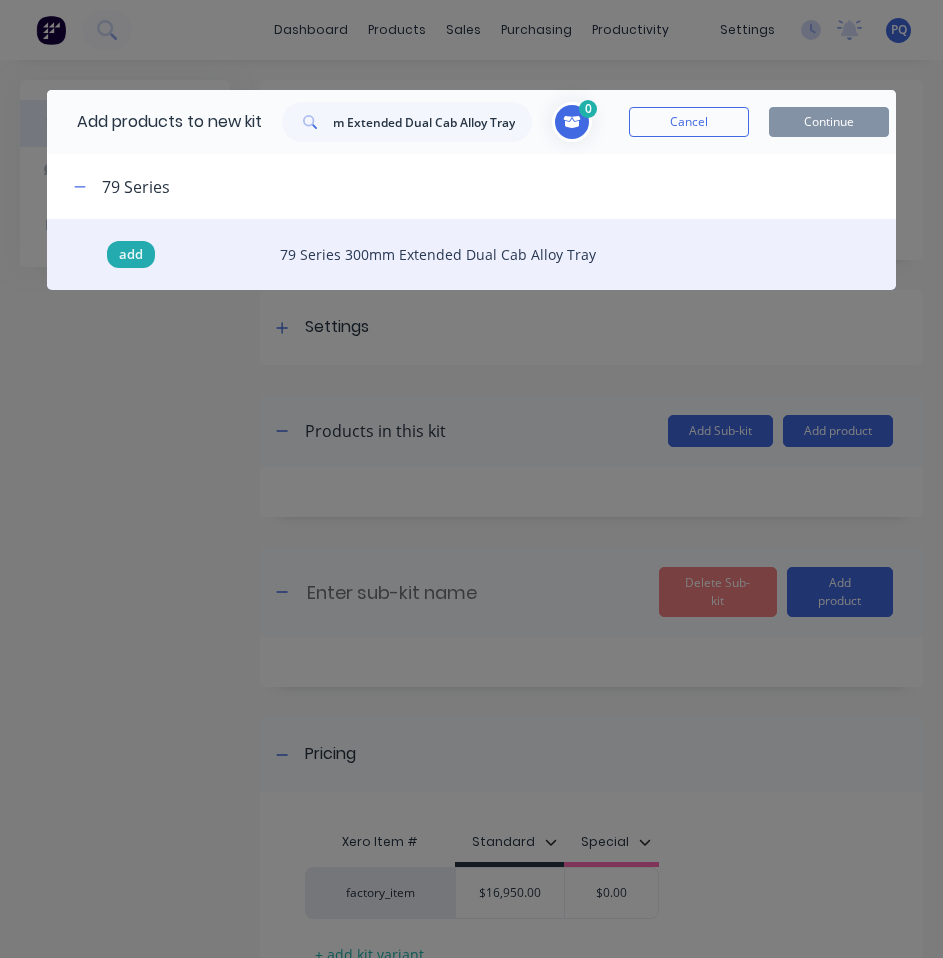 click on "add" at bounding box center [131, 255] 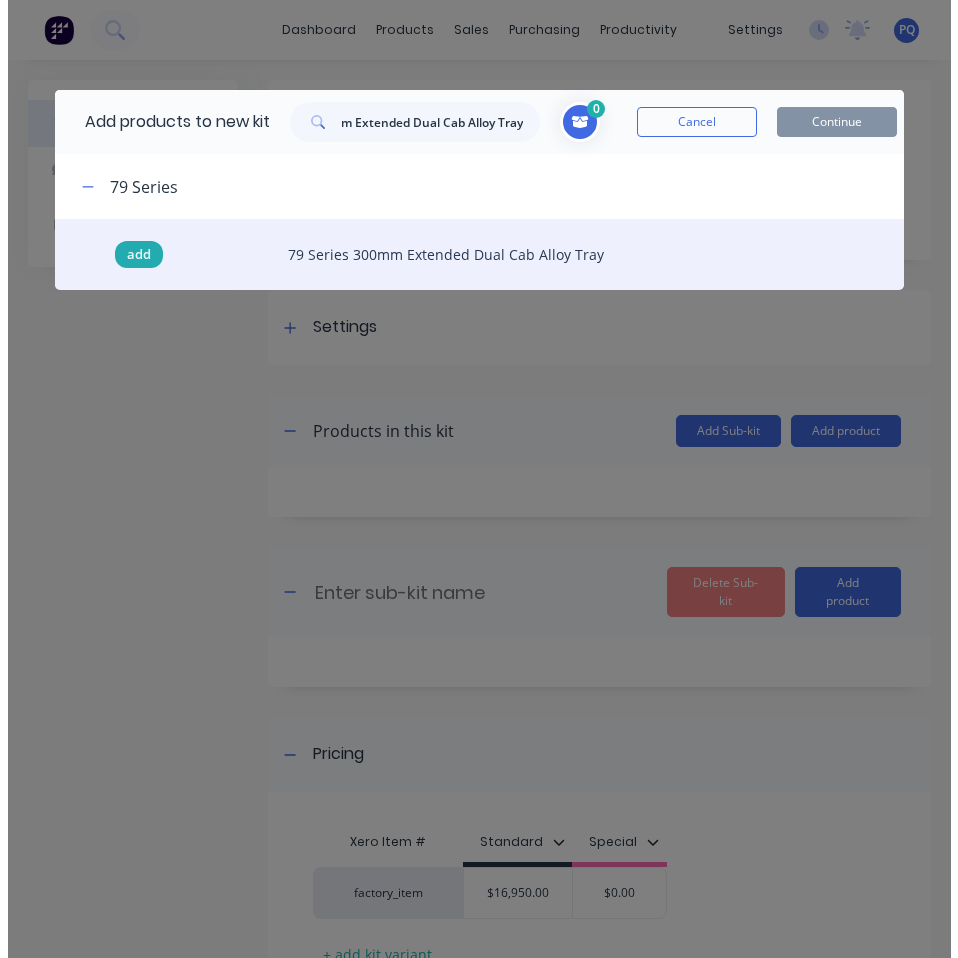 scroll, scrollTop: 0, scrollLeft: 0, axis: both 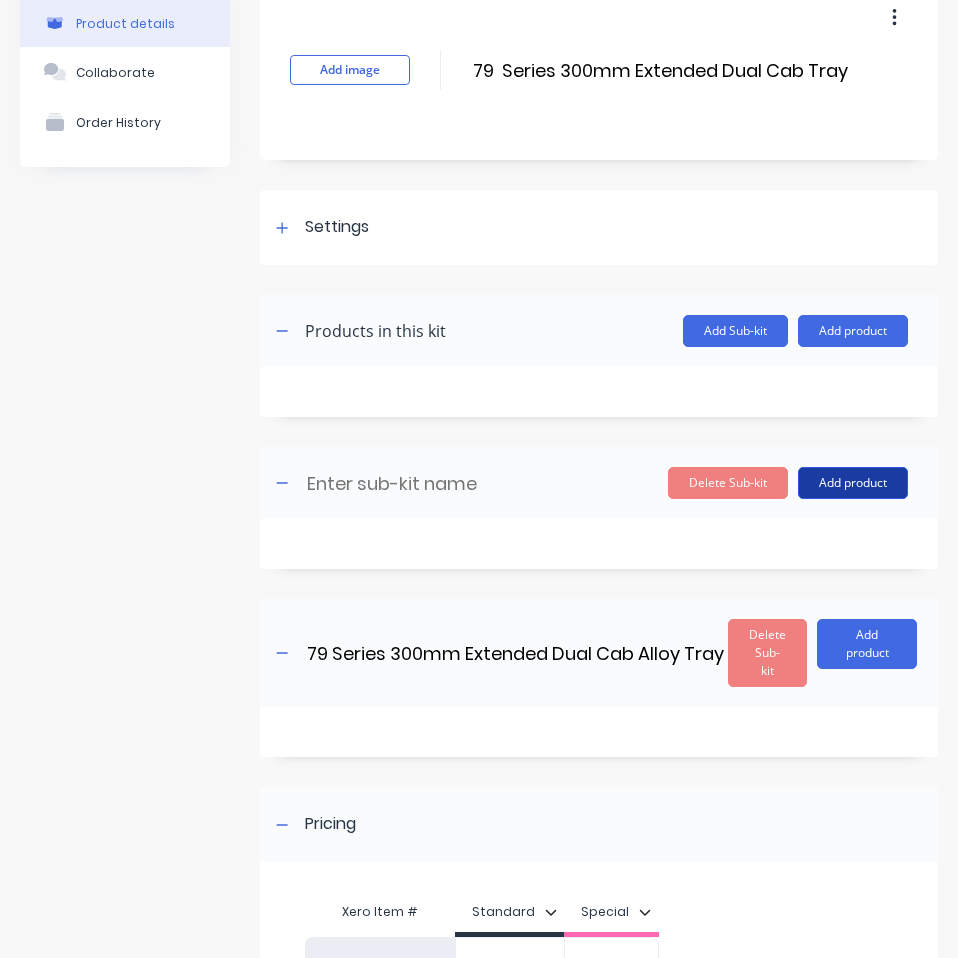 click on "Add product" at bounding box center (853, 483) 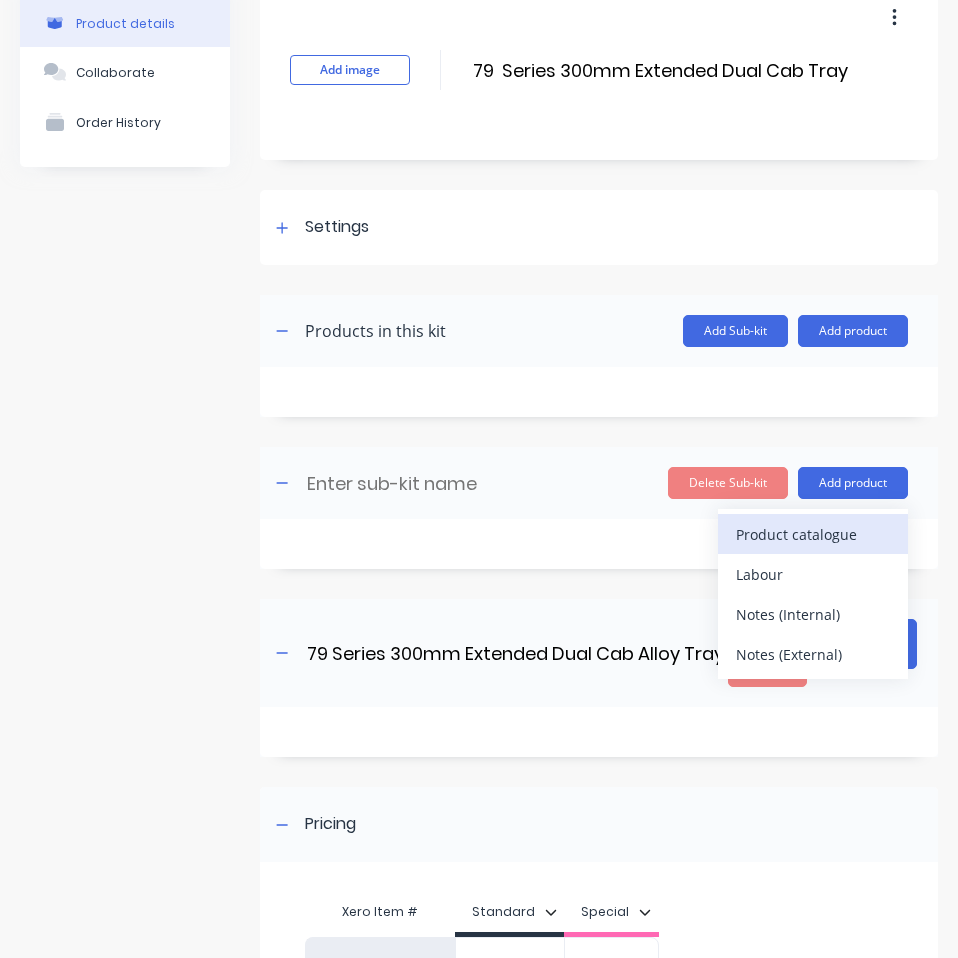click on "Product catalogue" at bounding box center (813, 534) 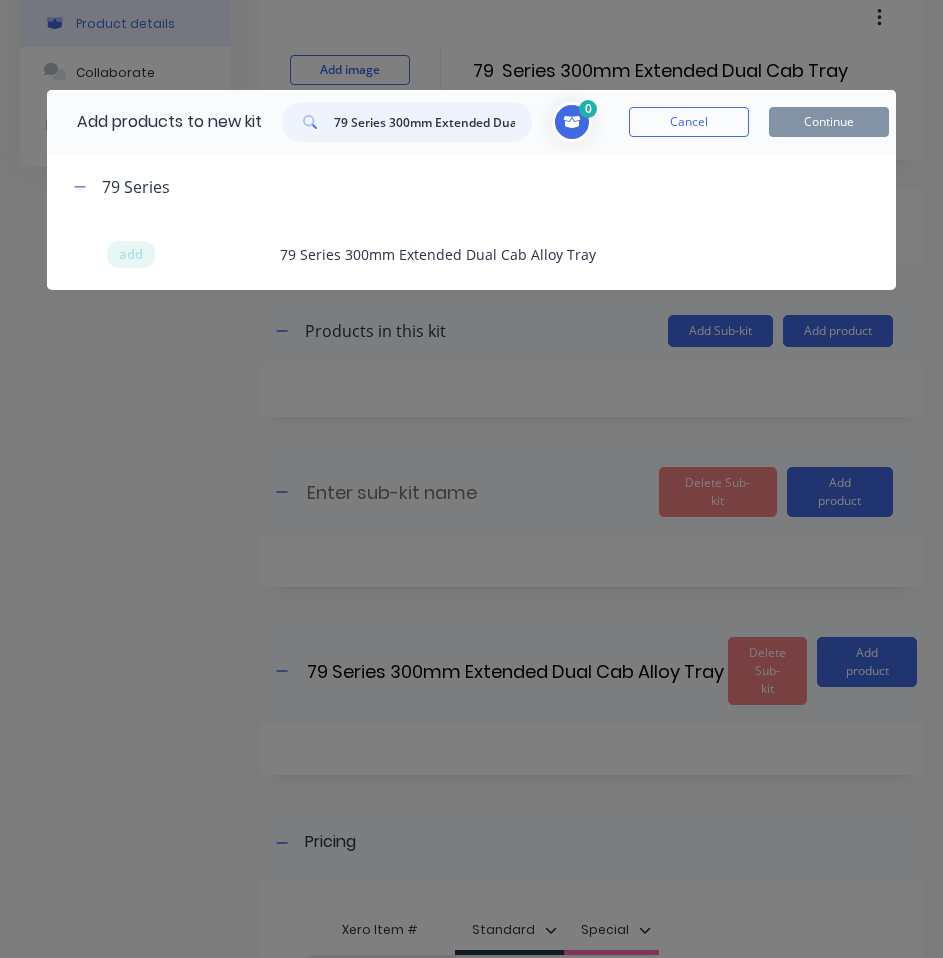 click on "79 Series 300mm Extended Dual Cab Alloy Tray" at bounding box center (433, 122) 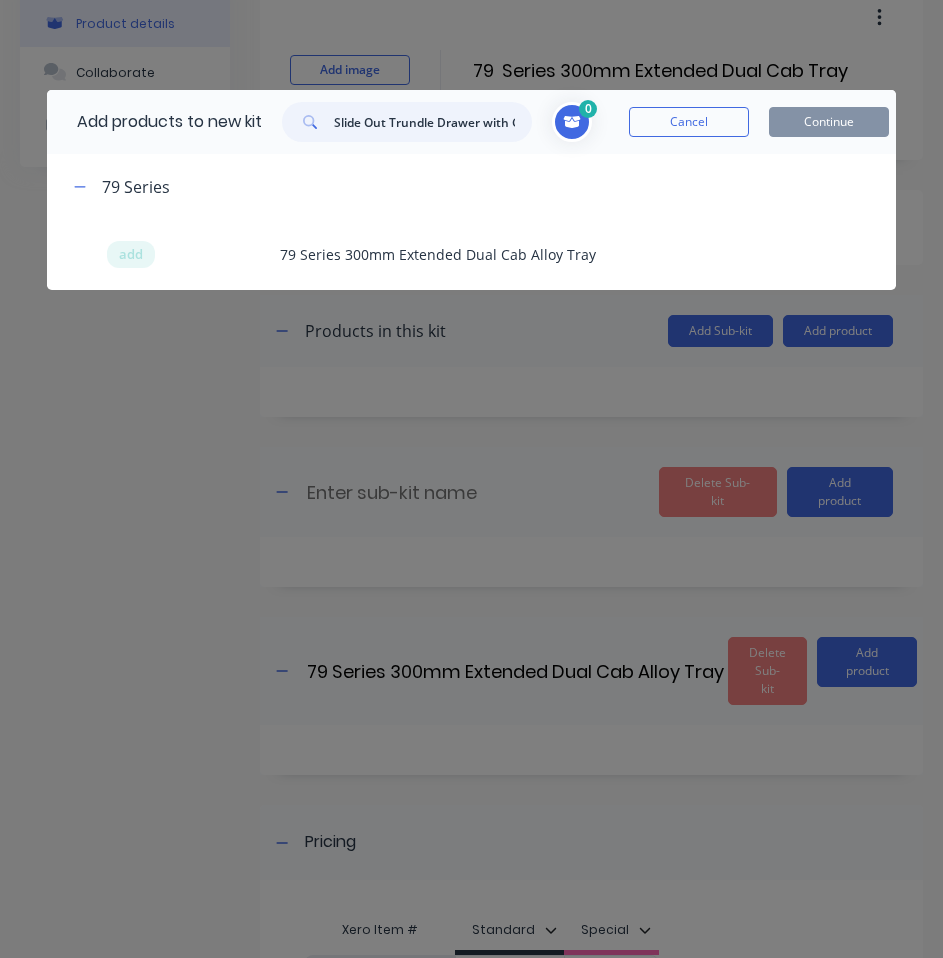 scroll, scrollTop: 0, scrollLeft: 201, axis: horizontal 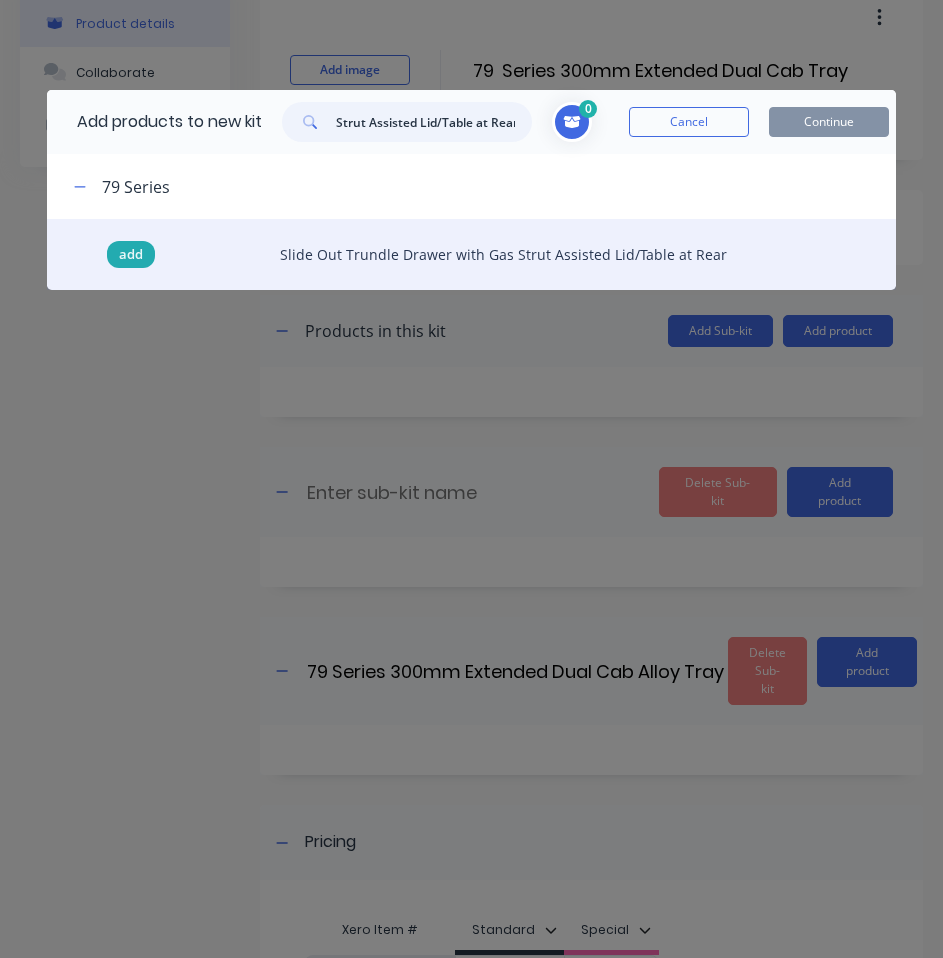 type on "Slide Out Trundle Drawer with Gas Strut Assisted Lid/Table at Rear" 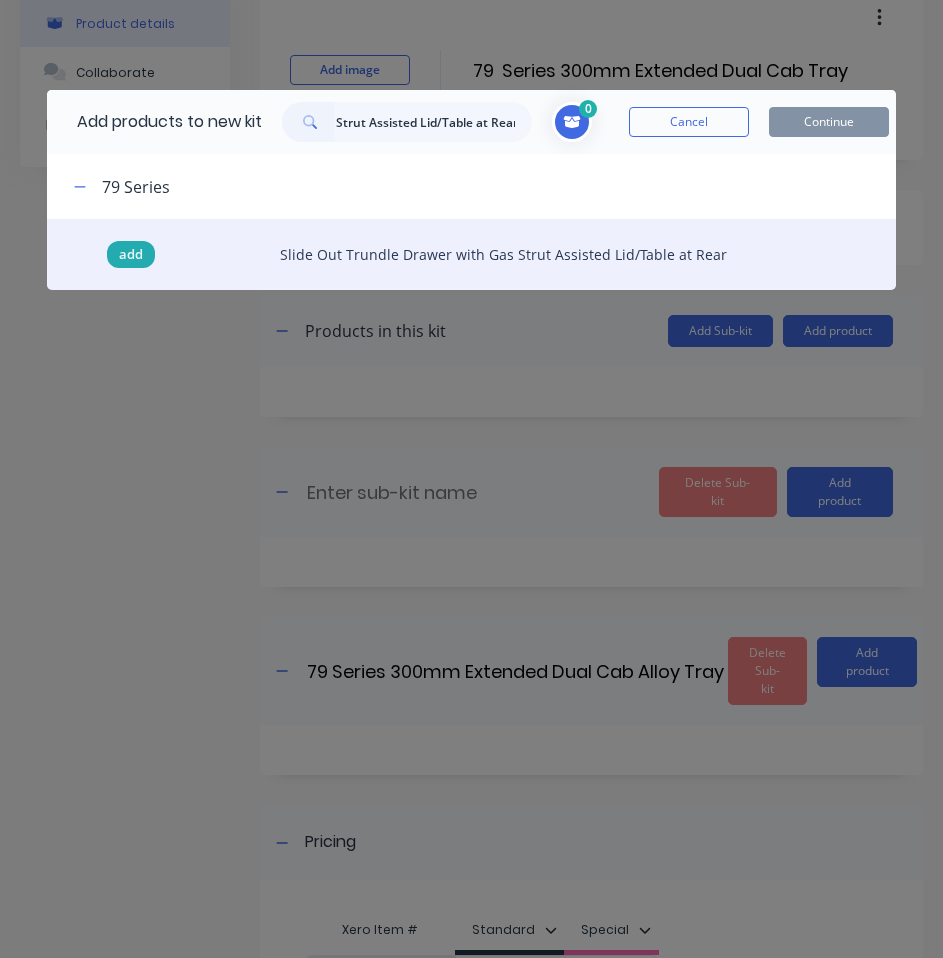 click on "add" at bounding box center [131, 255] 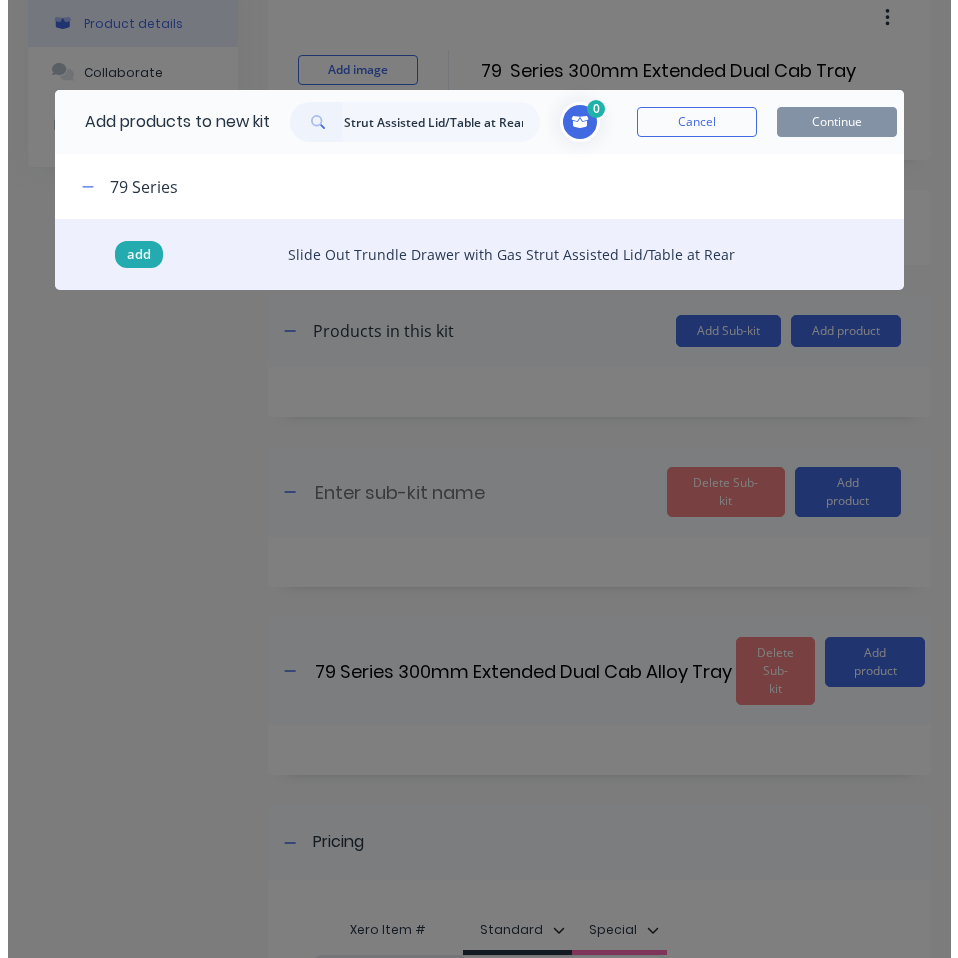 scroll, scrollTop: 0, scrollLeft: 0, axis: both 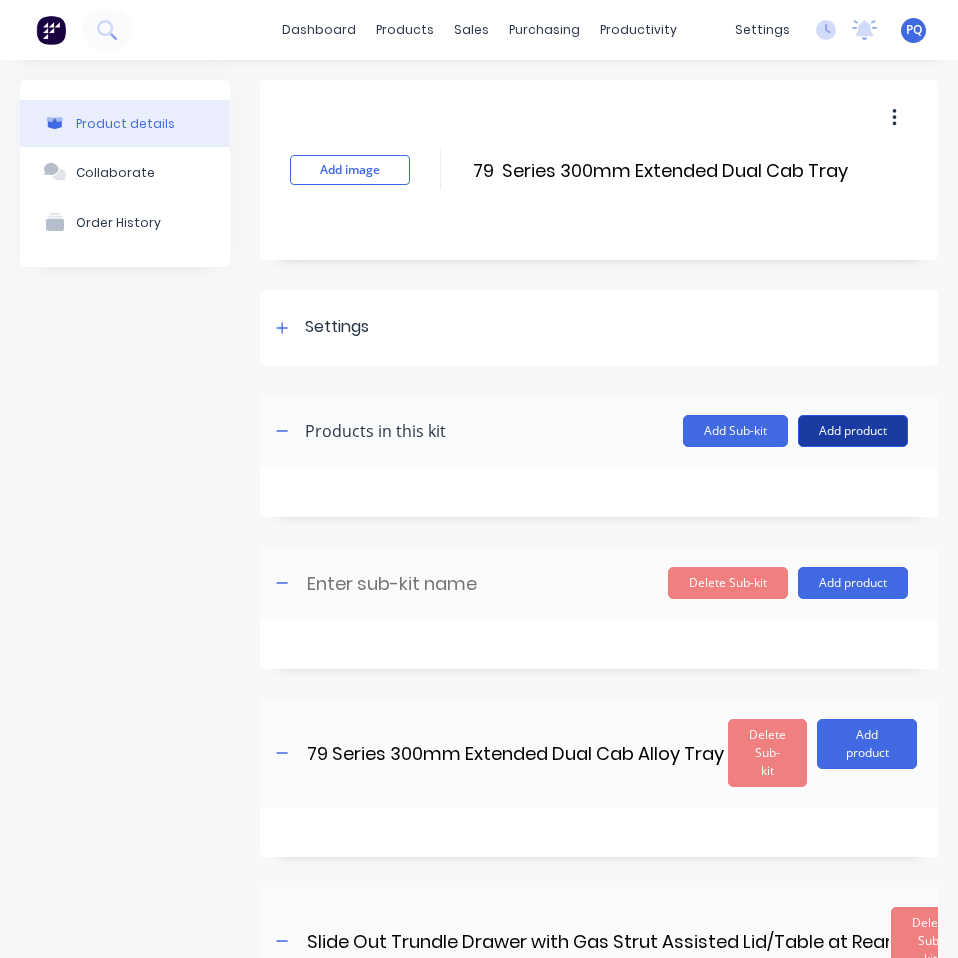 click on "Add product" at bounding box center (853, 431) 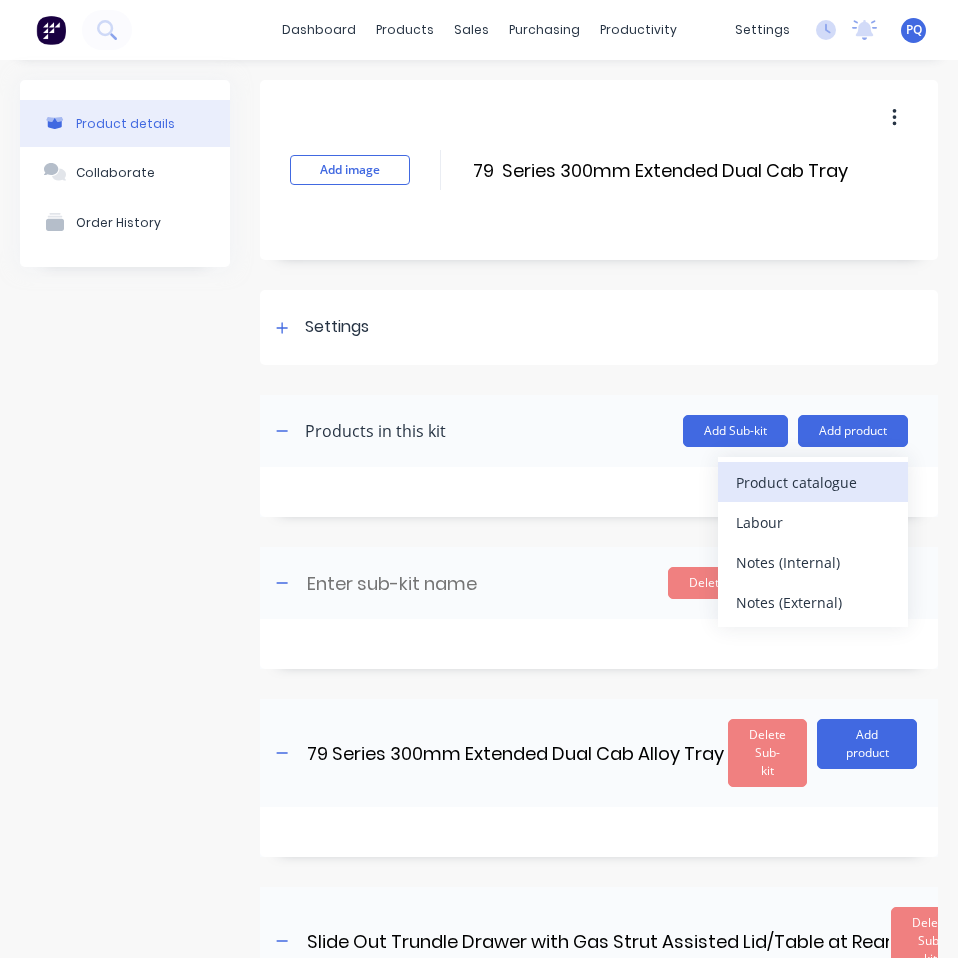 click on "Product catalogue" at bounding box center (813, 482) 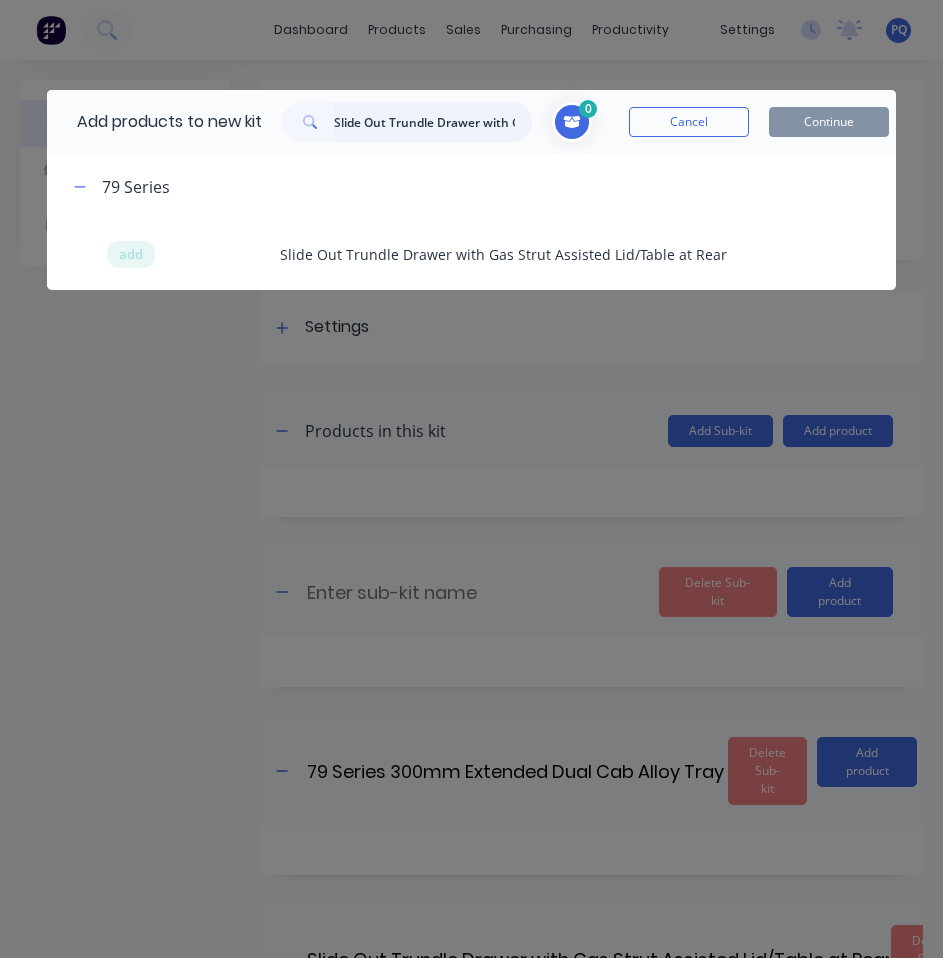 click on "Slide Out Trundle Drawer with Gas Strut Assisted Lid/Table at Rear" at bounding box center (433, 122) 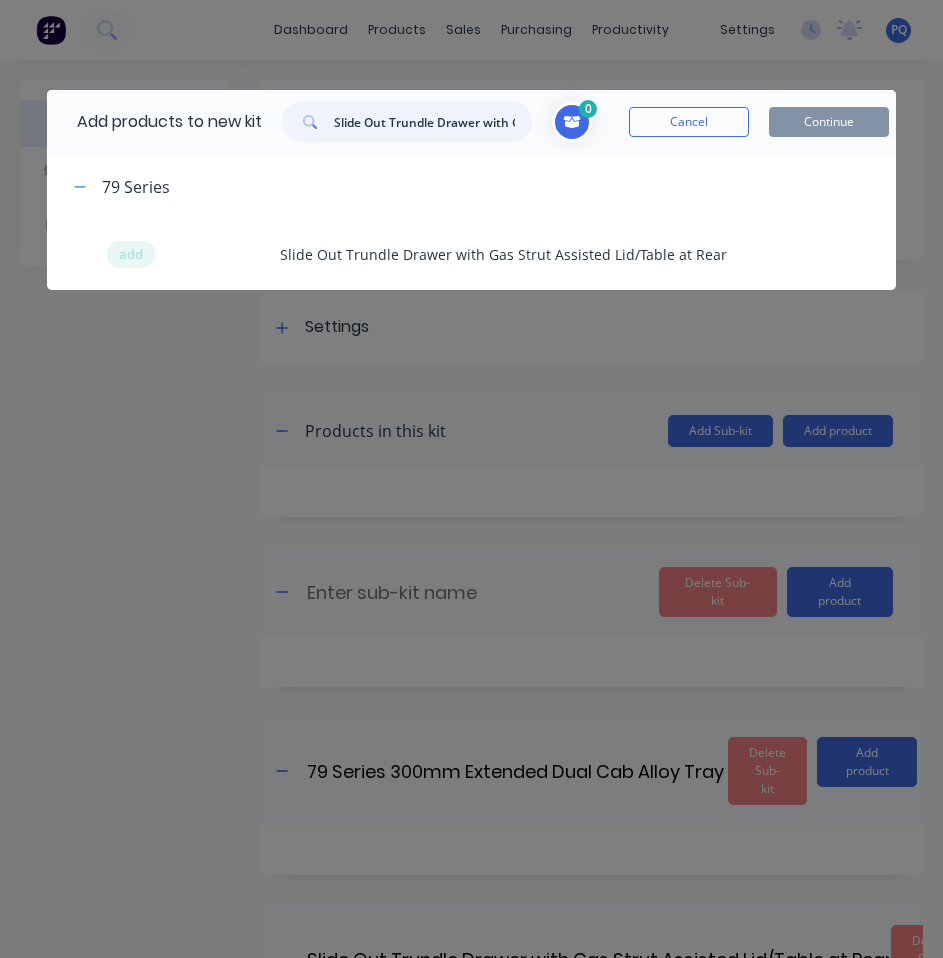 click on "Slide Out Trundle Drawer with Gas Strut Assisted Lid/Table at Rear" at bounding box center [433, 122] 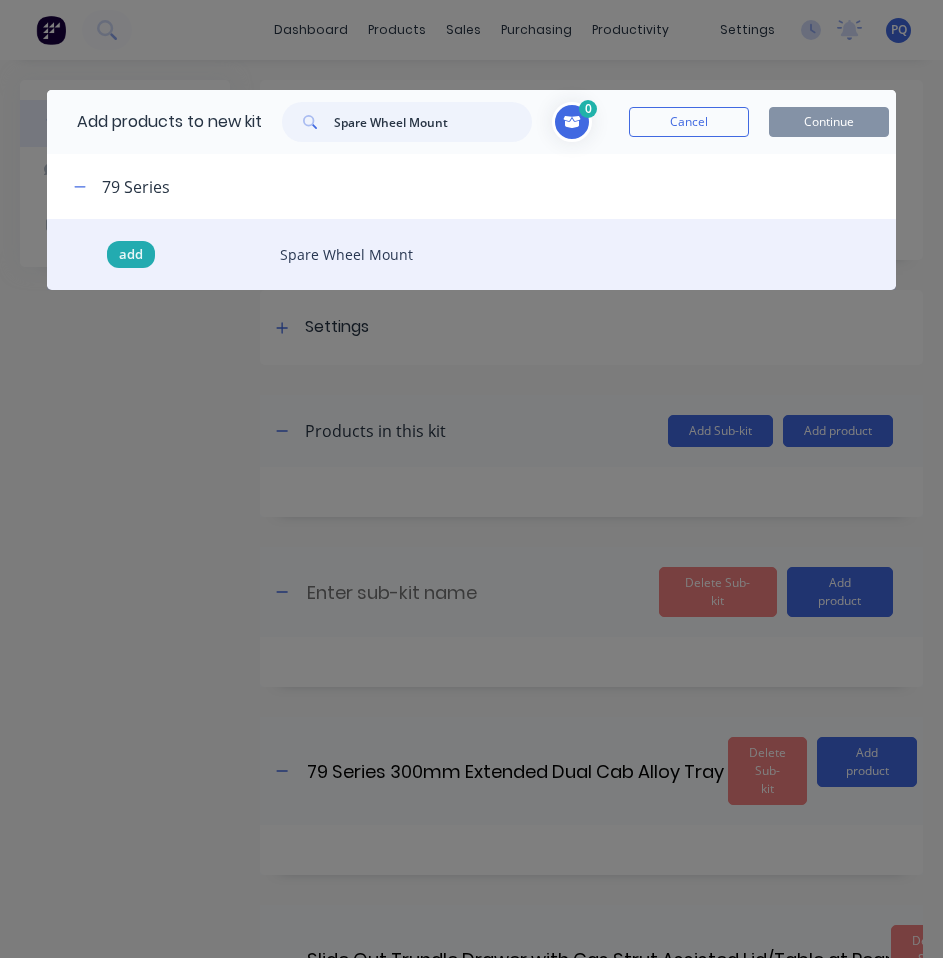 type on "Spare Wheel Mount" 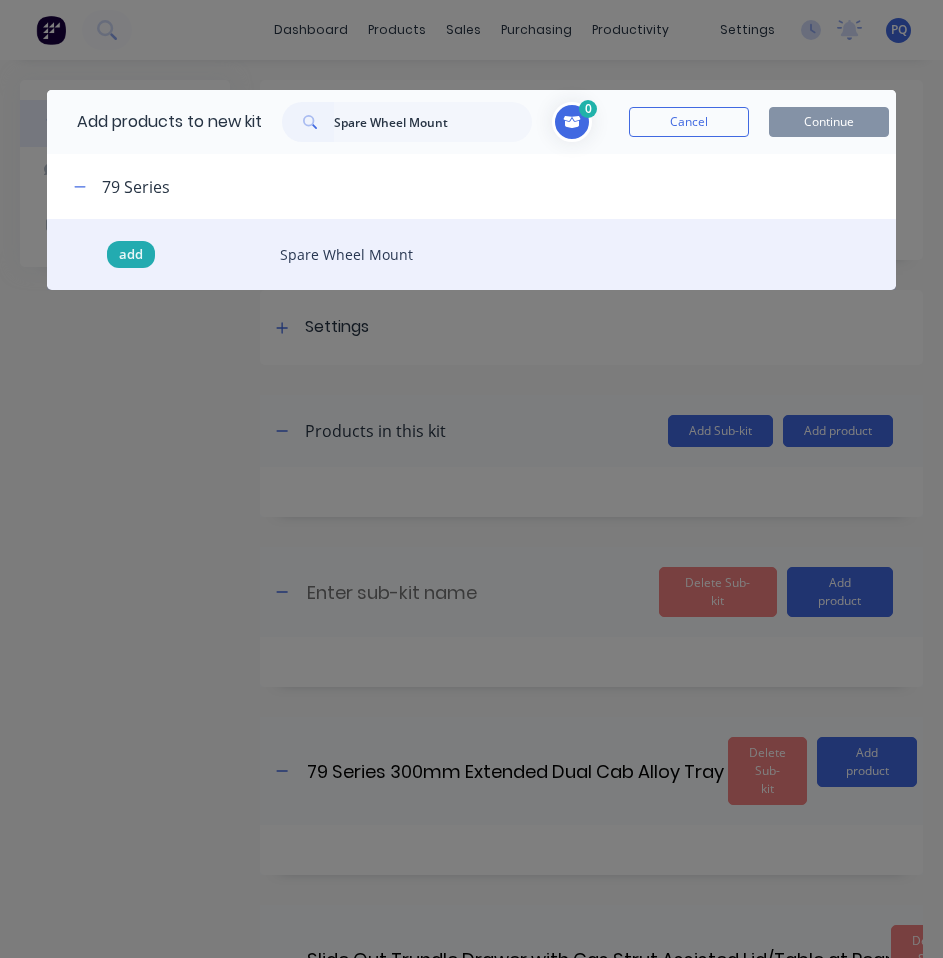 click on "add" at bounding box center [131, 255] 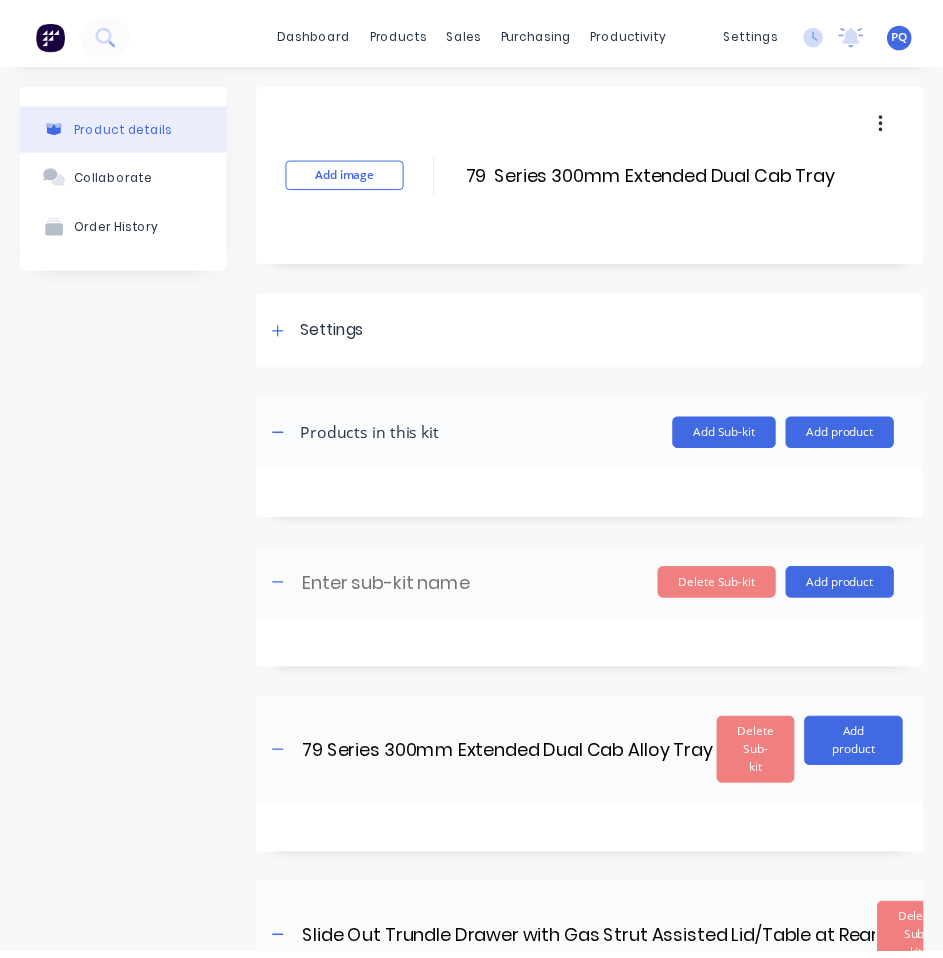 scroll, scrollTop: 136, scrollLeft: 0, axis: vertical 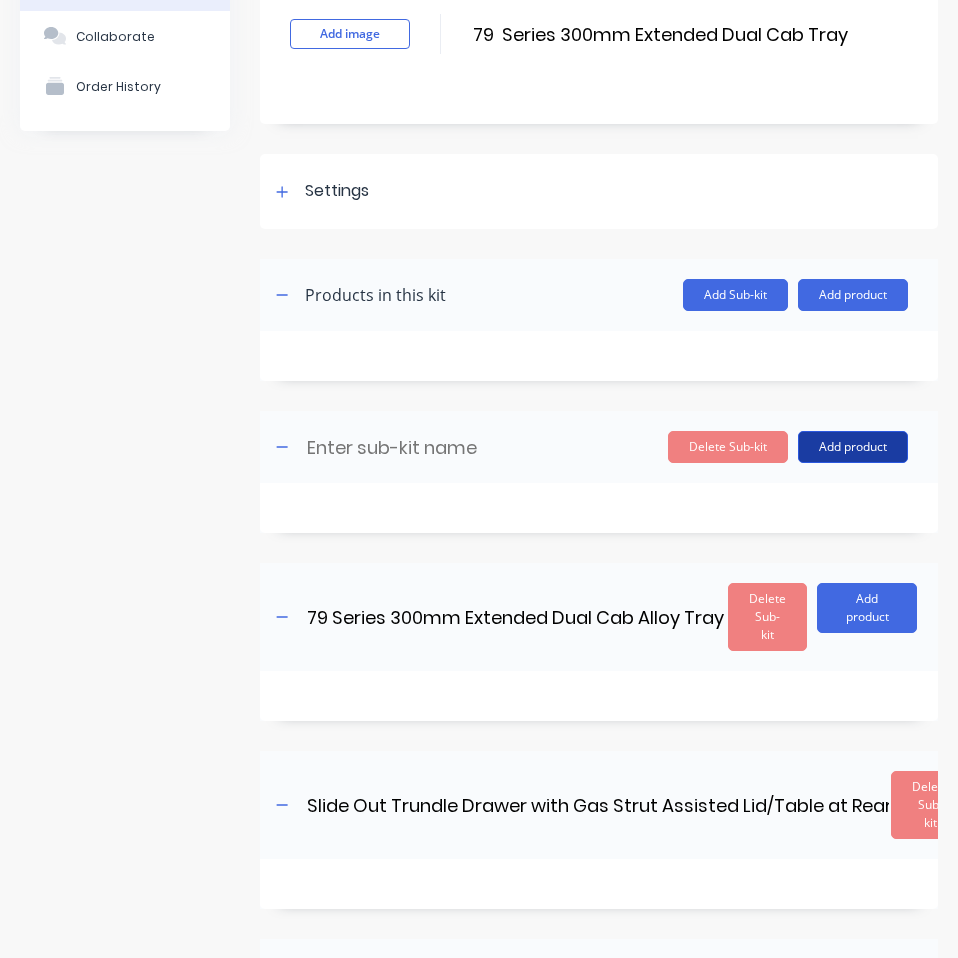 click on "Add product" at bounding box center (853, 447) 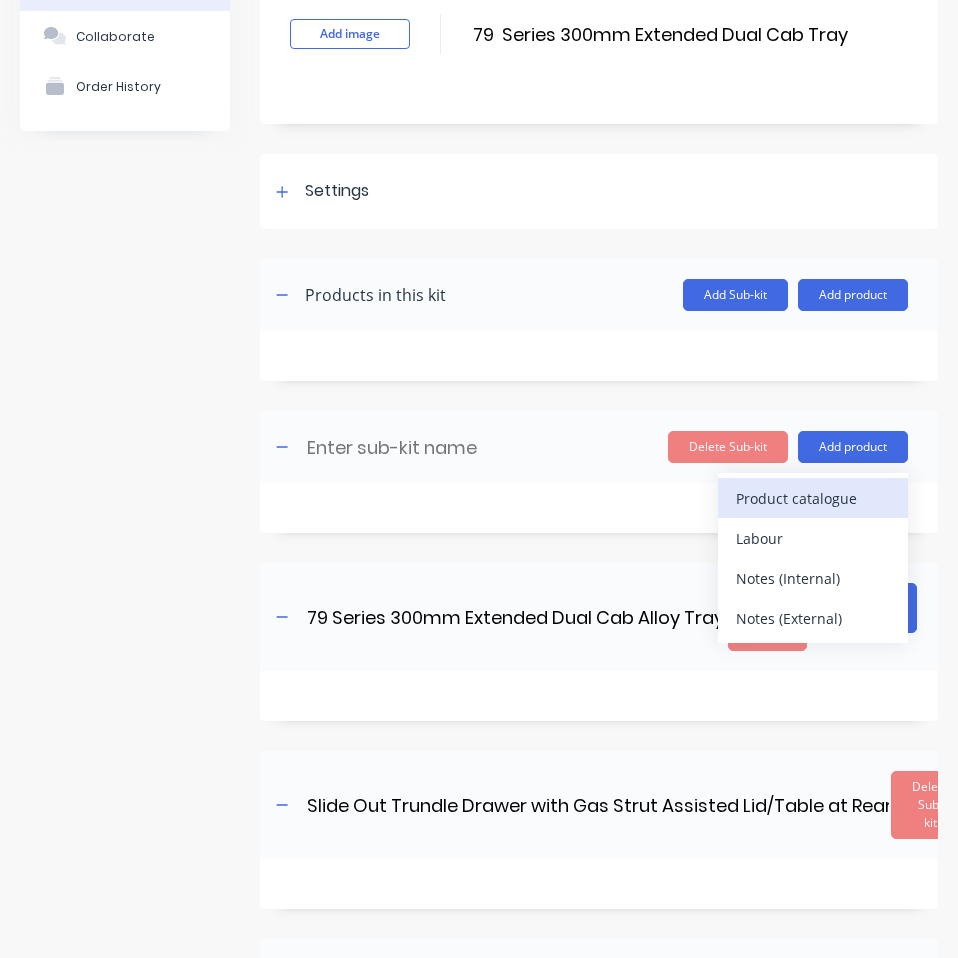 click on "Product catalogue" at bounding box center (813, 498) 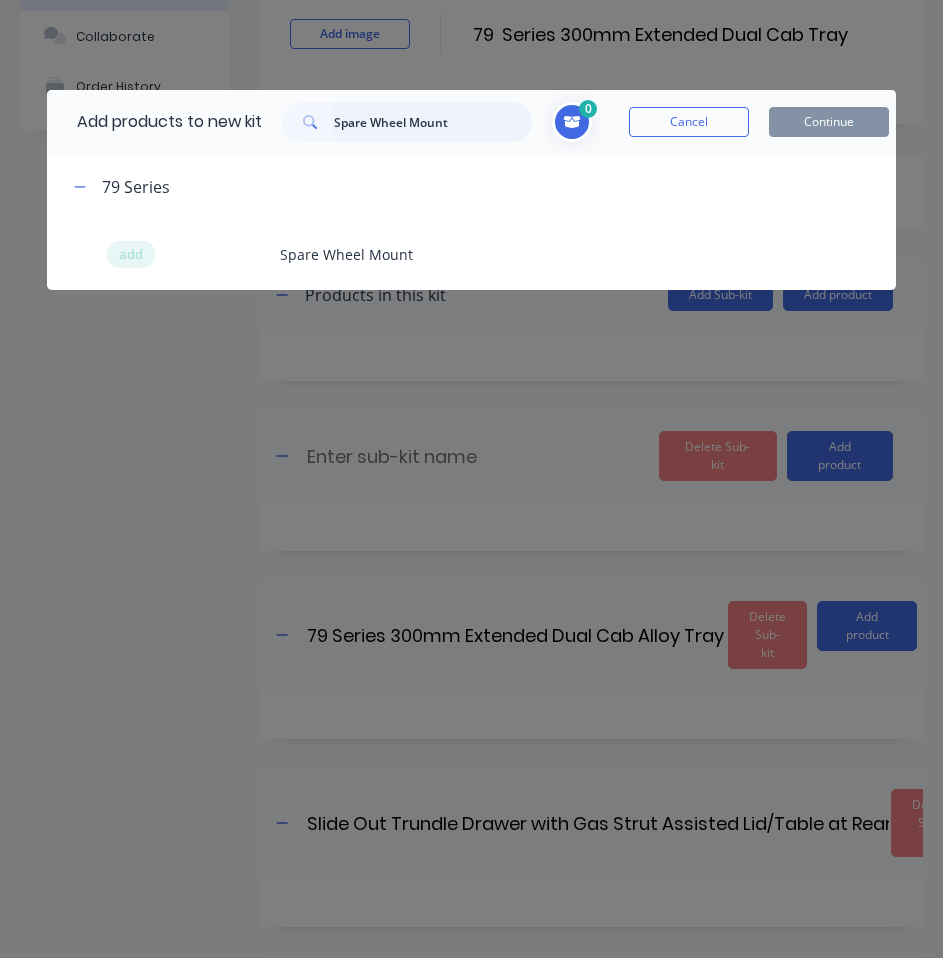 click on "Spare Wheel Mount" at bounding box center [433, 122] 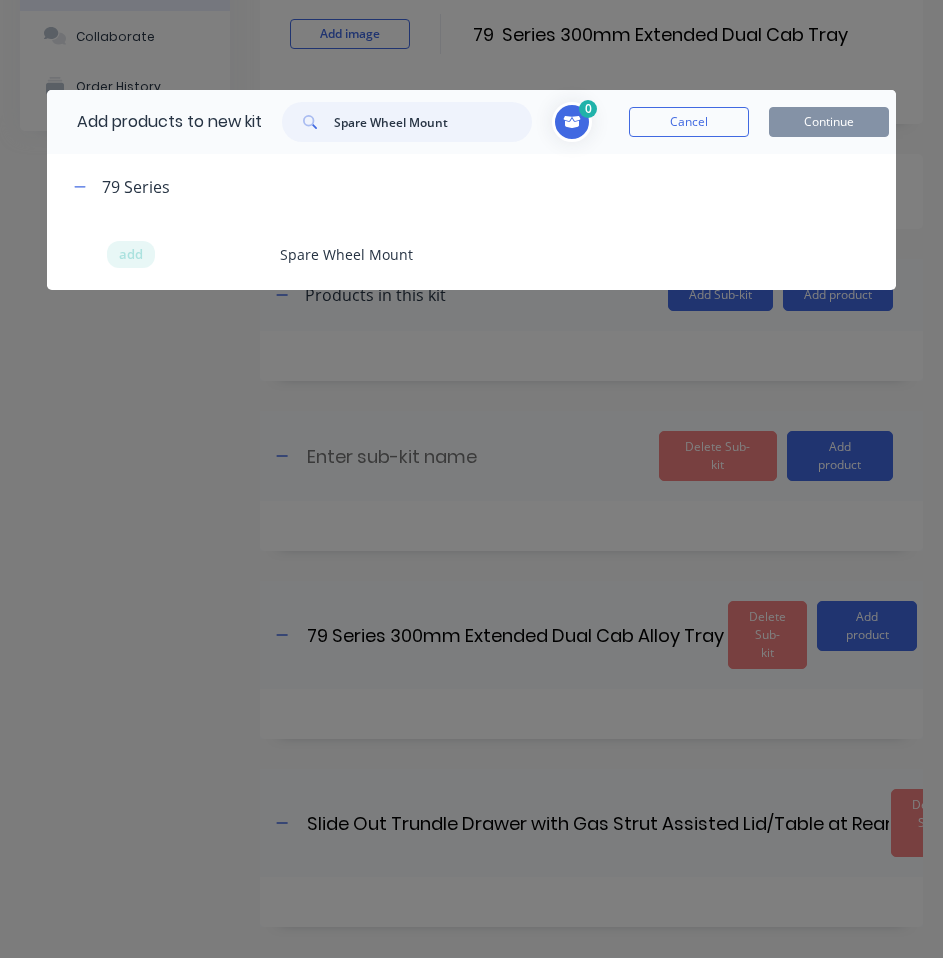click on "Spare Wheel Mount" at bounding box center [433, 122] 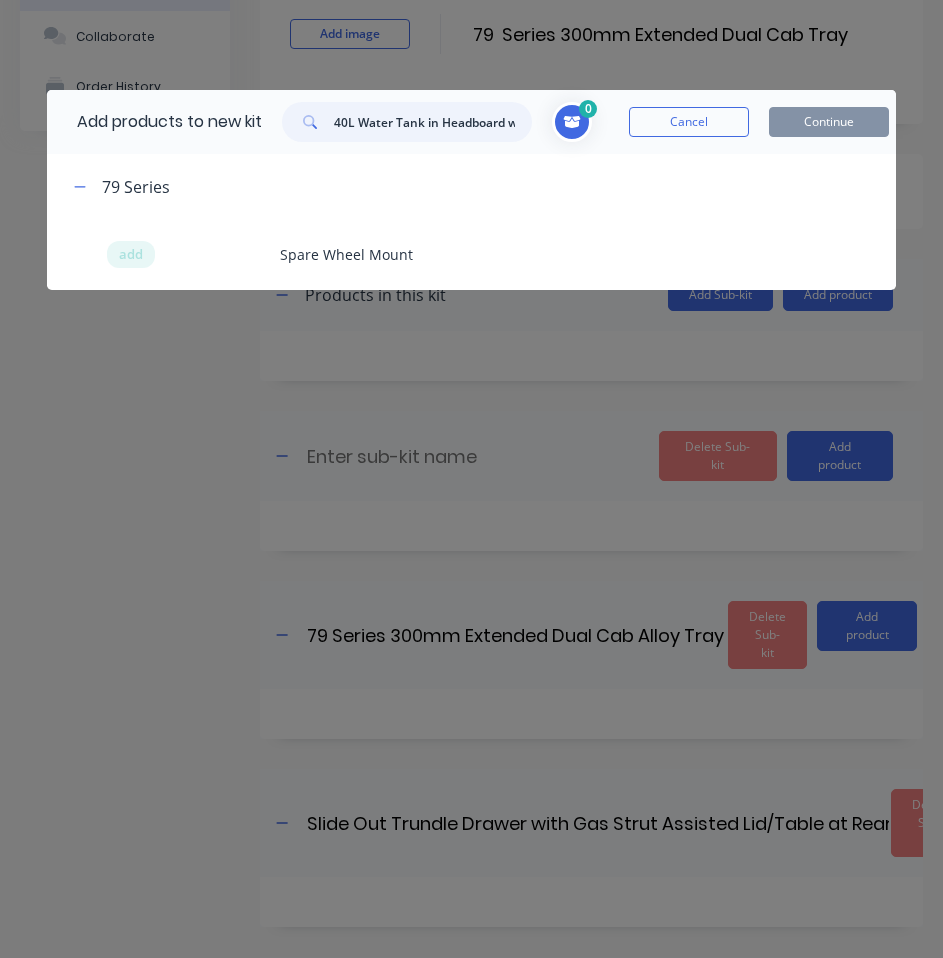 scroll, scrollTop: 0, scrollLeft: 362, axis: horizontal 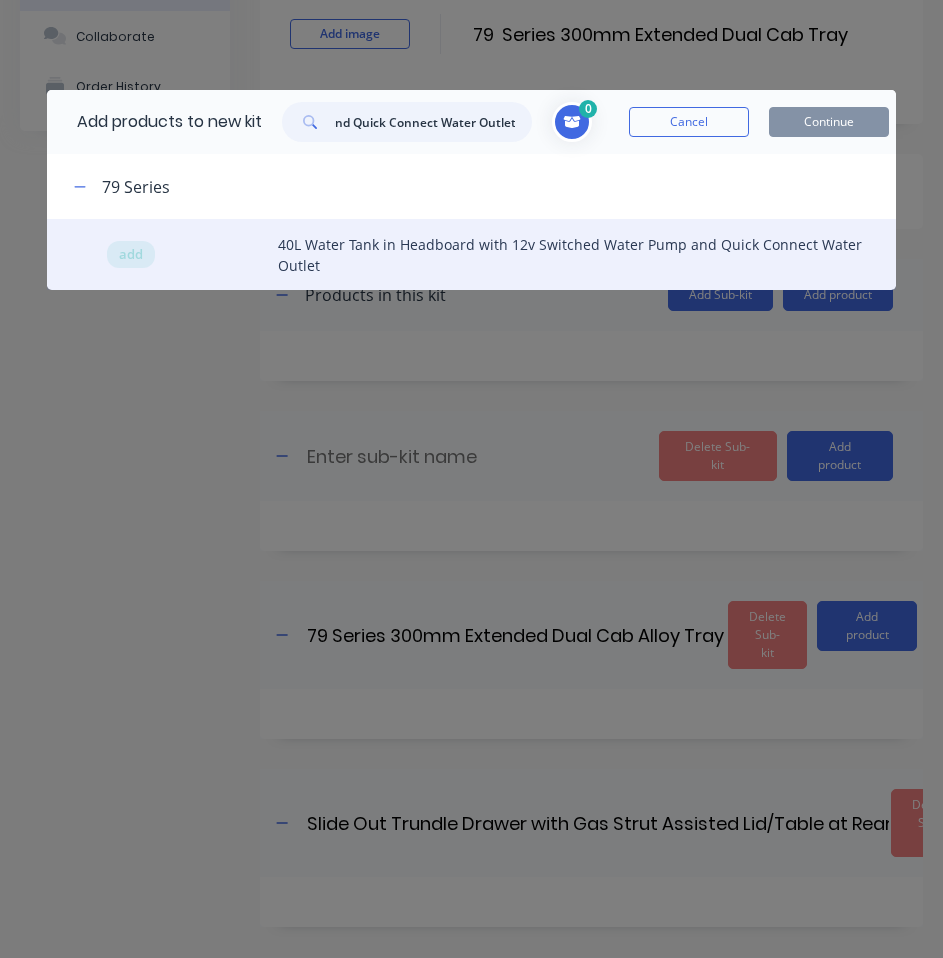 type on "40L Water Tank in Headboard with 12v Switched Water Pump and Quick Connect Water Outlet" 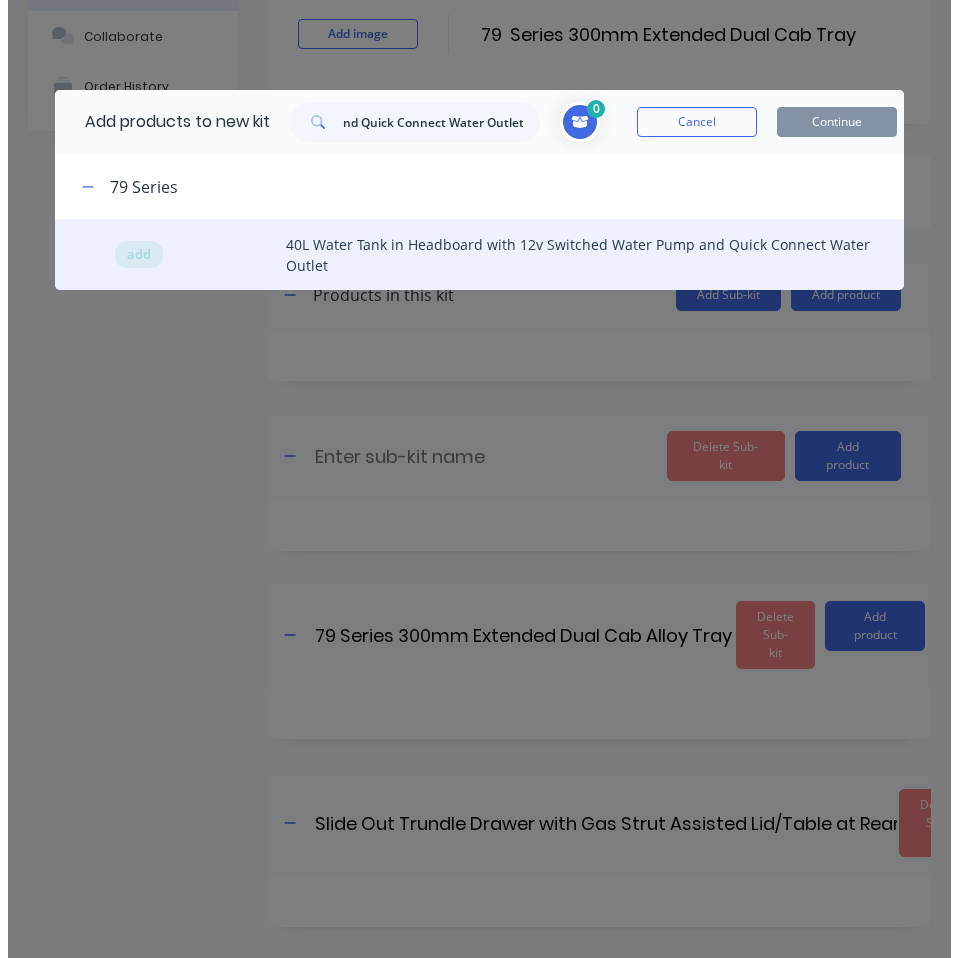 scroll, scrollTop: 0, scrollLeft: 0, axis: both 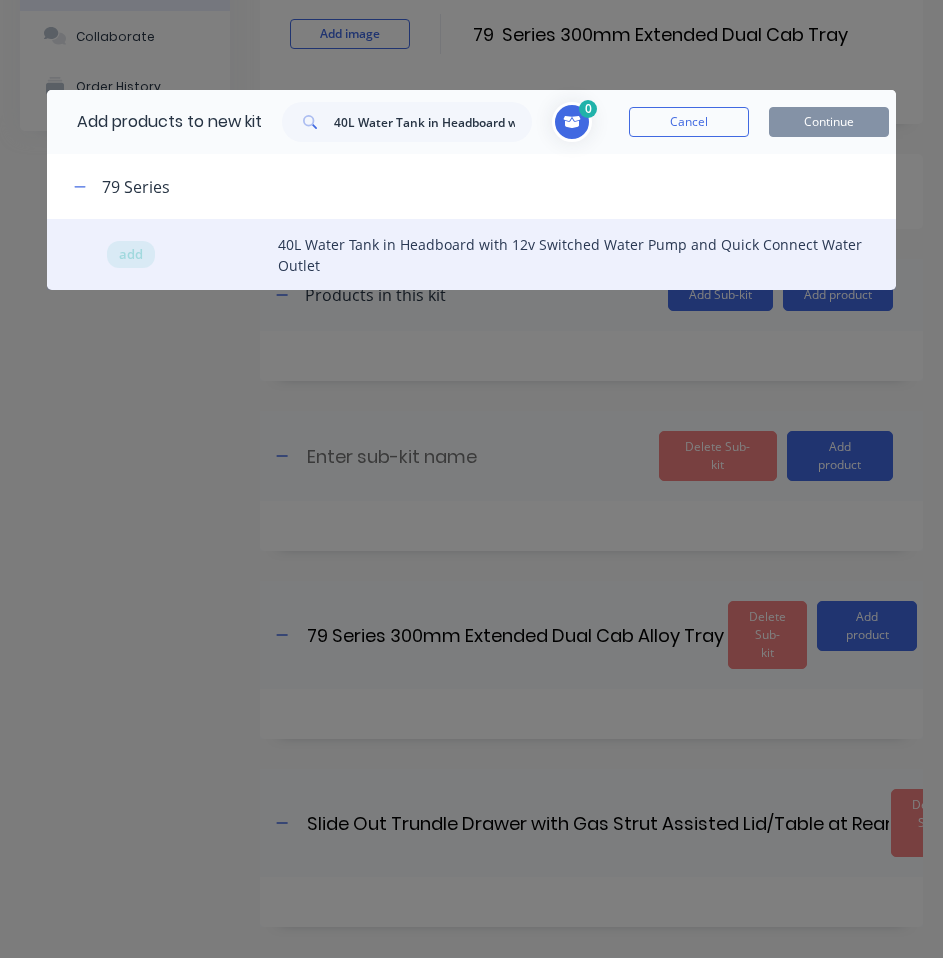 click on "add 40L Water Tank in Headboard with 12v Switched Water Pump and Quick Connect Water Outlet" at bounding box center (471, 254) 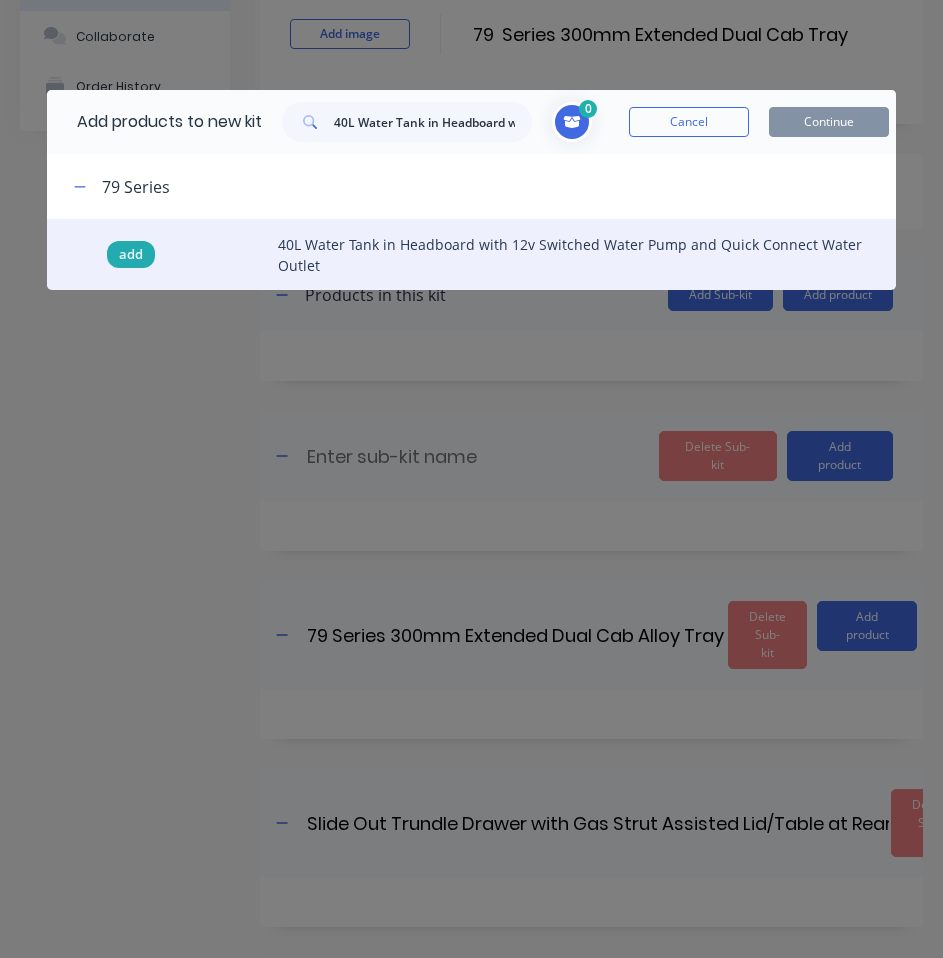 click on "add" at bounding box center (131, 255) 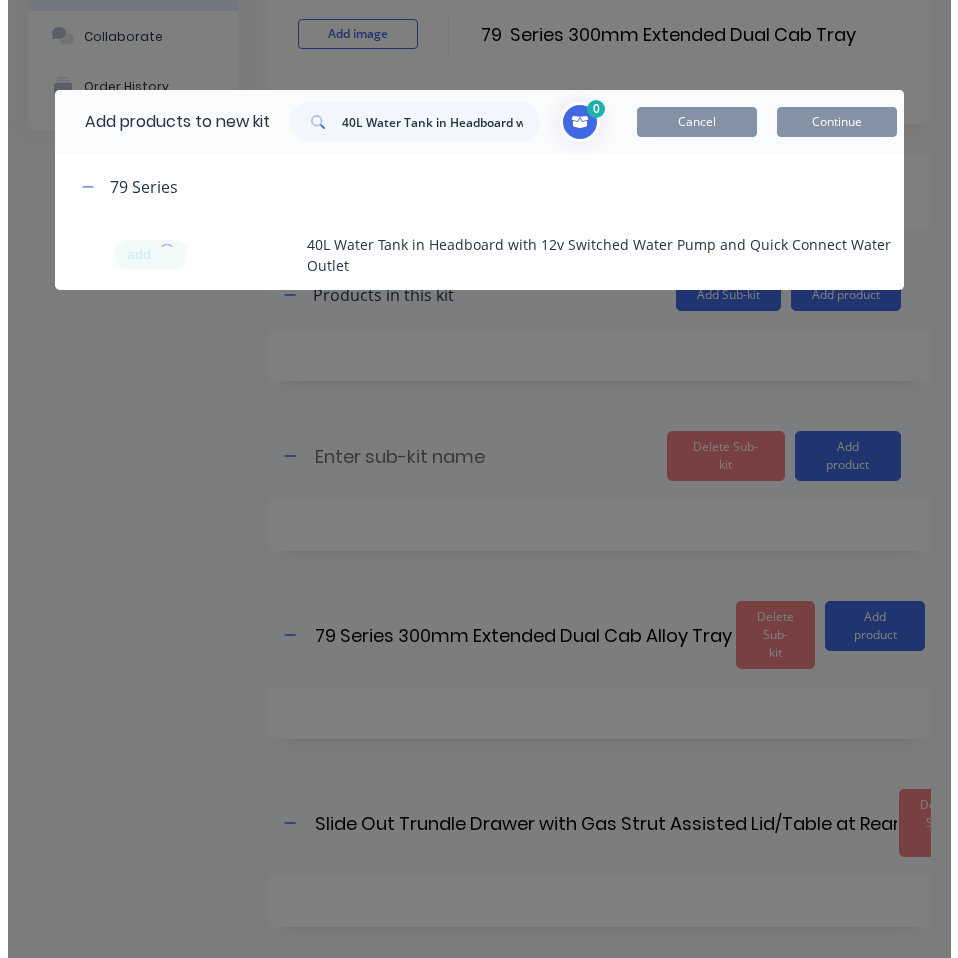 scroll, scrollTop: 306, scrollLeft: 0, axis: vertical 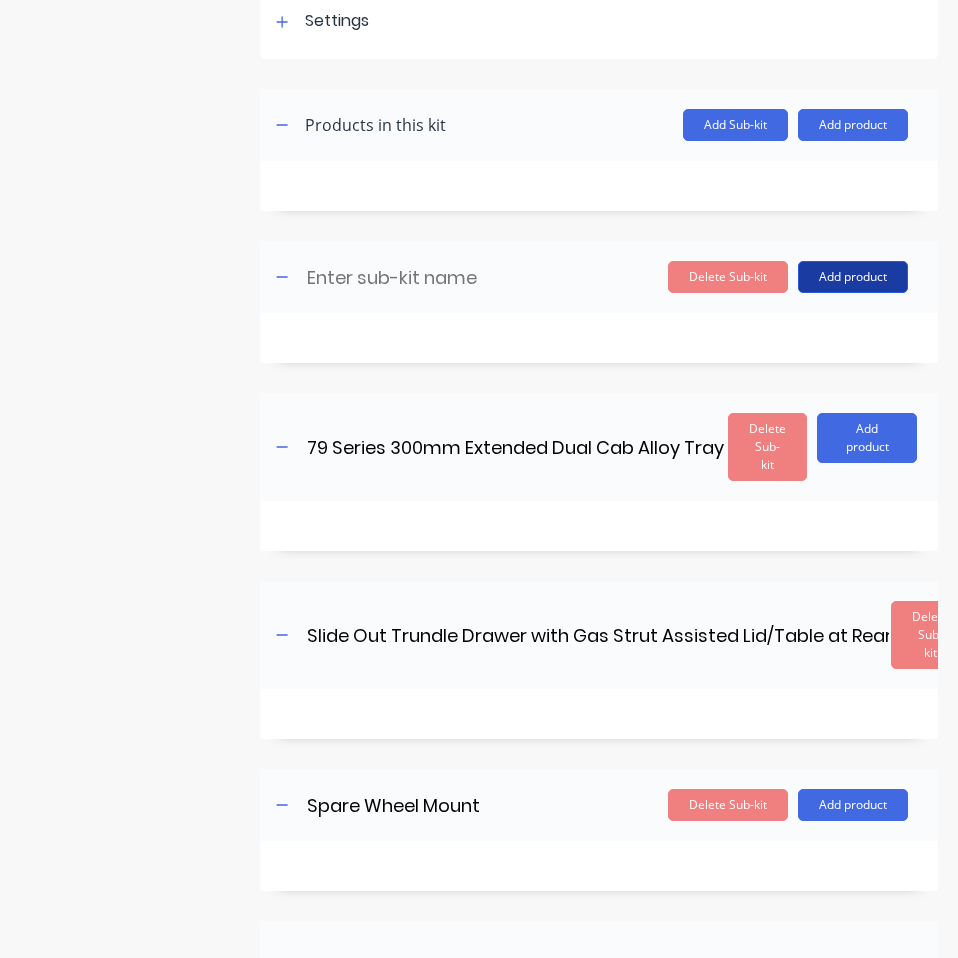 click on "Add product" at bounding box center [853, 277] 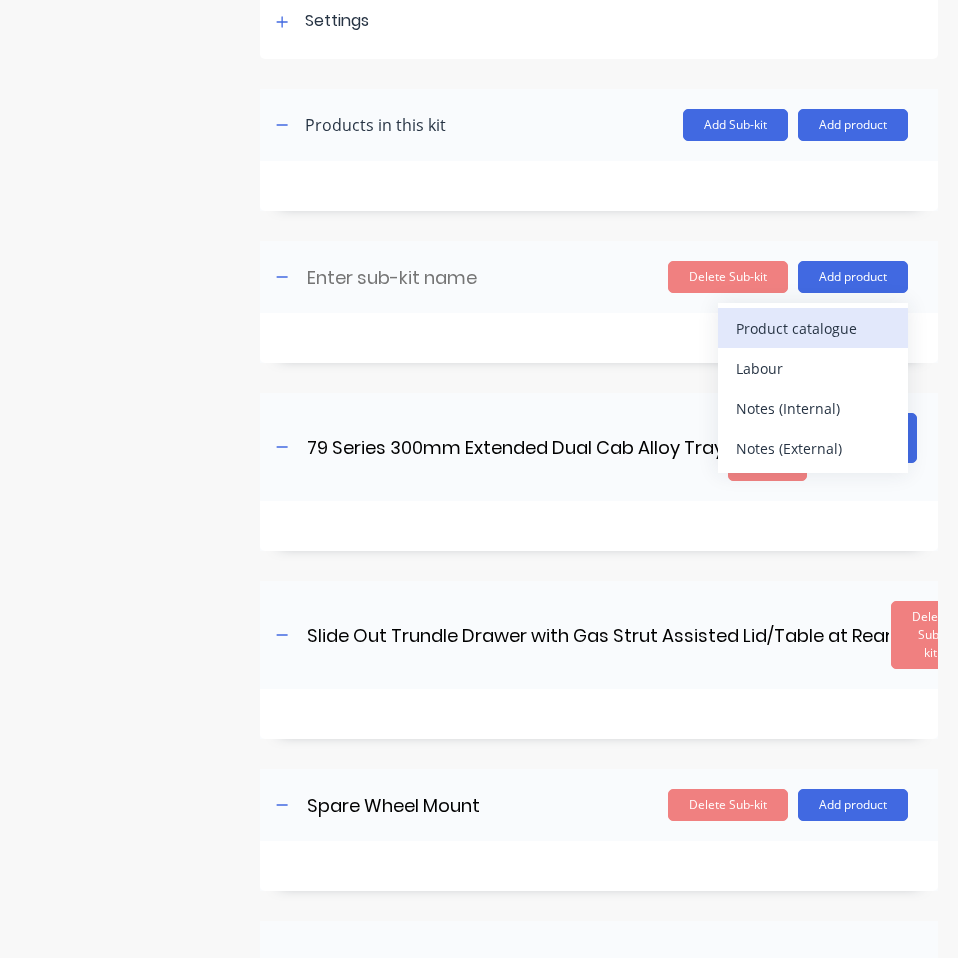 click on "Product catalogue" at bounding box center (813, 328) 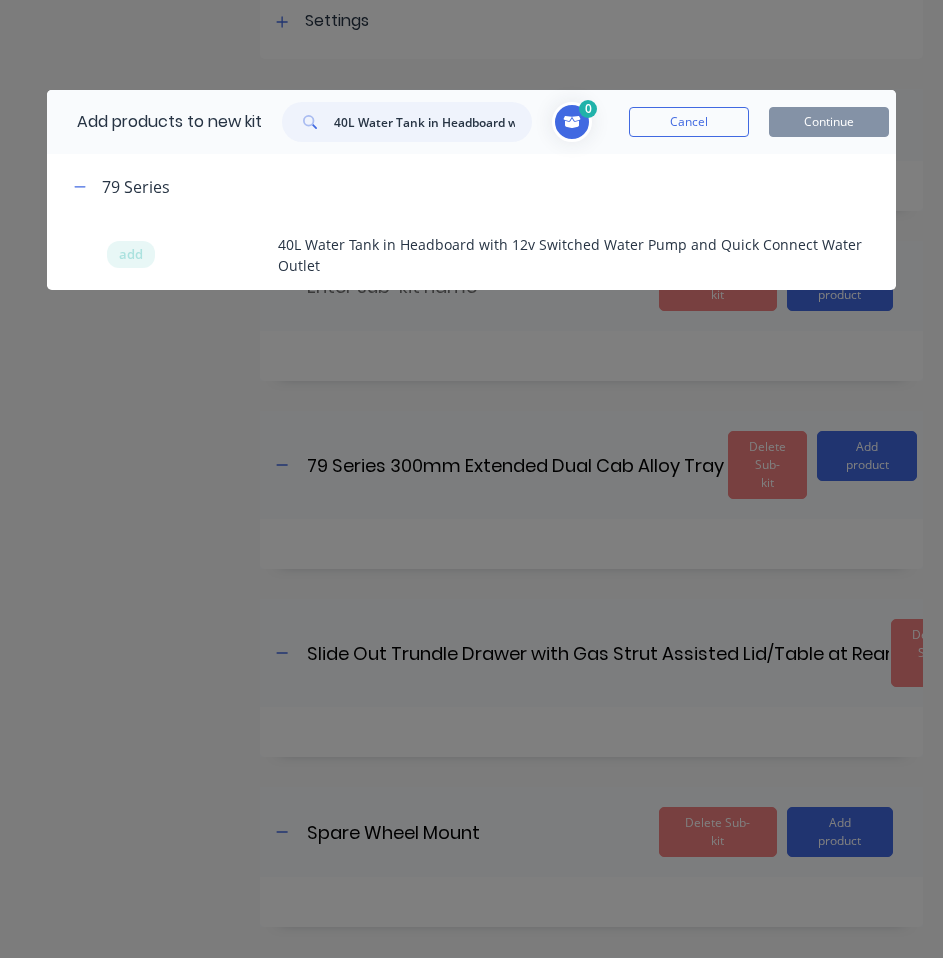 click on "40L Water Tank in Headboard with 12v Switched Water Pump and Quick Connect Water Outlet" at bounding box center [433, 122] 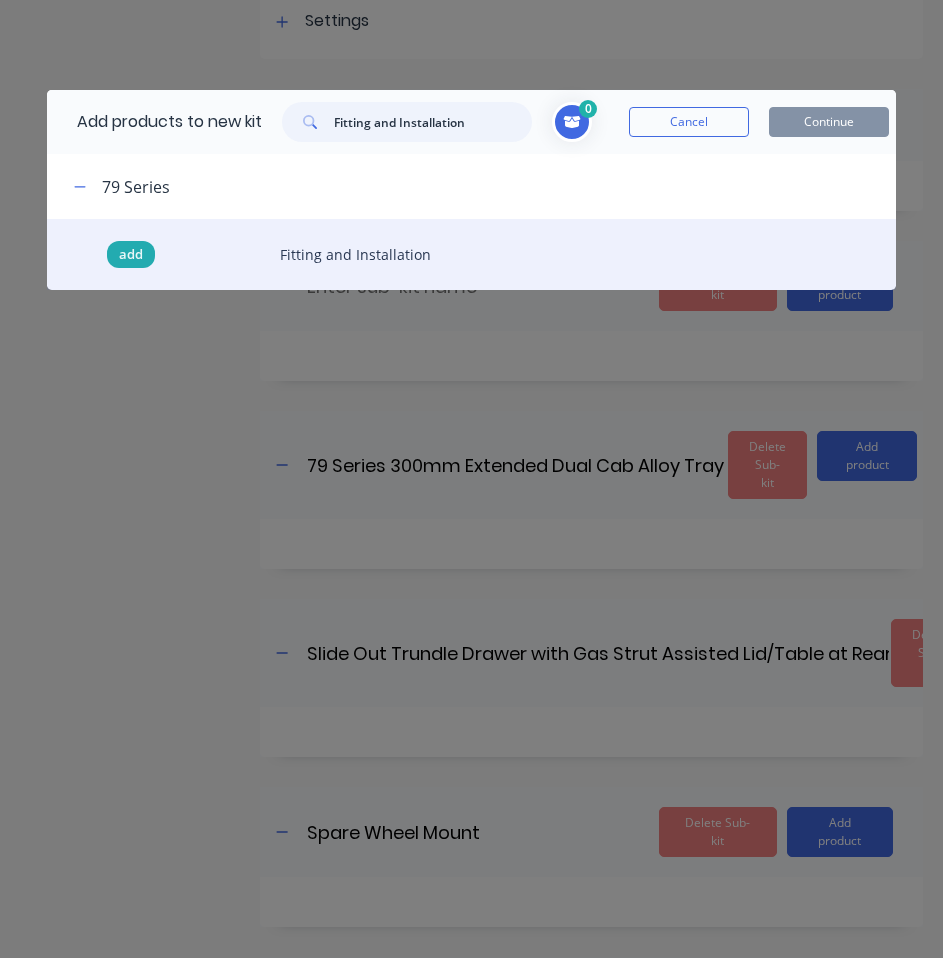 type on "Fitting and Installation" 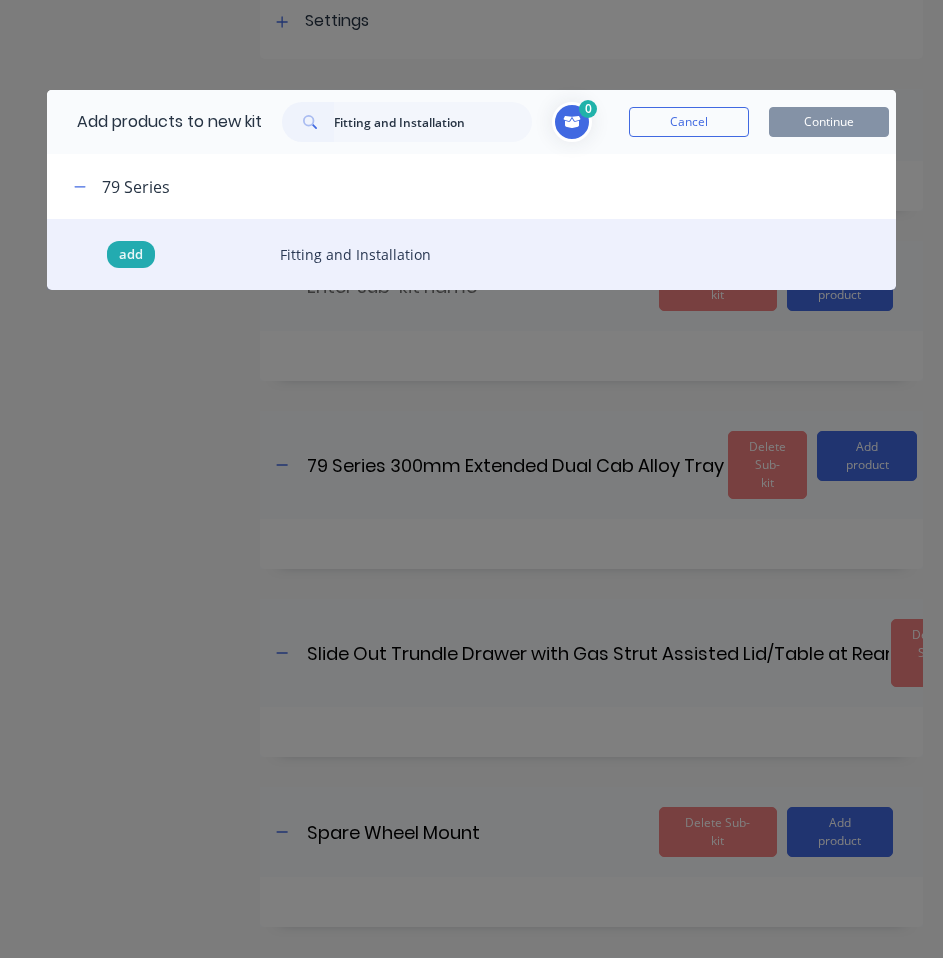 click on "add" at bounding box center [131, 255] 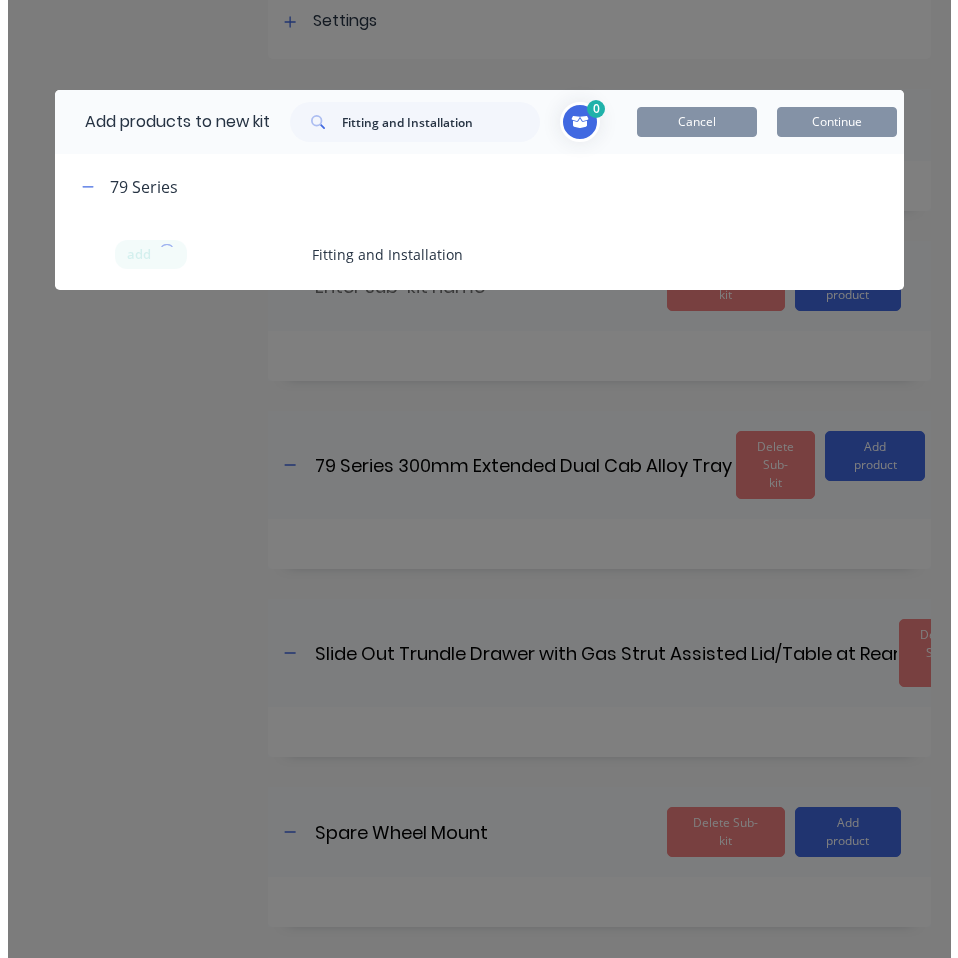 scroll, scrollTop: 494, scrollLeft: 0, axis: vertical 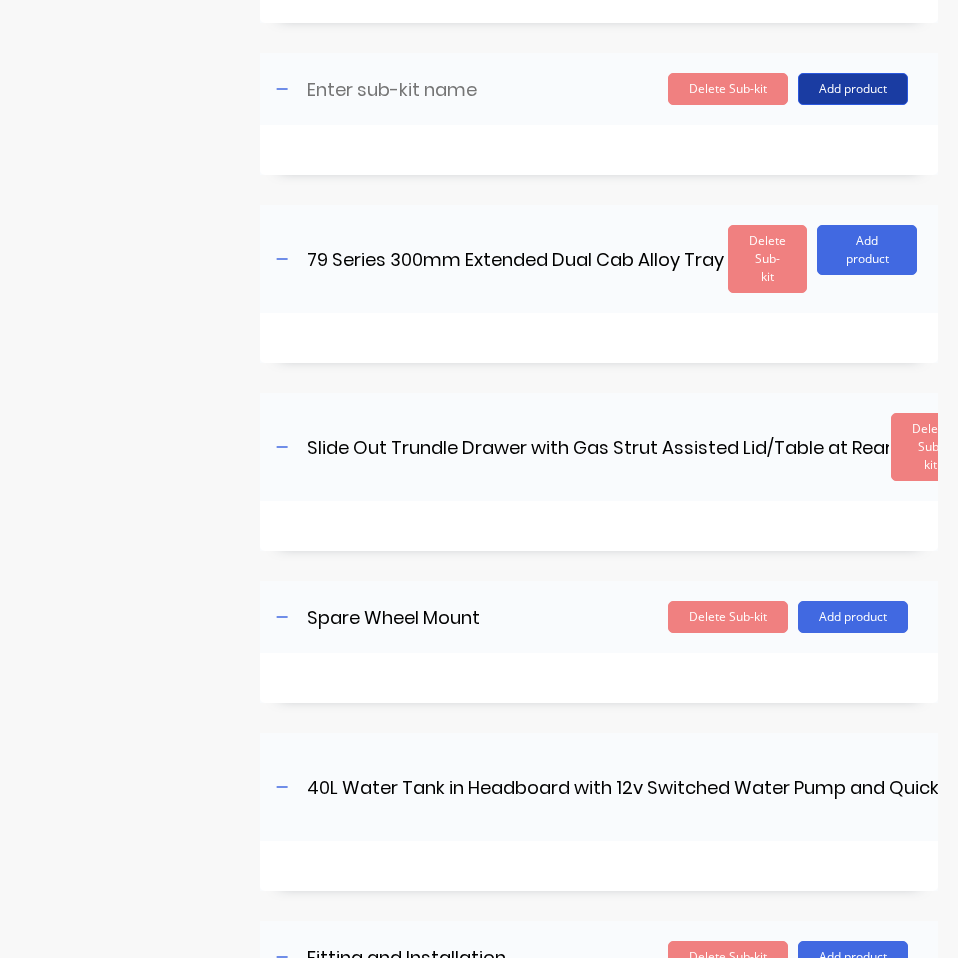 click on "Add product" at bounding box center (853, 89) 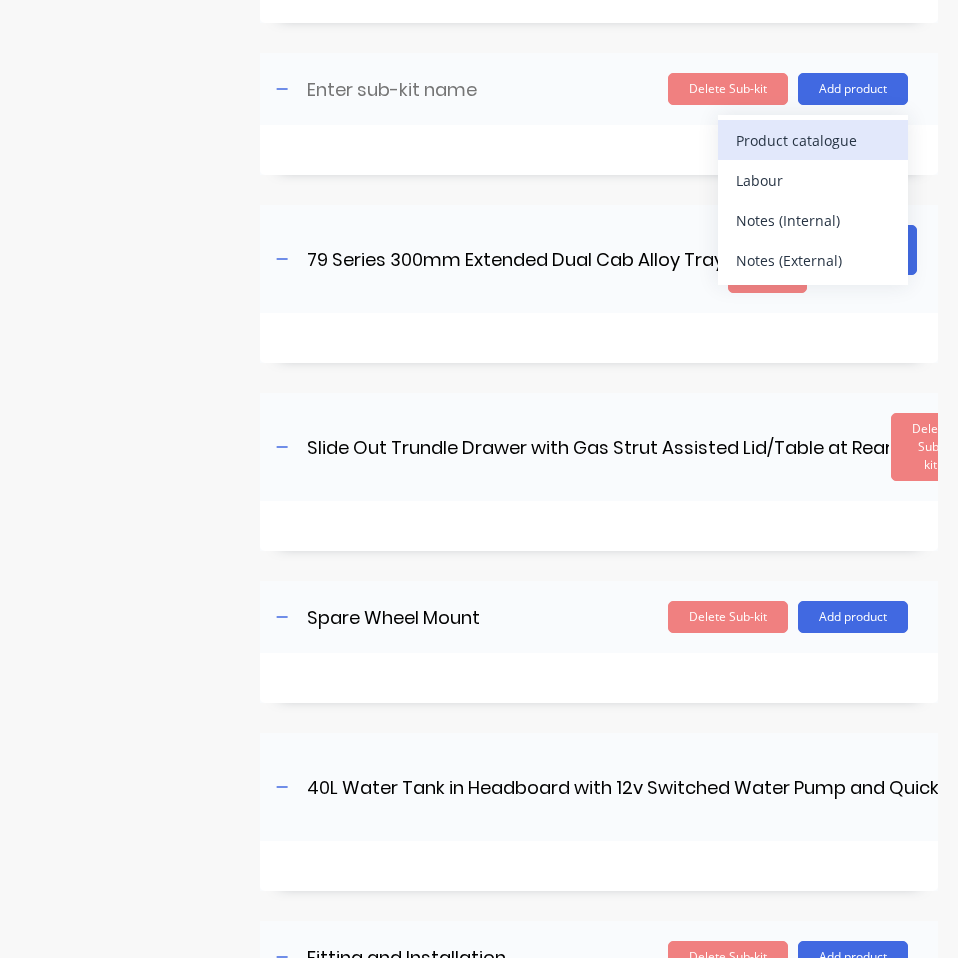 click on "Product catalogue" at bounding box center [813, 140] 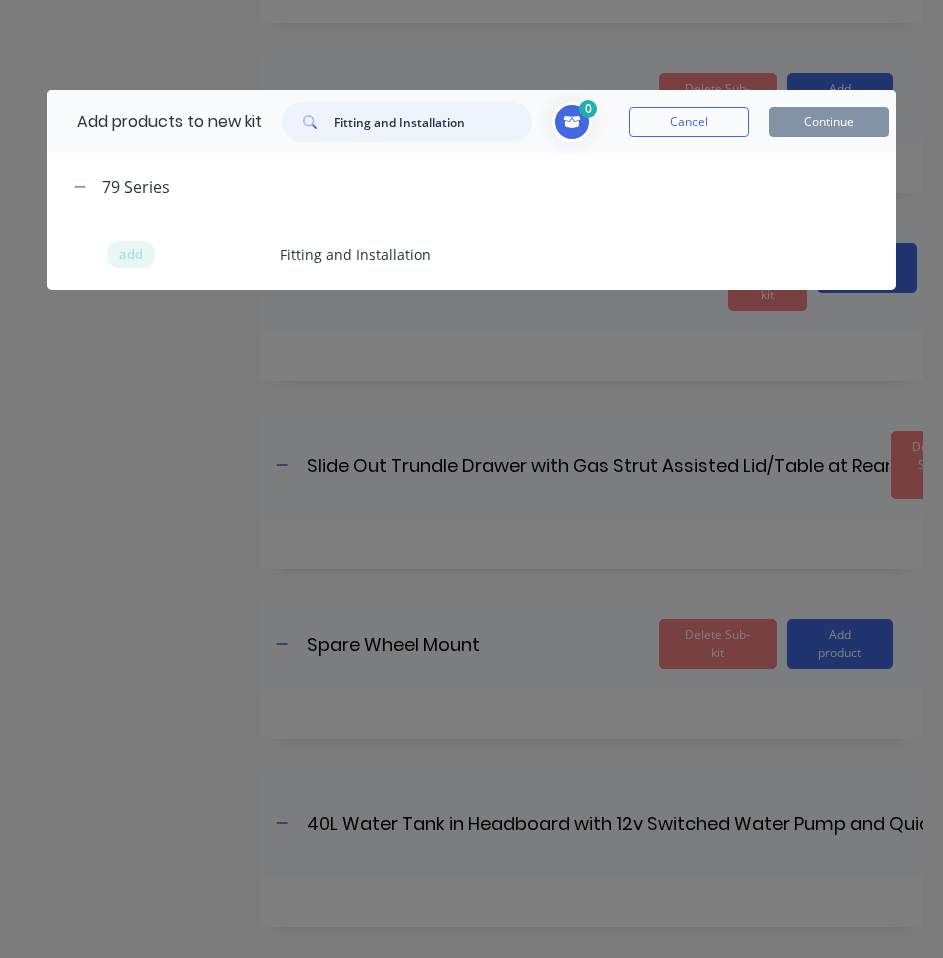 click on "Fitting and Installation" at bounding box center [433, 122] 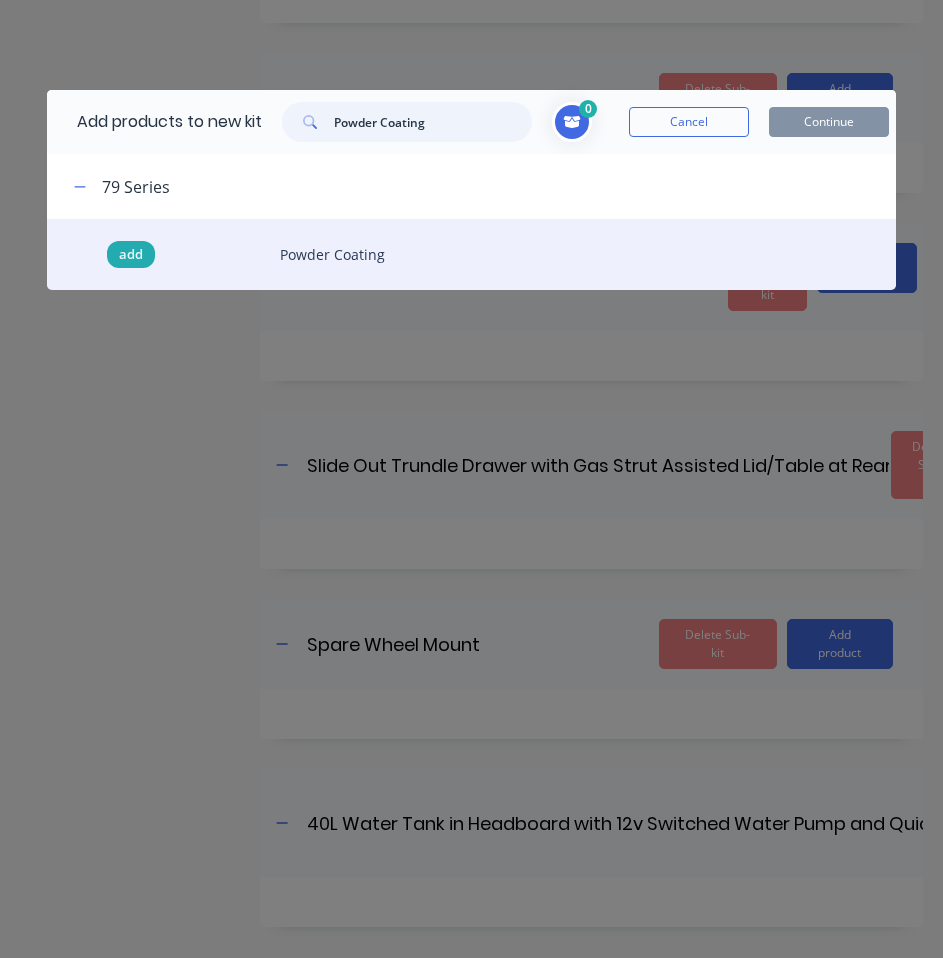 type on "Powder Coating" 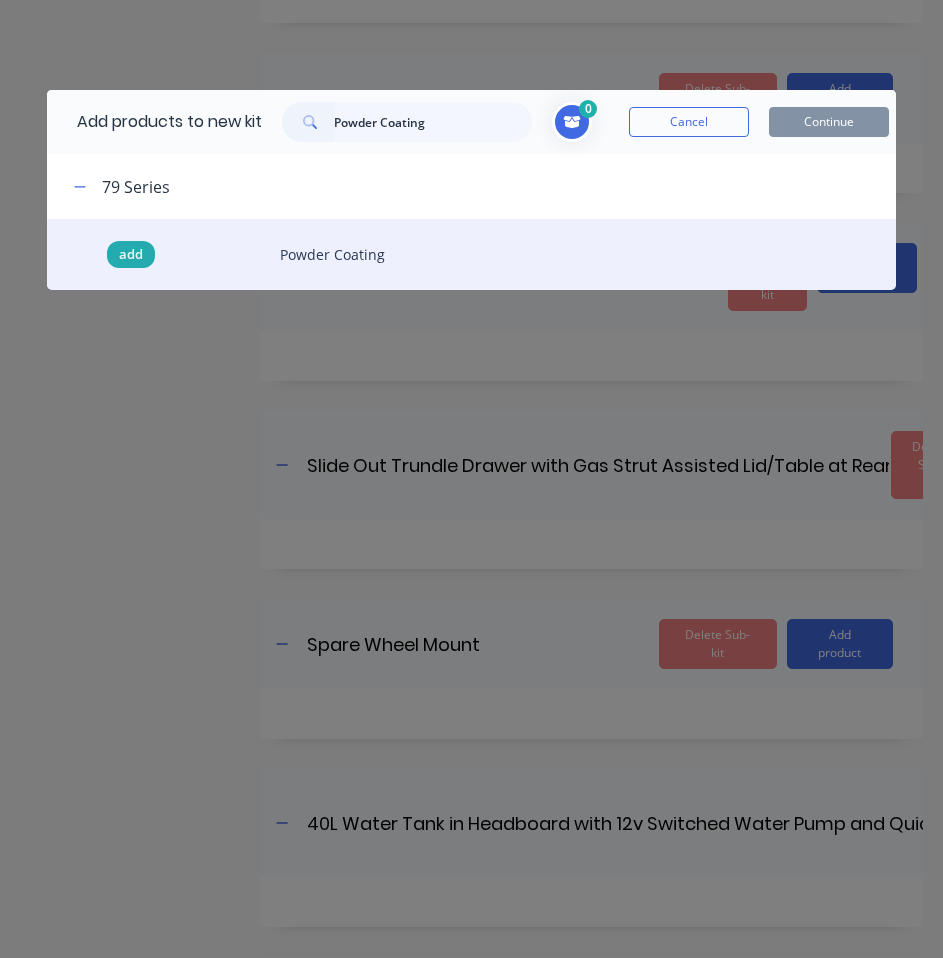 click on "add" at bounding box center [131, 255] 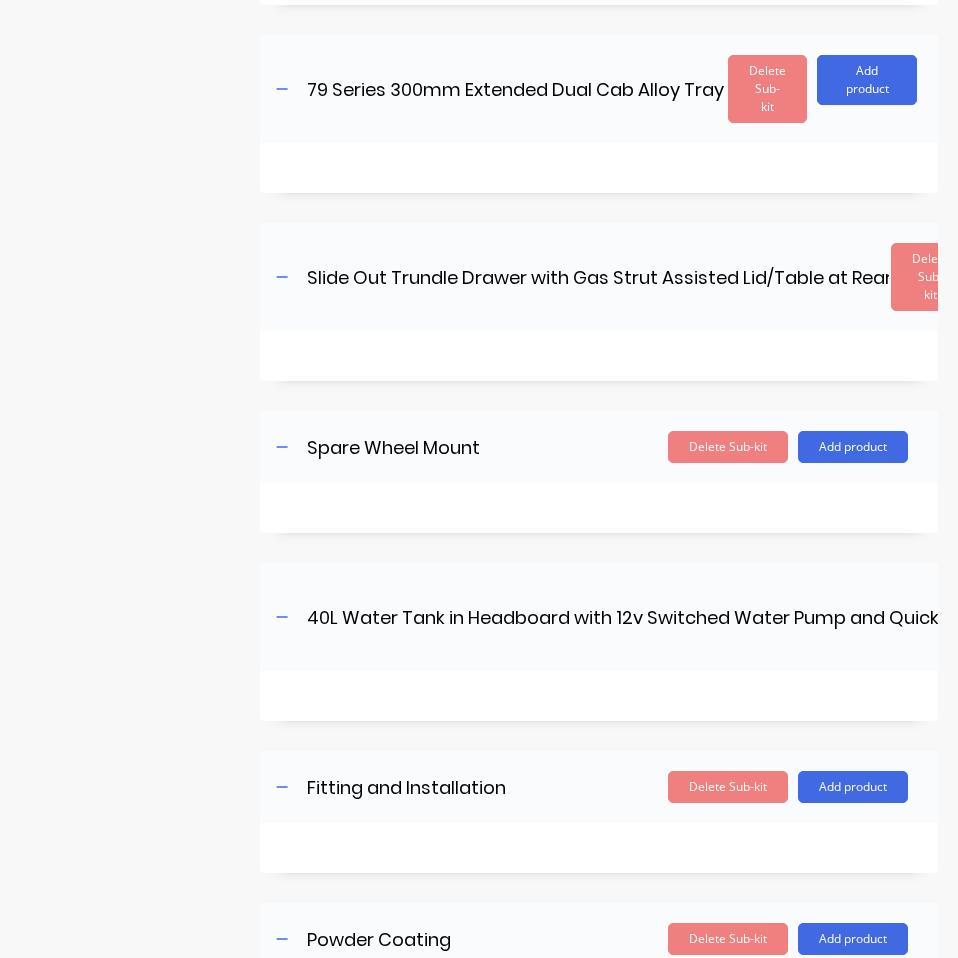 scroll, scrollTop: 1243, scrollLeft: 0, axis: vertical 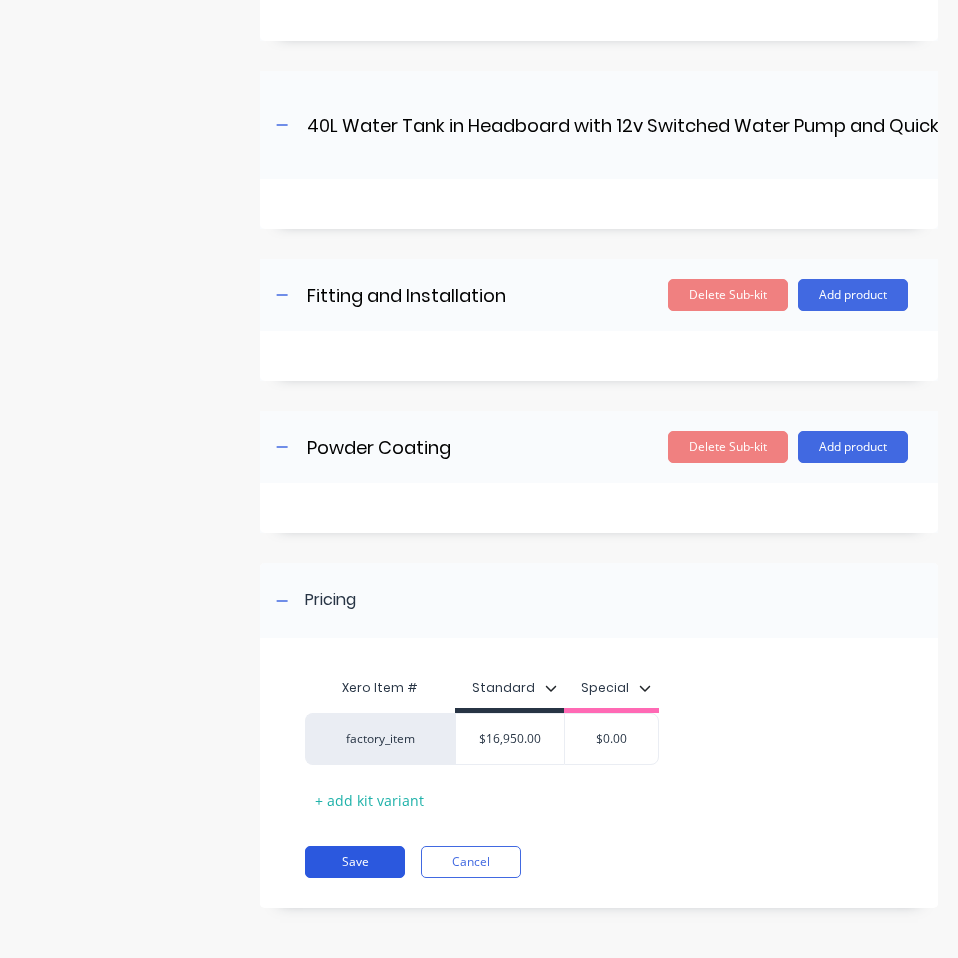 click on "Save" at bounding box center [355, 862] 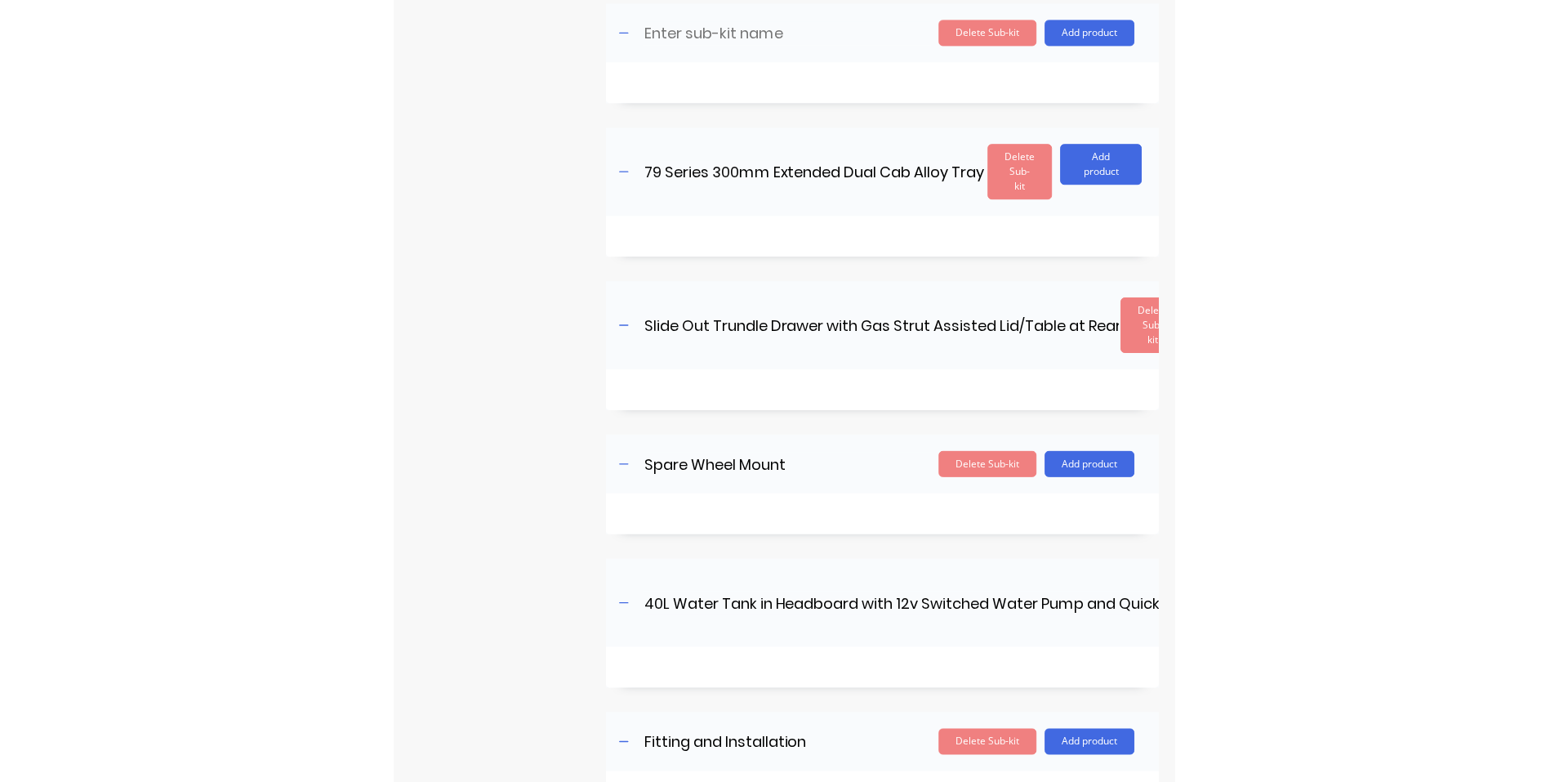 scroll, scrollTop: 280, scrollLeft: 0, axis: vertical 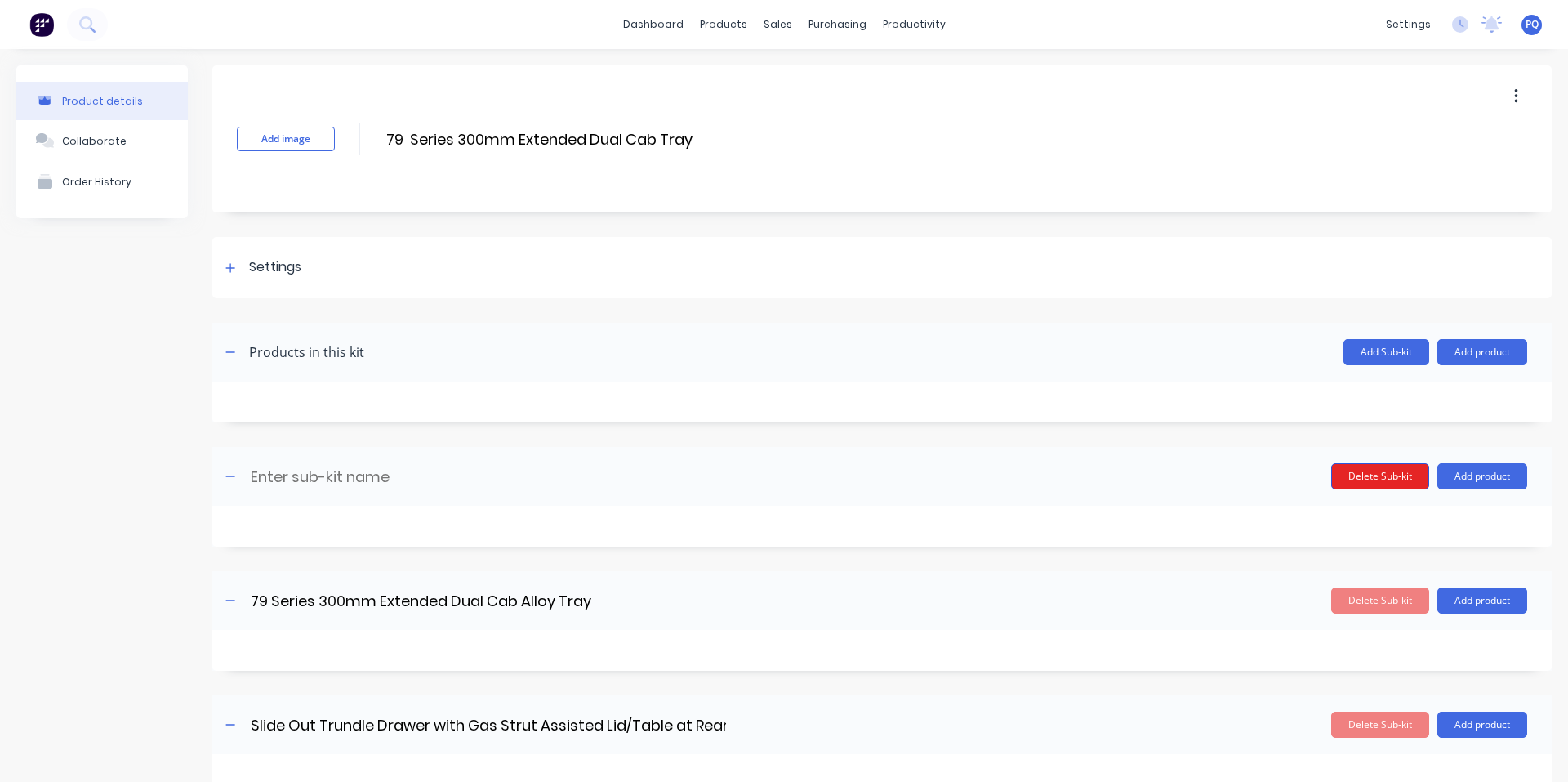 click on "Delete Sub-kit" at bounding box center [1380, 476] 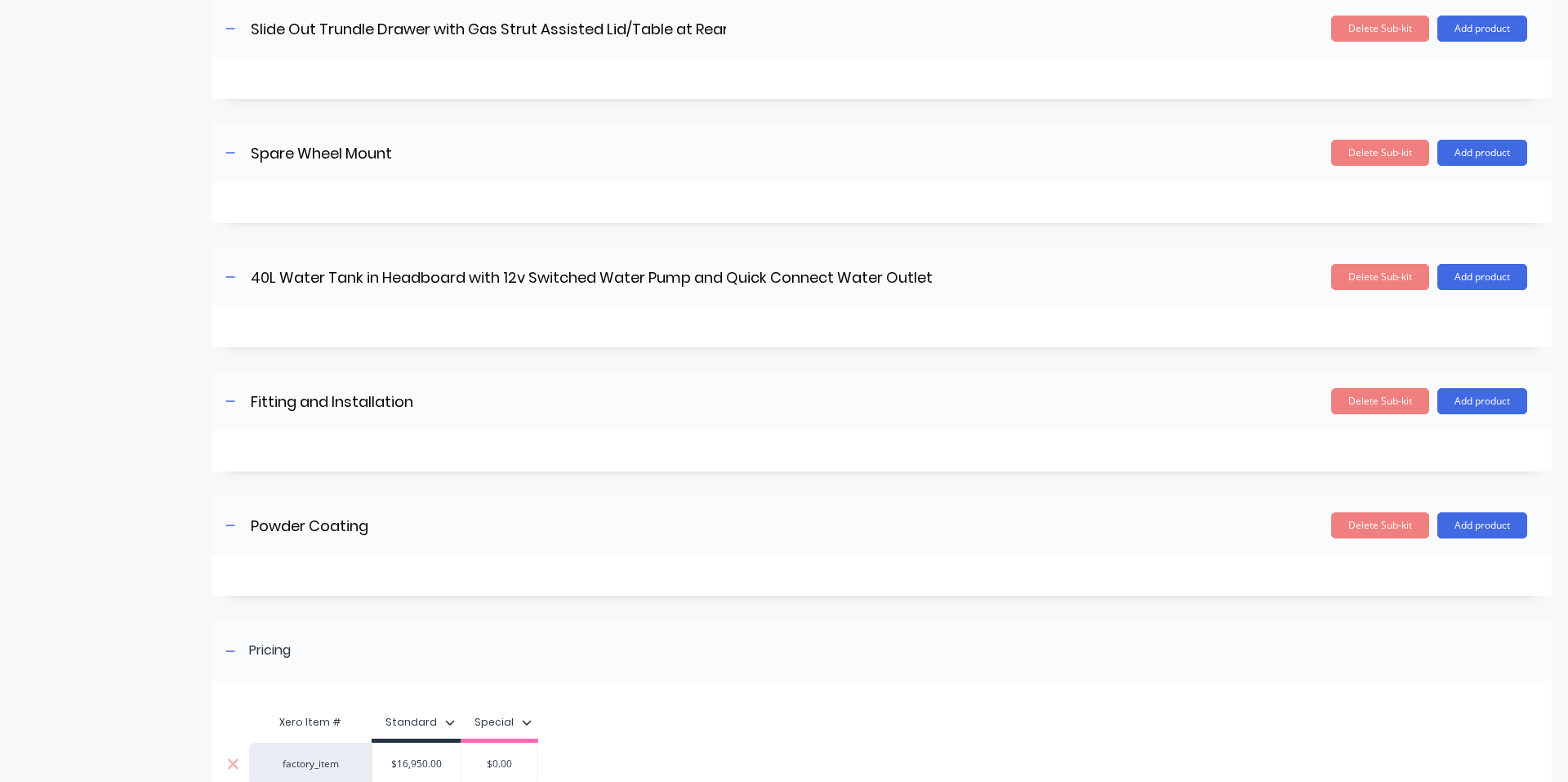 scroll, scrollTop: 733, scrollLeft: 0, axis: vertical 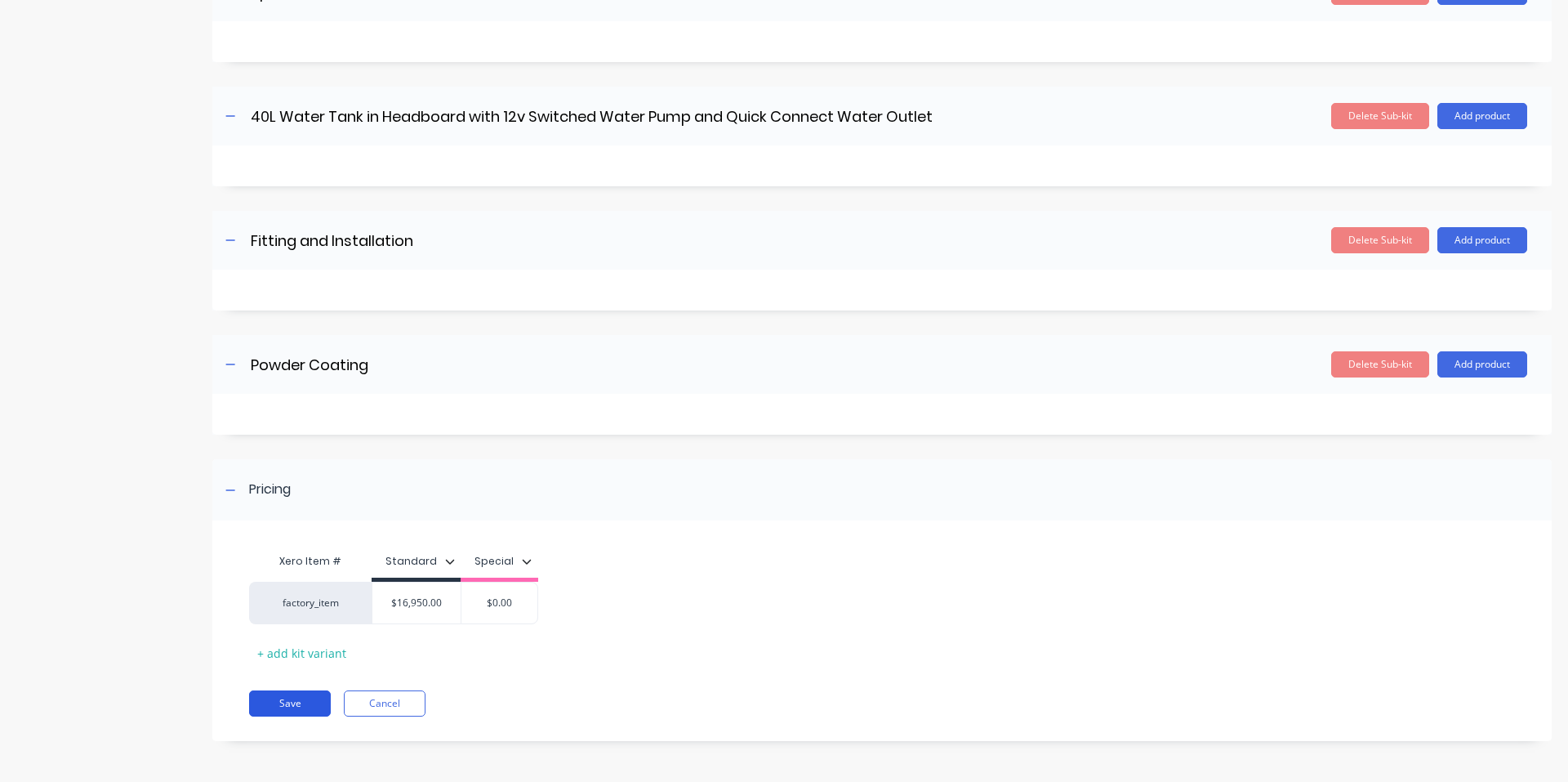 click on "Save" at bounding box center (290, 704) 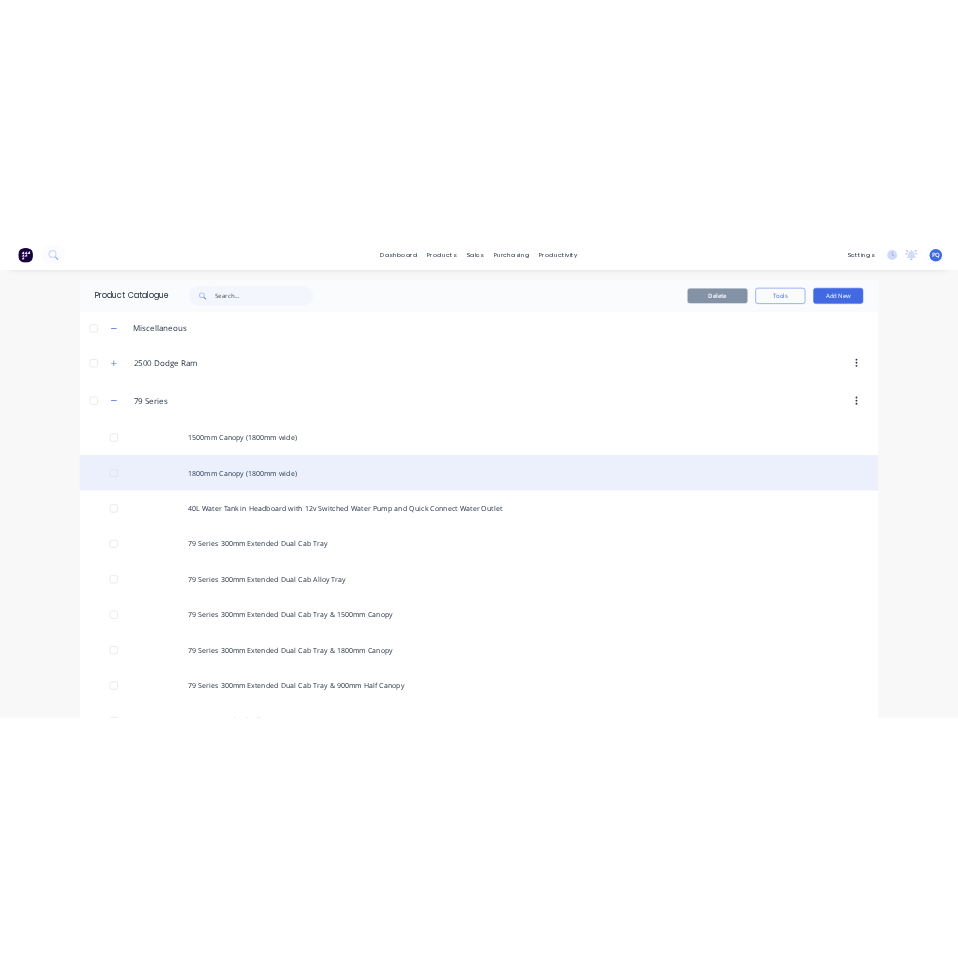 scroll, scrollTop: 500, scrollLeft: 0, axis: vertical 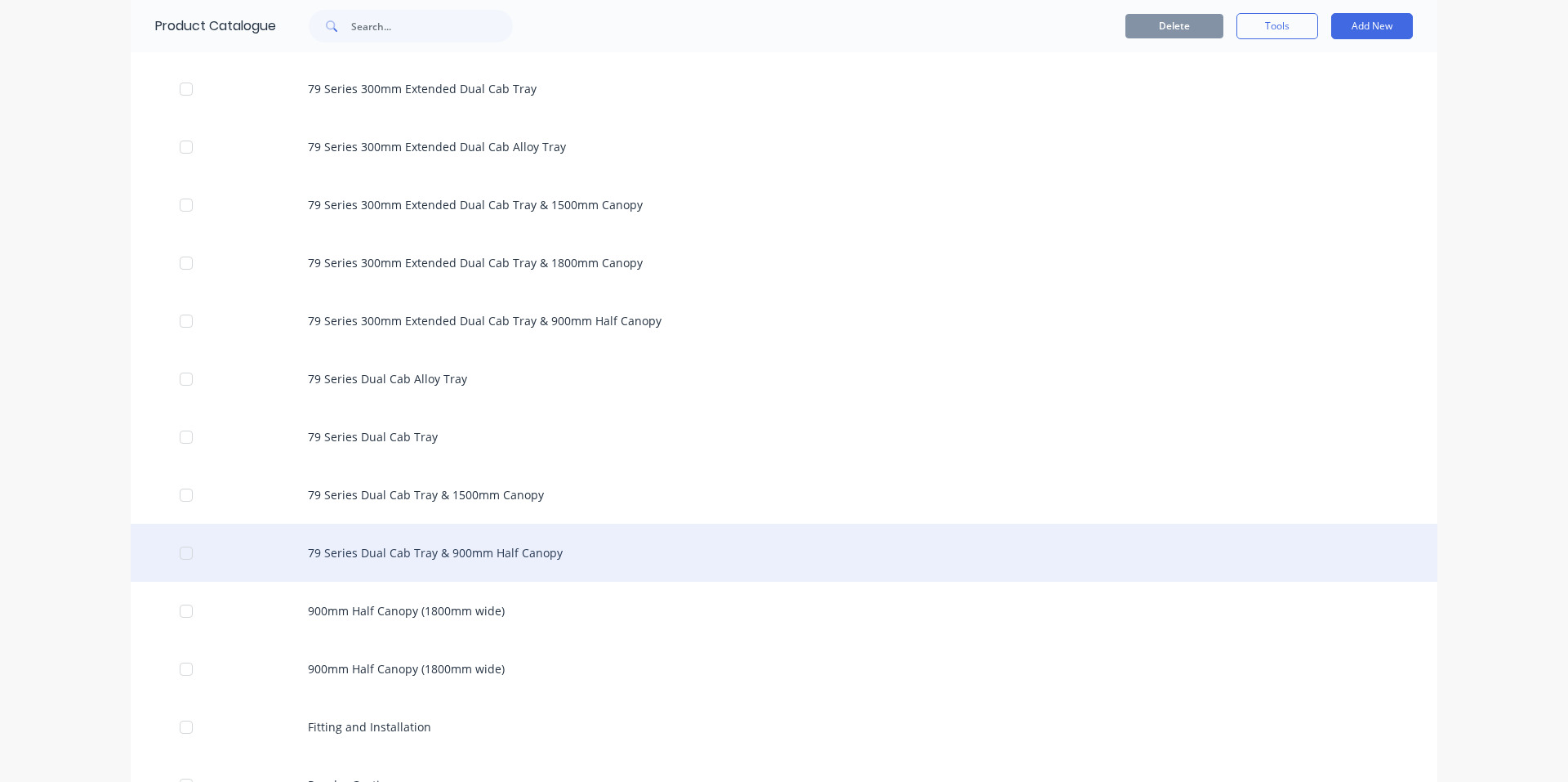 click on "79 Series Dual Cab Tray & 900mm Half Canopy" at bounding box center (784, 552) 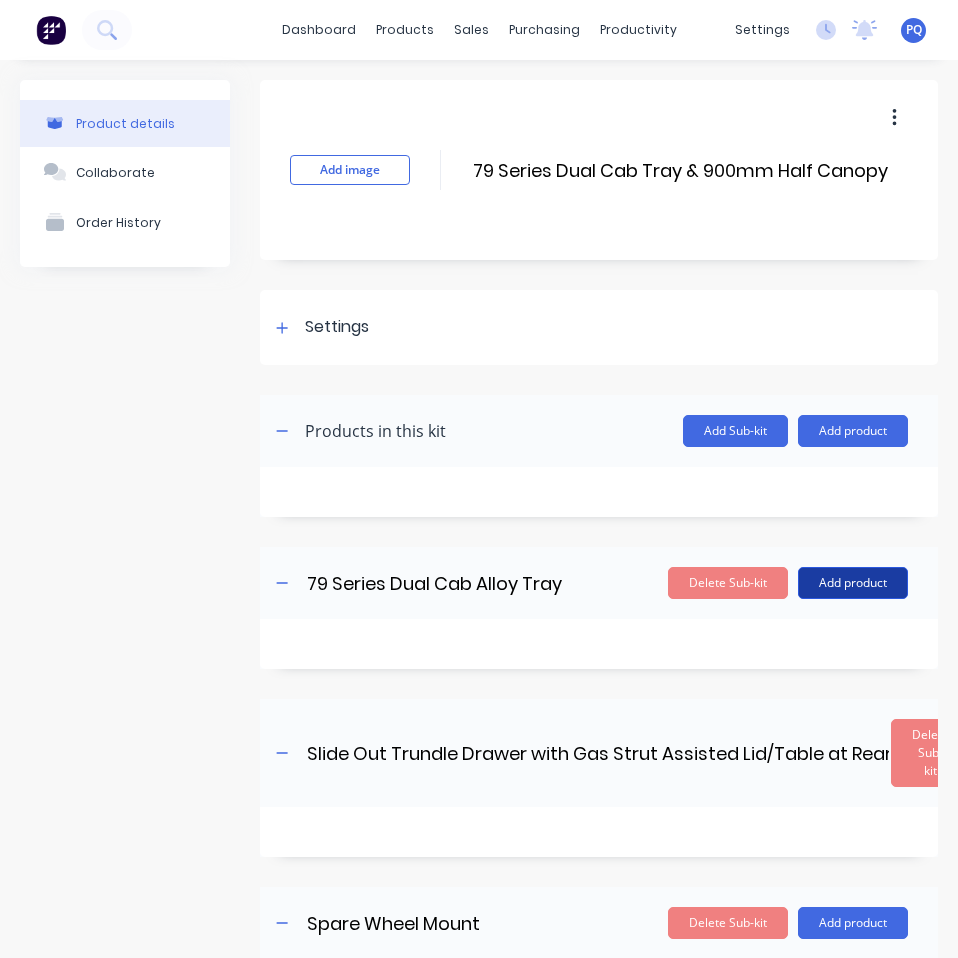 click on "Add product" at bounding box center (853, 583) 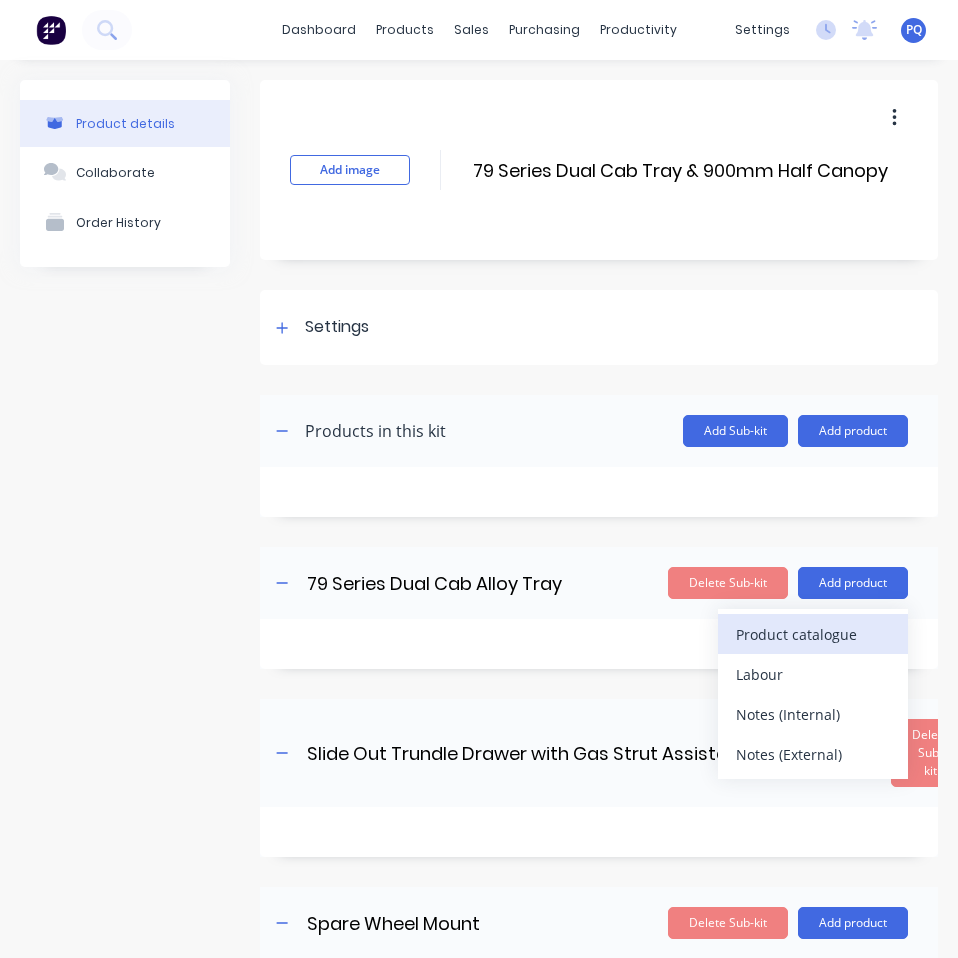 click on "Product catalogue" at bounding box center [813, 634] 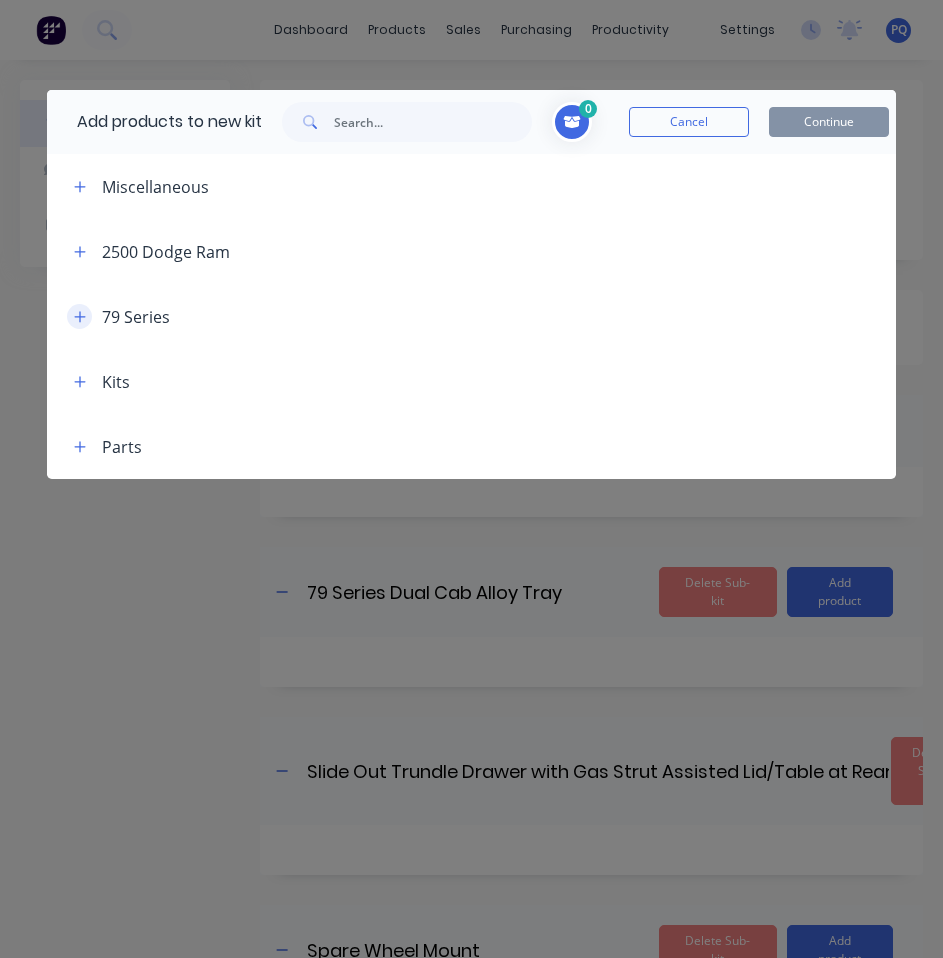 click 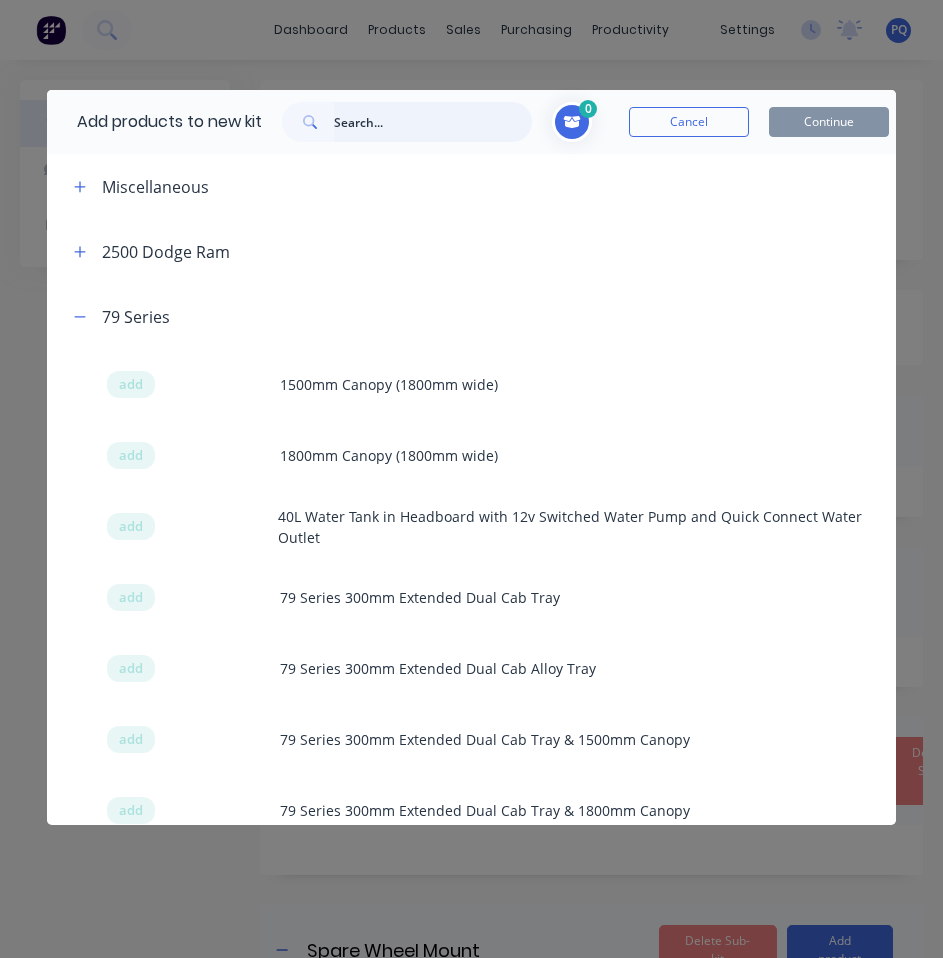 click at bounding box center (433, 122) 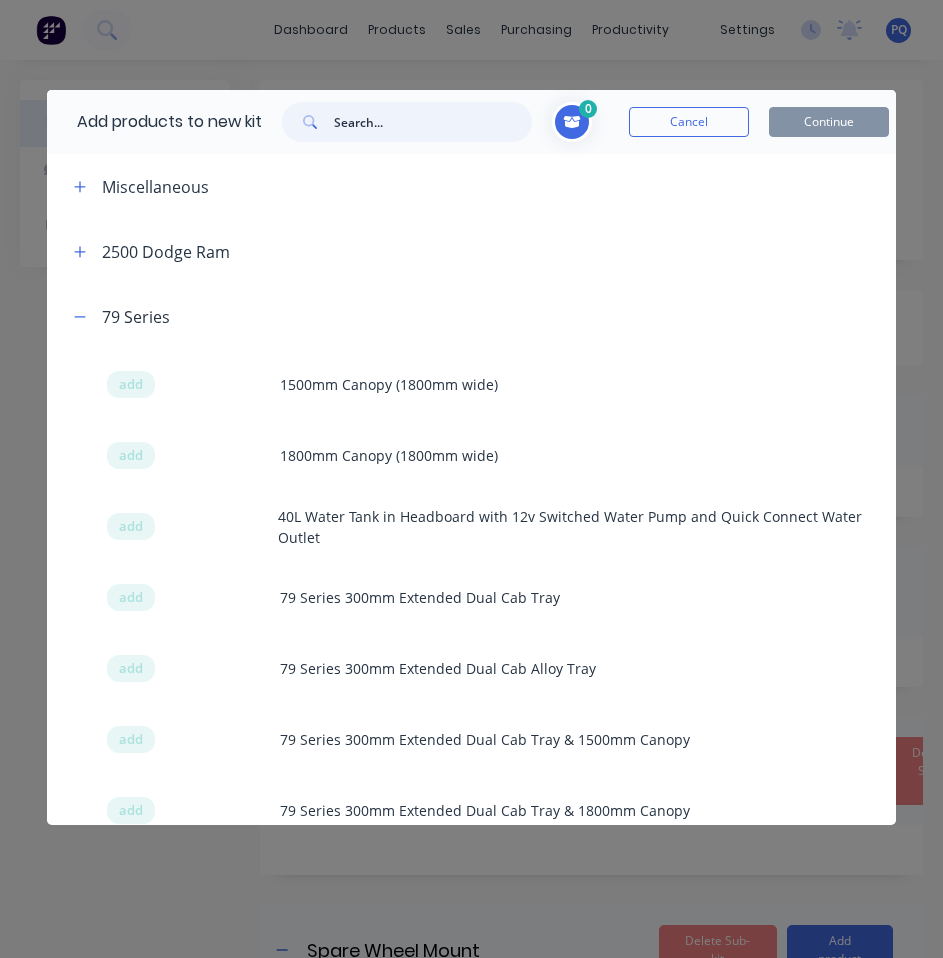paste on "79 Series Dual Cab Alloy Tray" 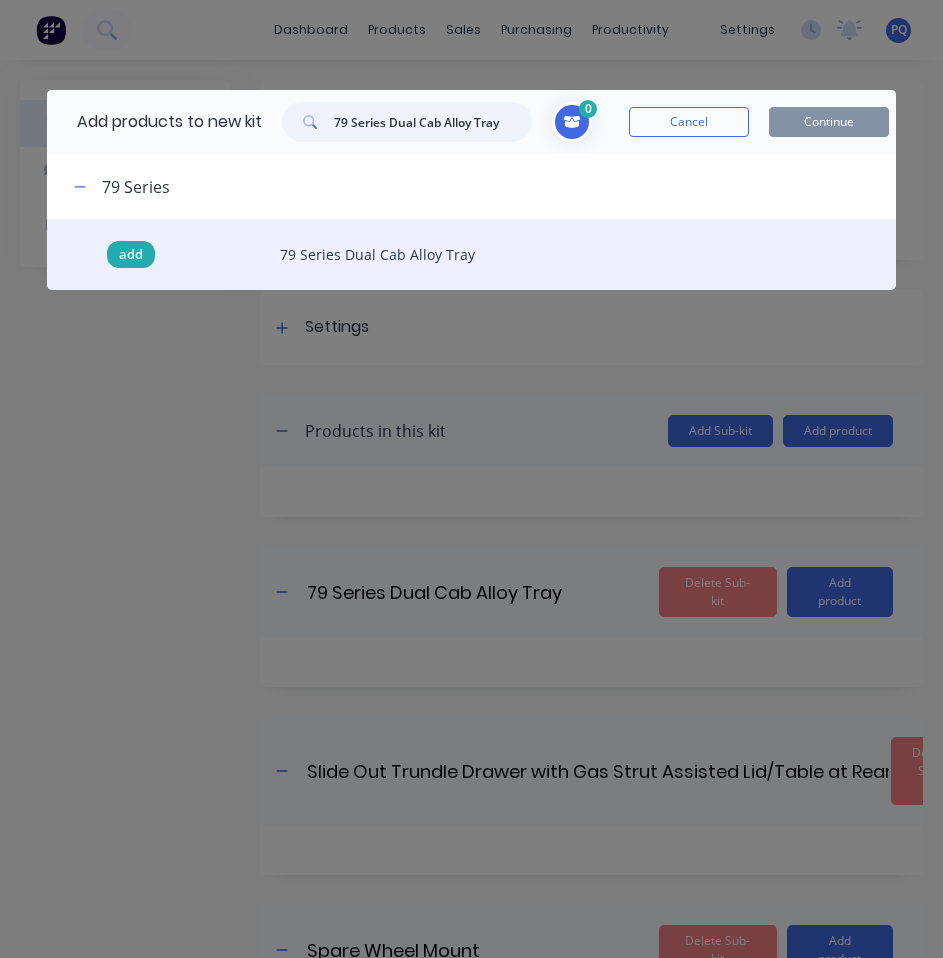 type on "79 Series Dual Cab Alloy Tray" 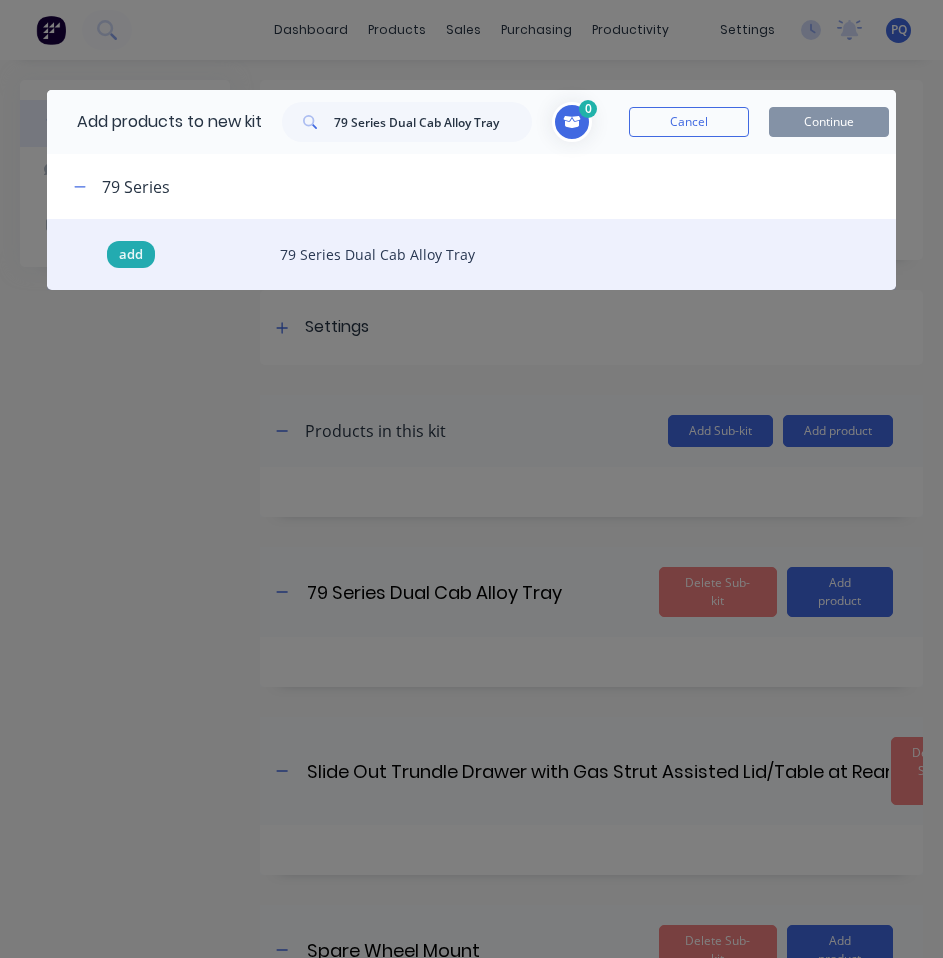 click on "add" at bounding box center [131, 255] 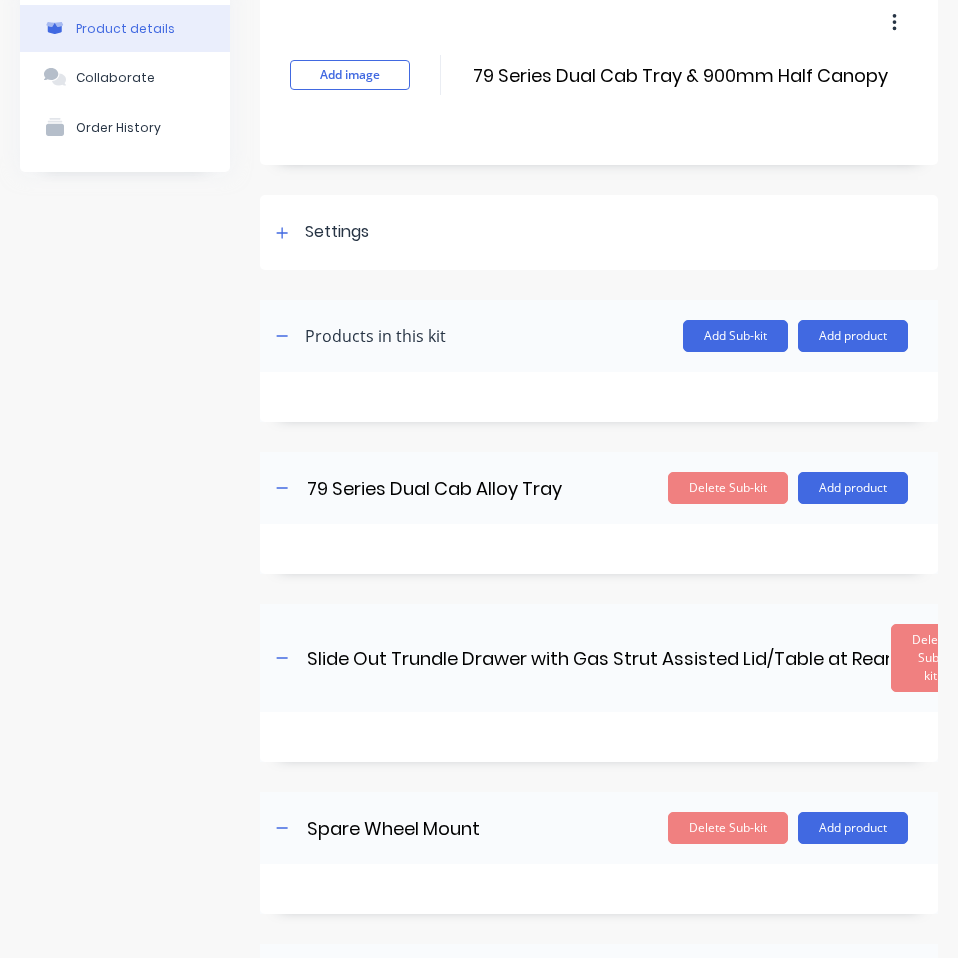 scroll, scrollTop: 0, scrollLeft: 0, axis: both 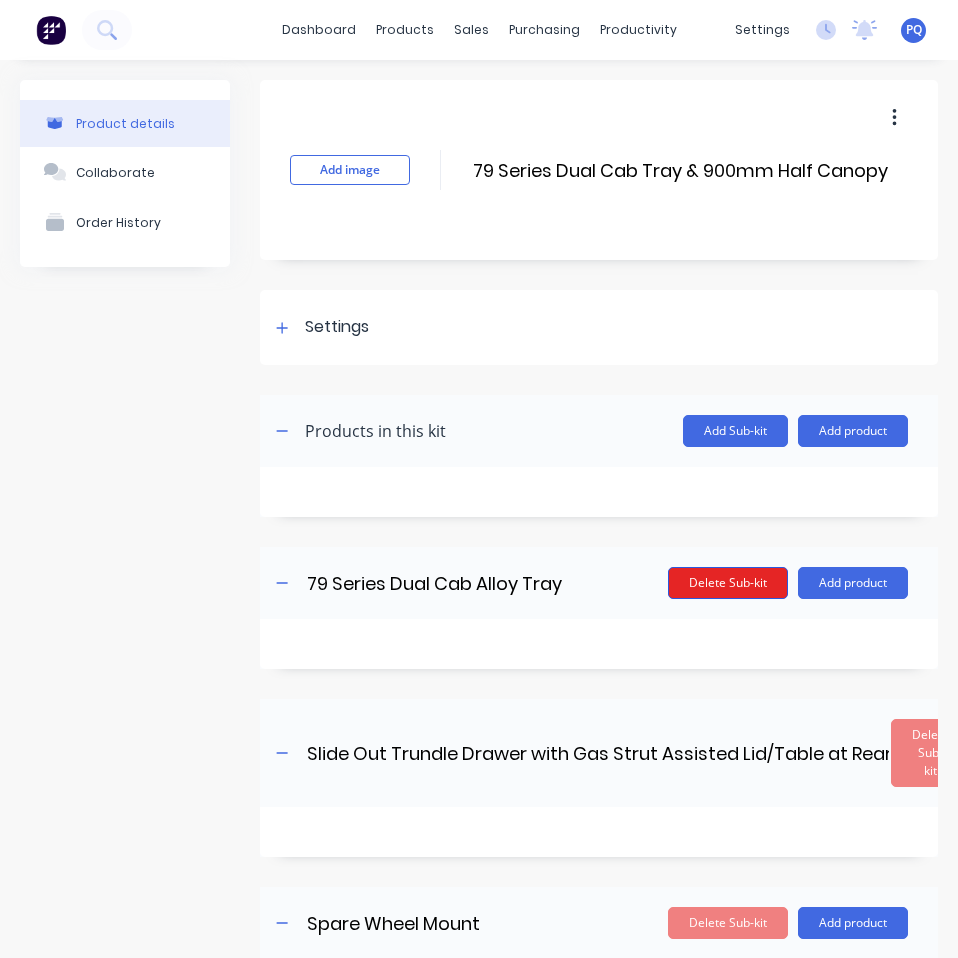 click on "Delete Sub-kit" at bounding box center (728, 583) 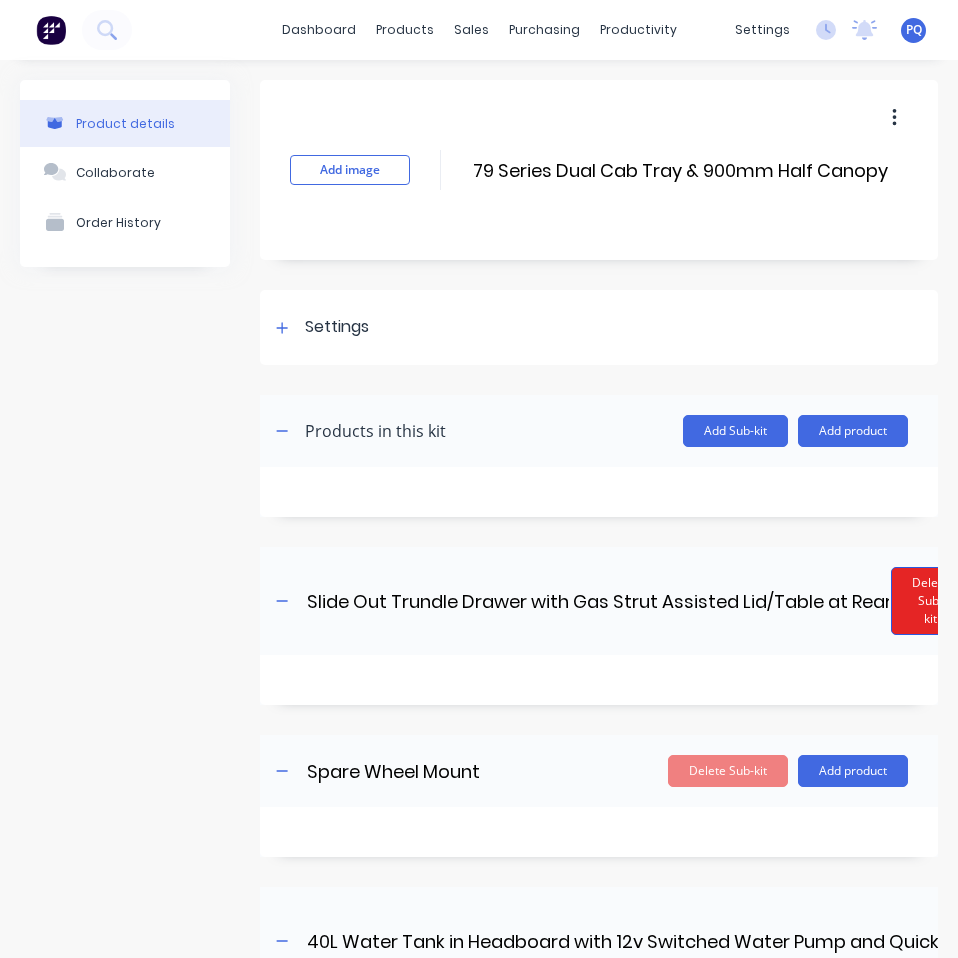 click on "Delete Sub-kit" at bounding box center [930, 601] 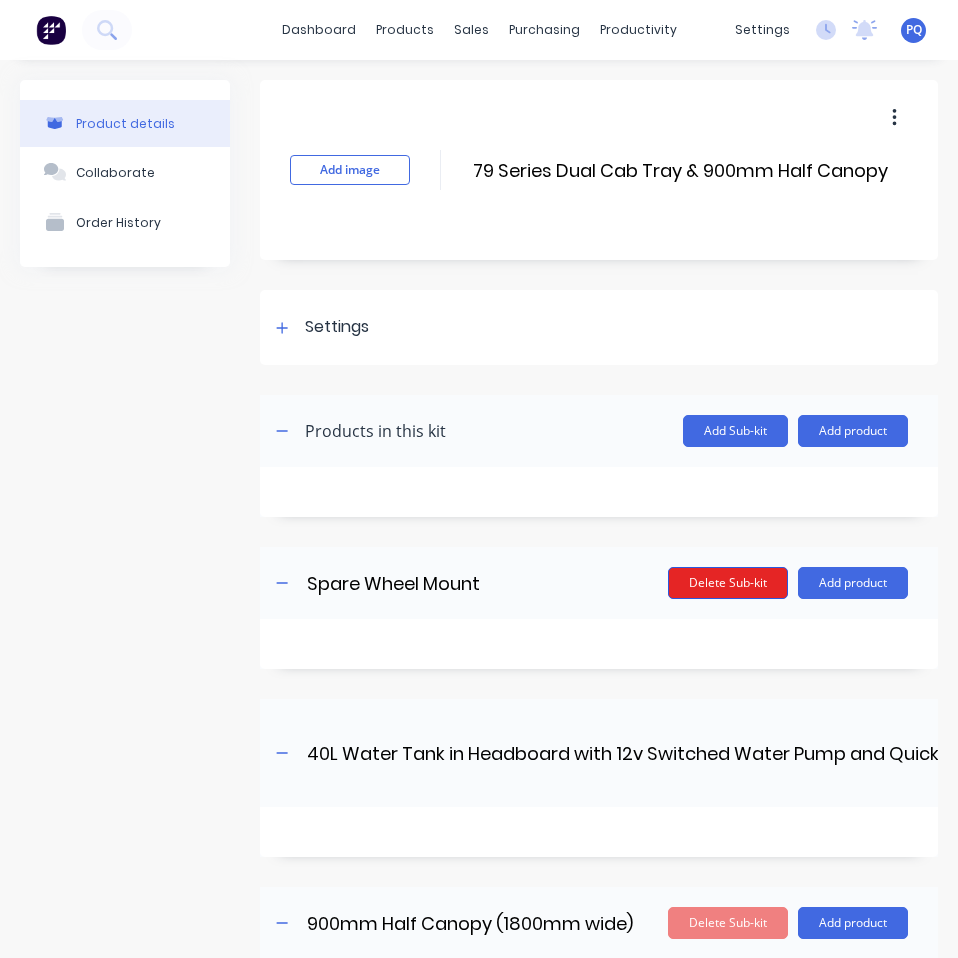 click on "Delete Sub-kit" at bounding box center (728, 583) 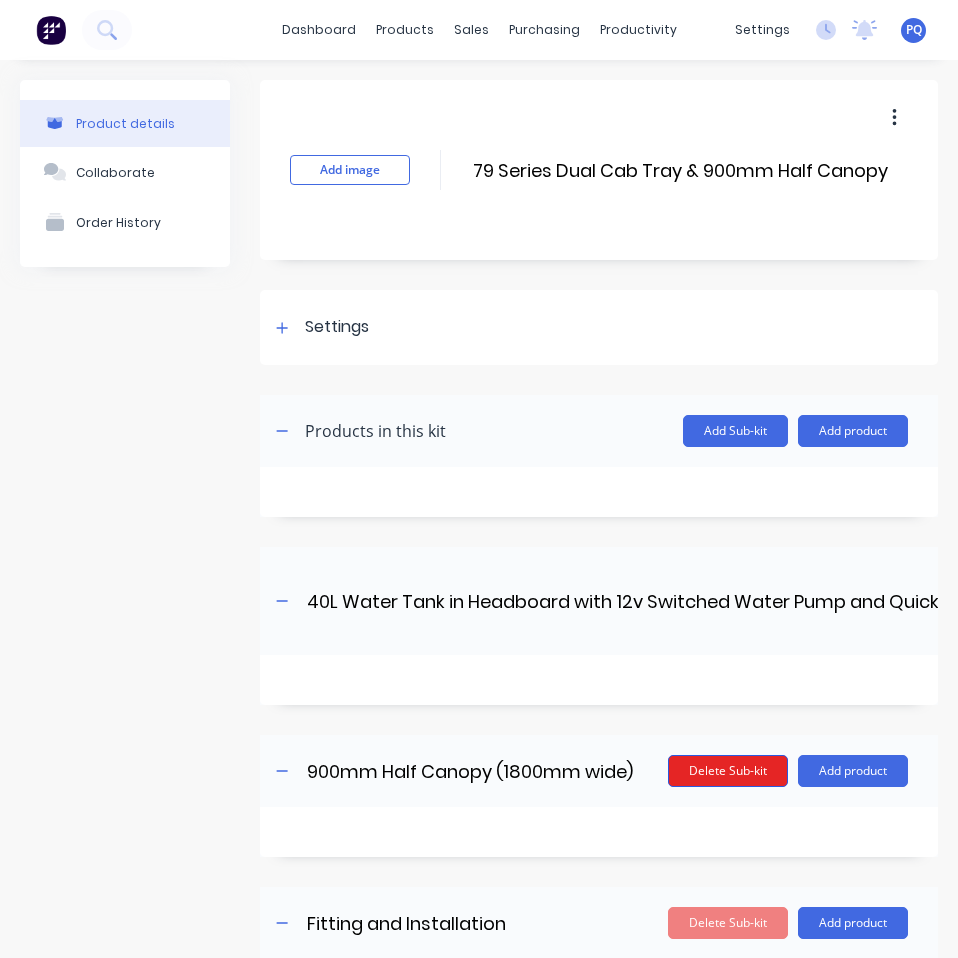 click on "Delete Sub-kit" at bounding box center (728, 771) 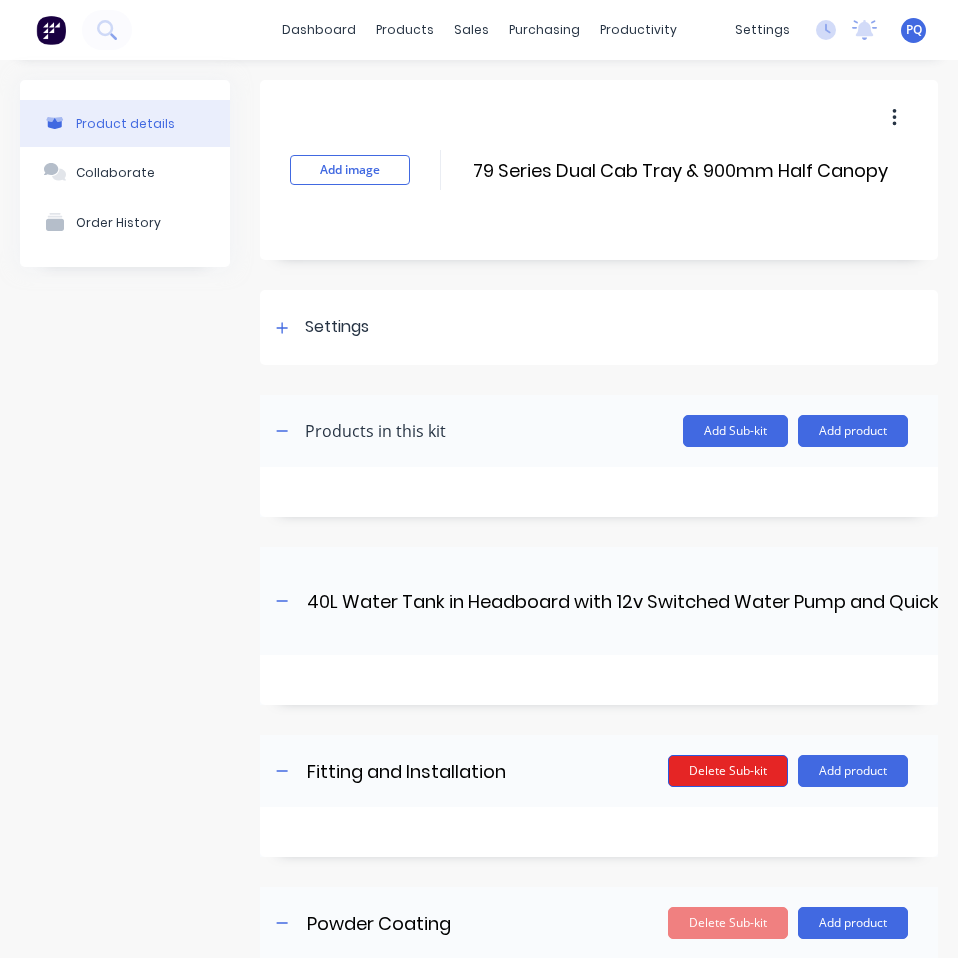 scroll, scrollTop: 100, scrollLeft: 0, axis: vertical 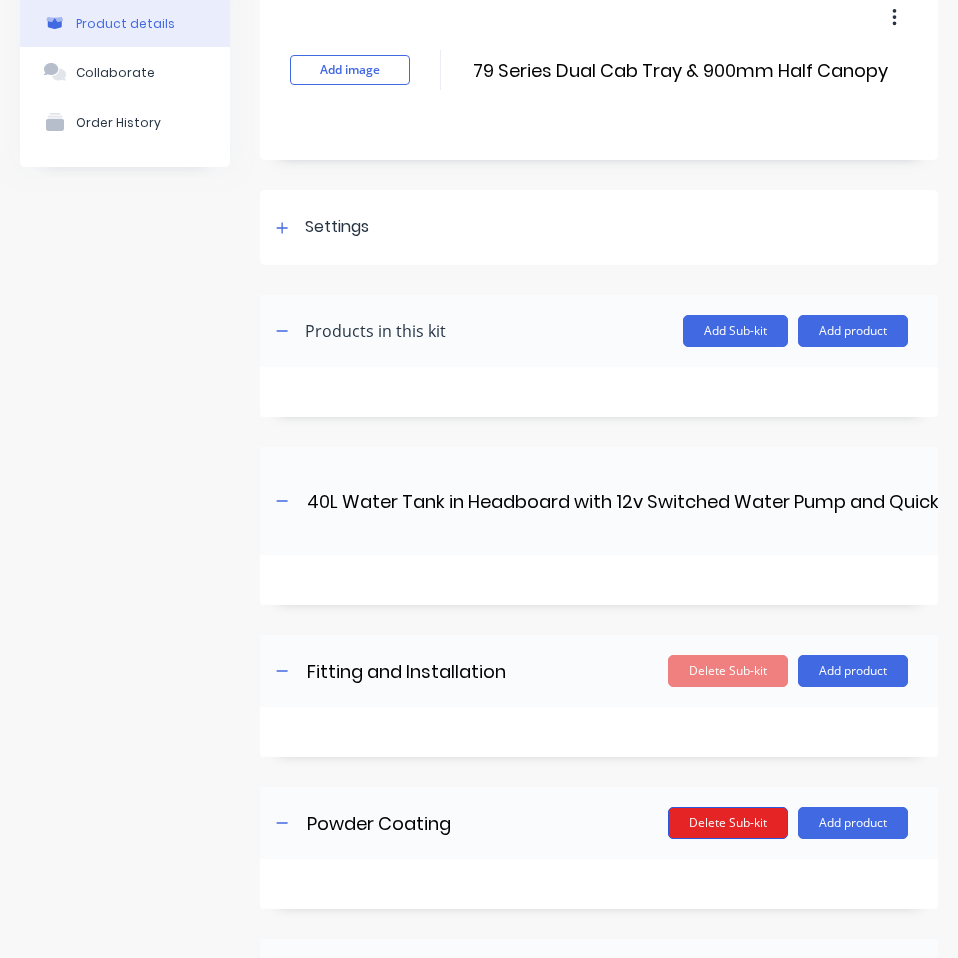 click on "Delete Sub-kit" at bounding box center (728, 671) 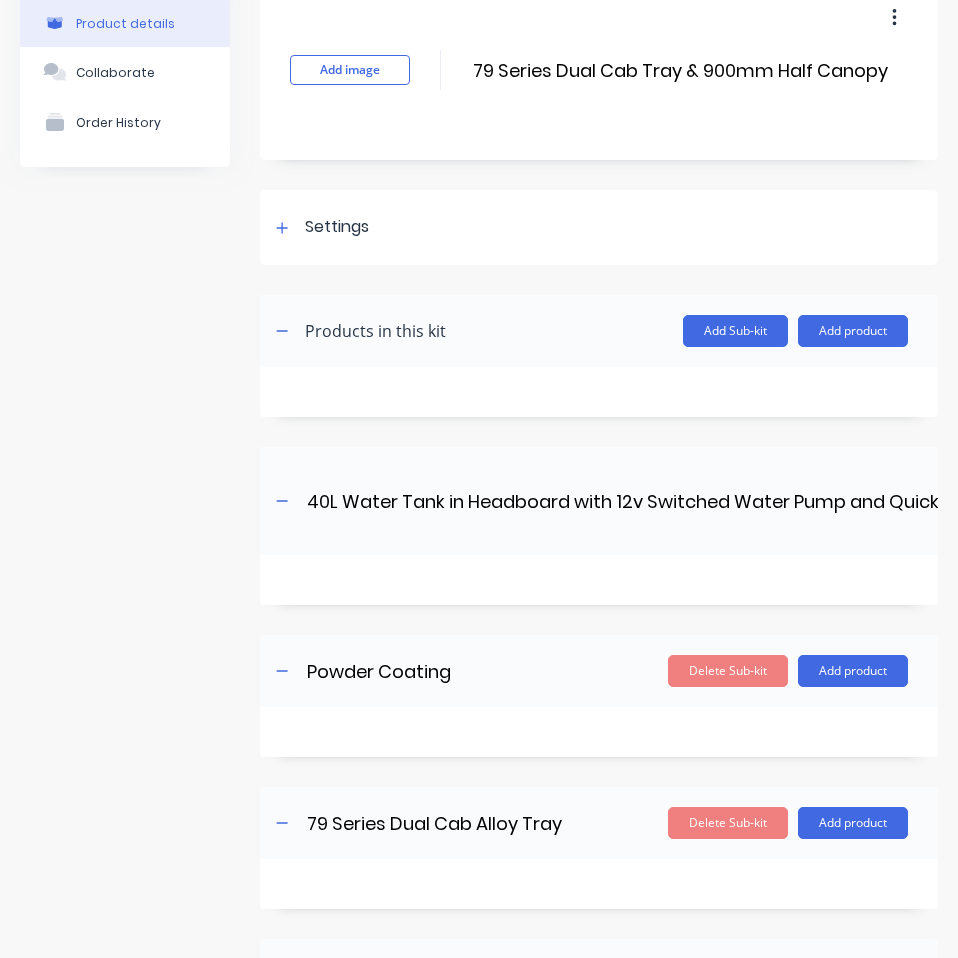 scroll, scrollTop: 200, scrollLeft: 0, axis: vertical 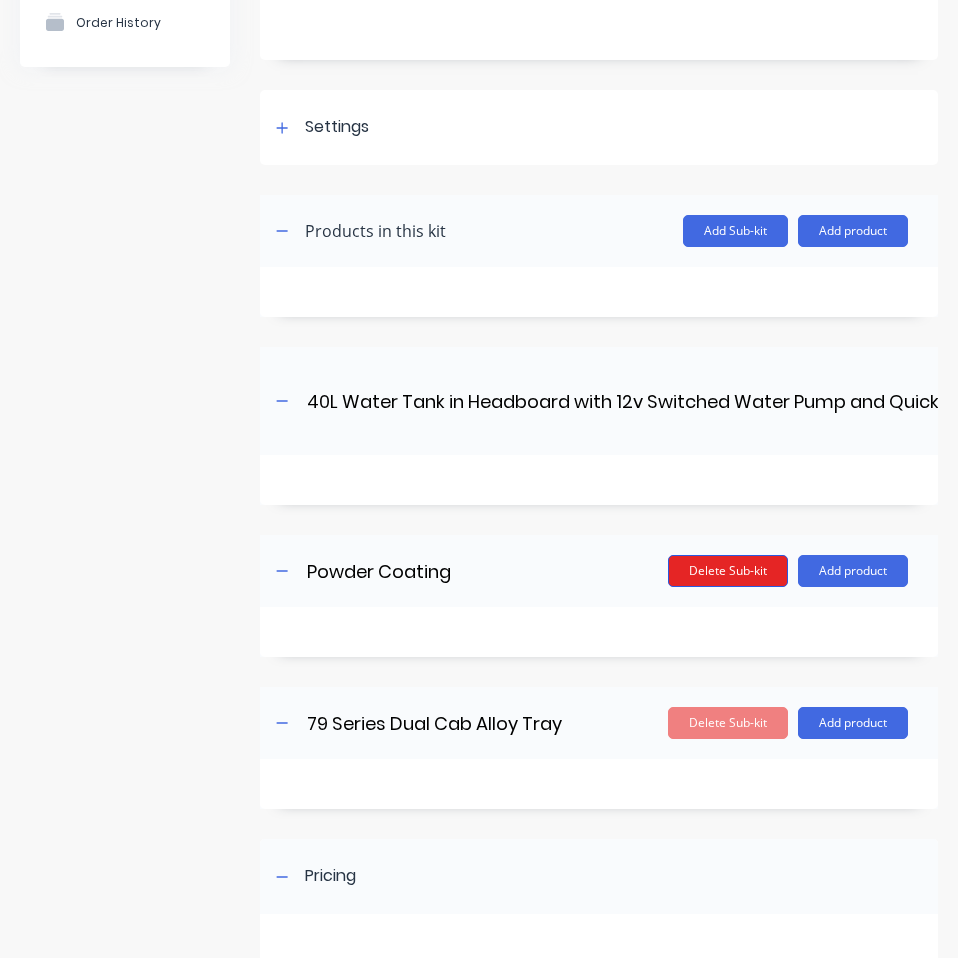 click on "Delete Sub-kit" at bounding box center (728, 571) 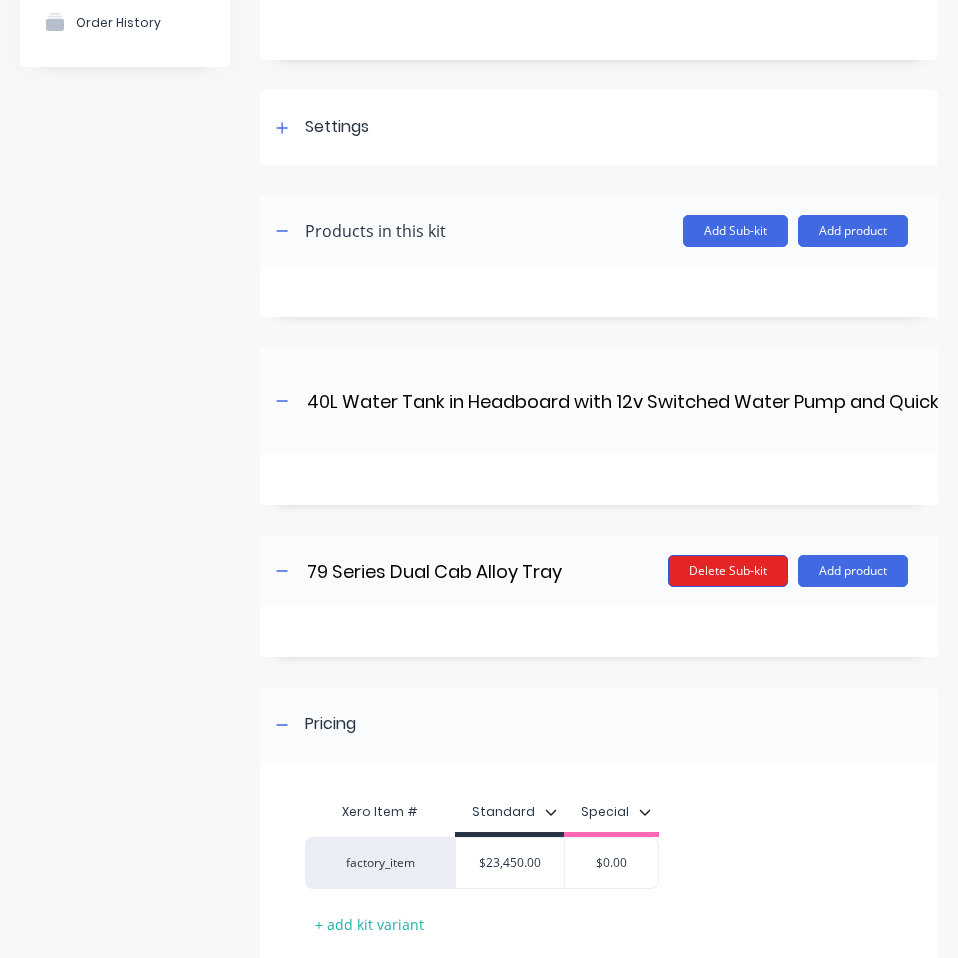 click on "Delete Sub-kit" at bounding box center (728, 571) 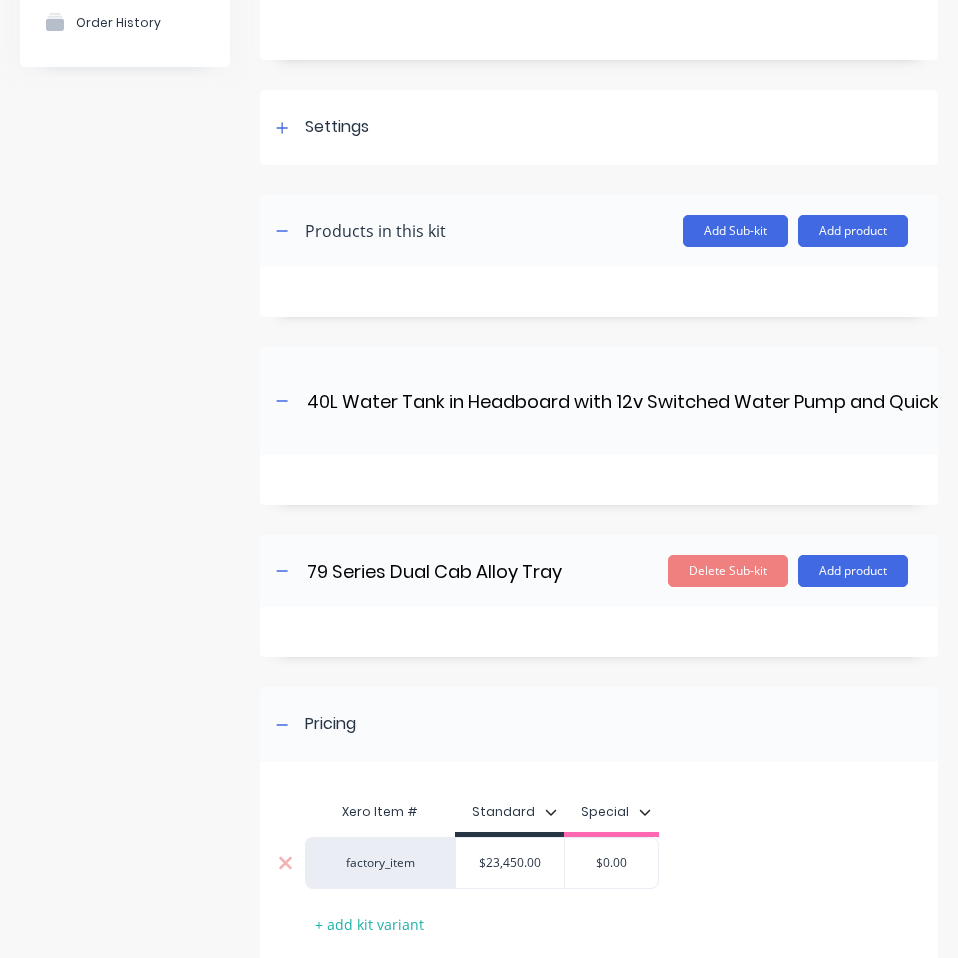 scroll, scrollTop: 187, scrollLeft: 0, axis: vertical 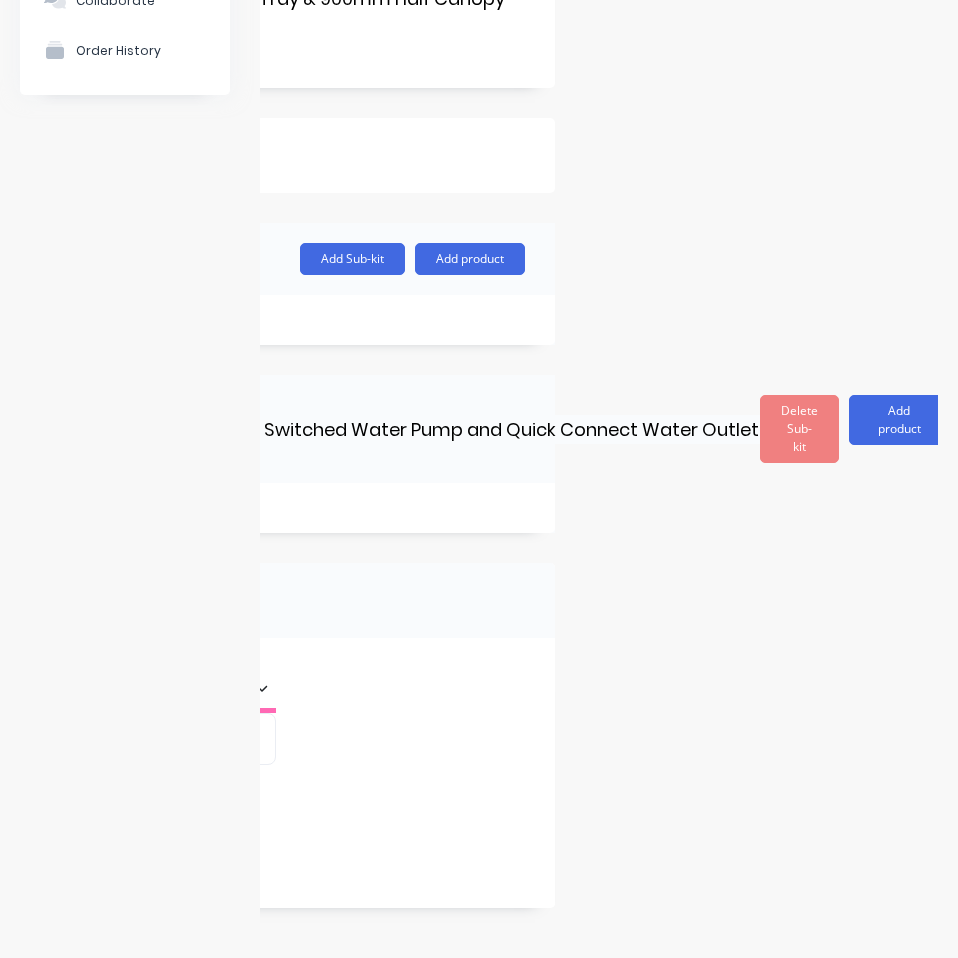 click on "Add image 79 Series Dual Cab Tray & 900mm Half Canopy 79 Series Dual Cab Tray & 900mm Half Canopy Enter kit name   Settings Kit description Kit Options Use custom kit pricing when adding to order (overrides individual product prices) I track costs and markups for this kit Product Category 79 Series Display individual kit items on None Display sub-kits on None Products in this kit Add Sub-kit   Add product     40L Water Tank in Headboard with 12v Switched Water Pump and Quick Connect Water Outlet 40L Water Tank in Headboard with 12v Switched Water Pump and Quick Connect Water Outlet Enter sub-kit name Delete Sub-kit   Add product     Pricing Xero Item # Standard Special factory_item $23,450.00 $0.00 + add kit variant Save   Cancel" at bounding box center (599, 423) 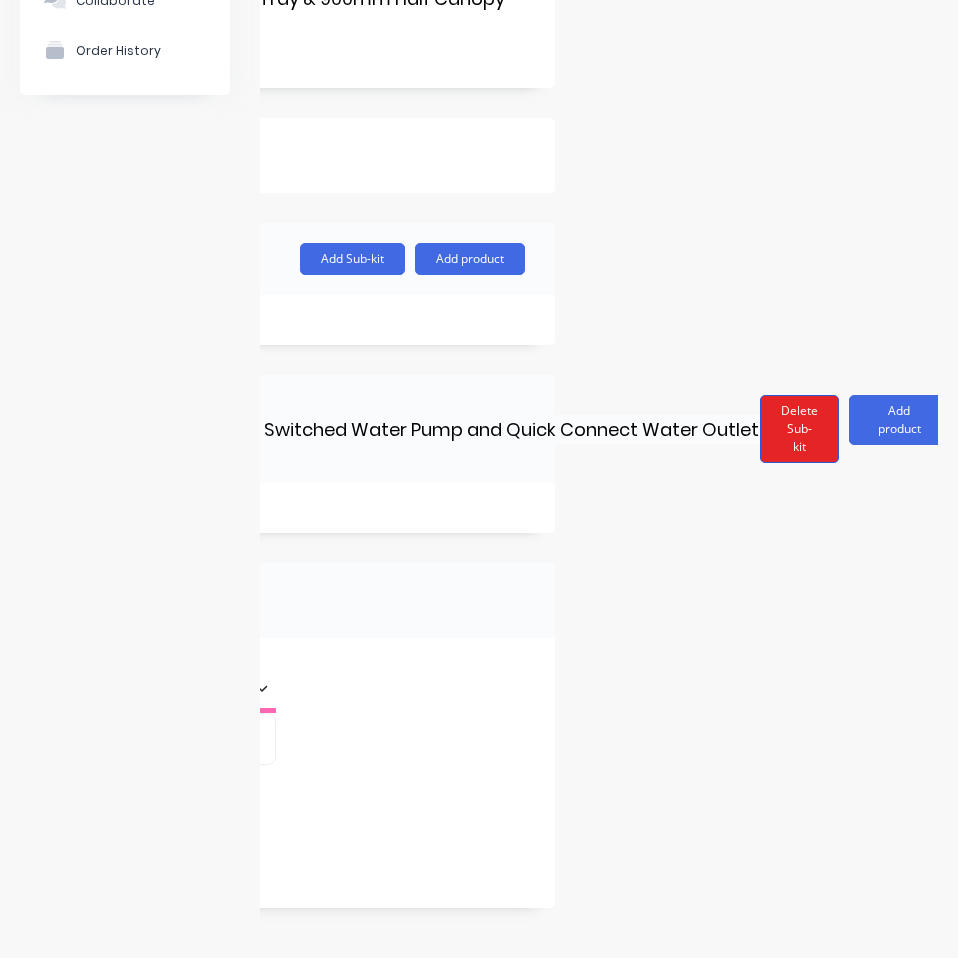 click on "Delete Sub-kit" at bounding box center (799, 429) 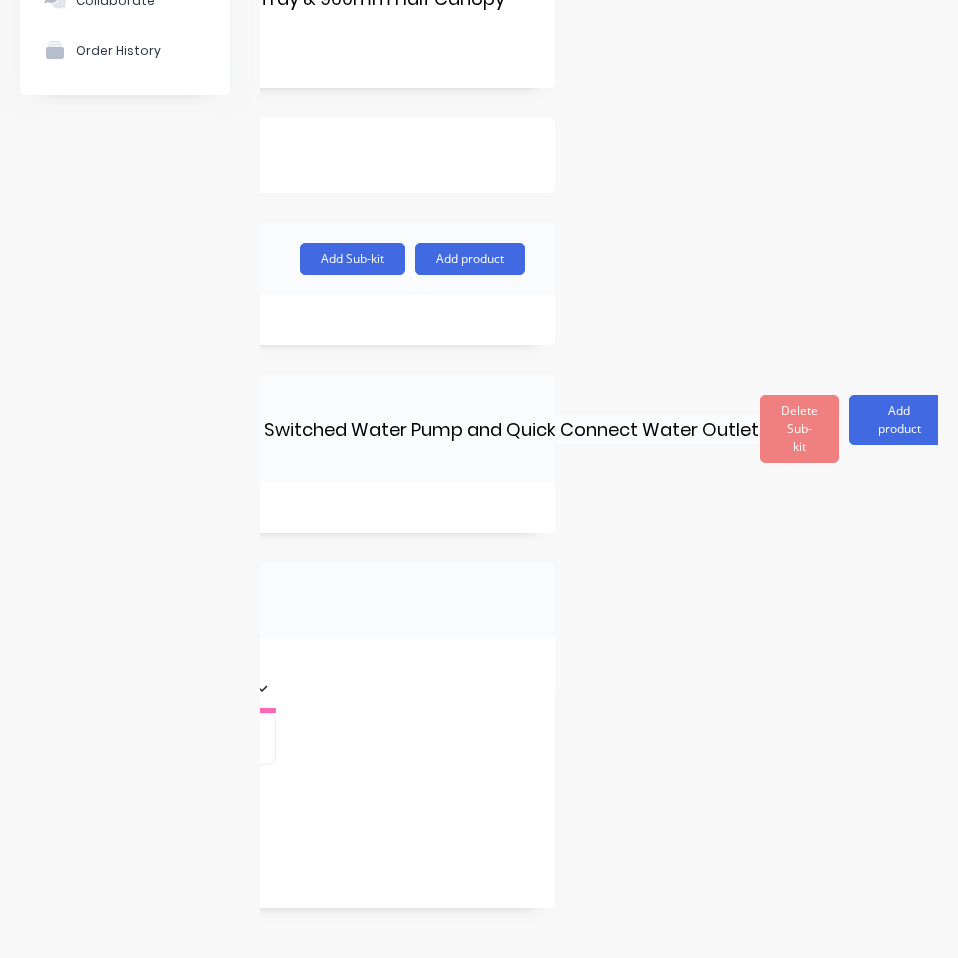 scroll, scrollTop: 0, scrollLeft: 0, axis: both 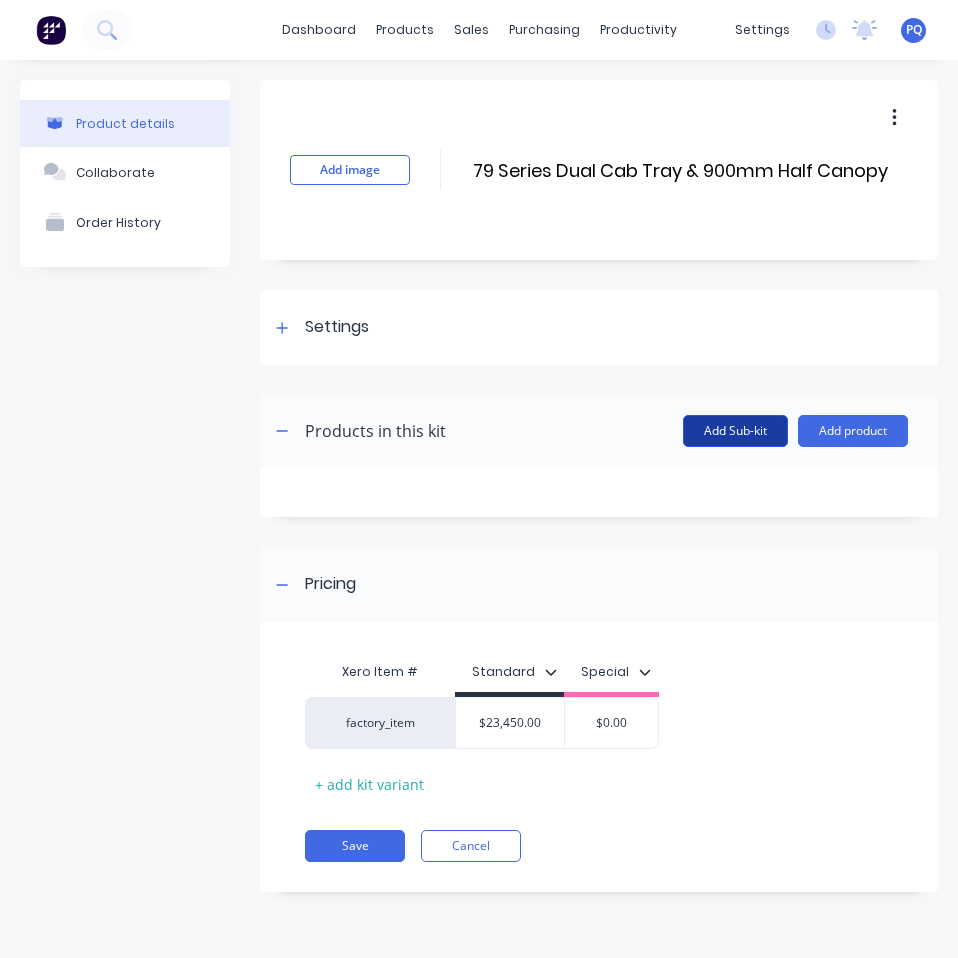 click on "Add Sub-kit" at bounding box center (735, 431) 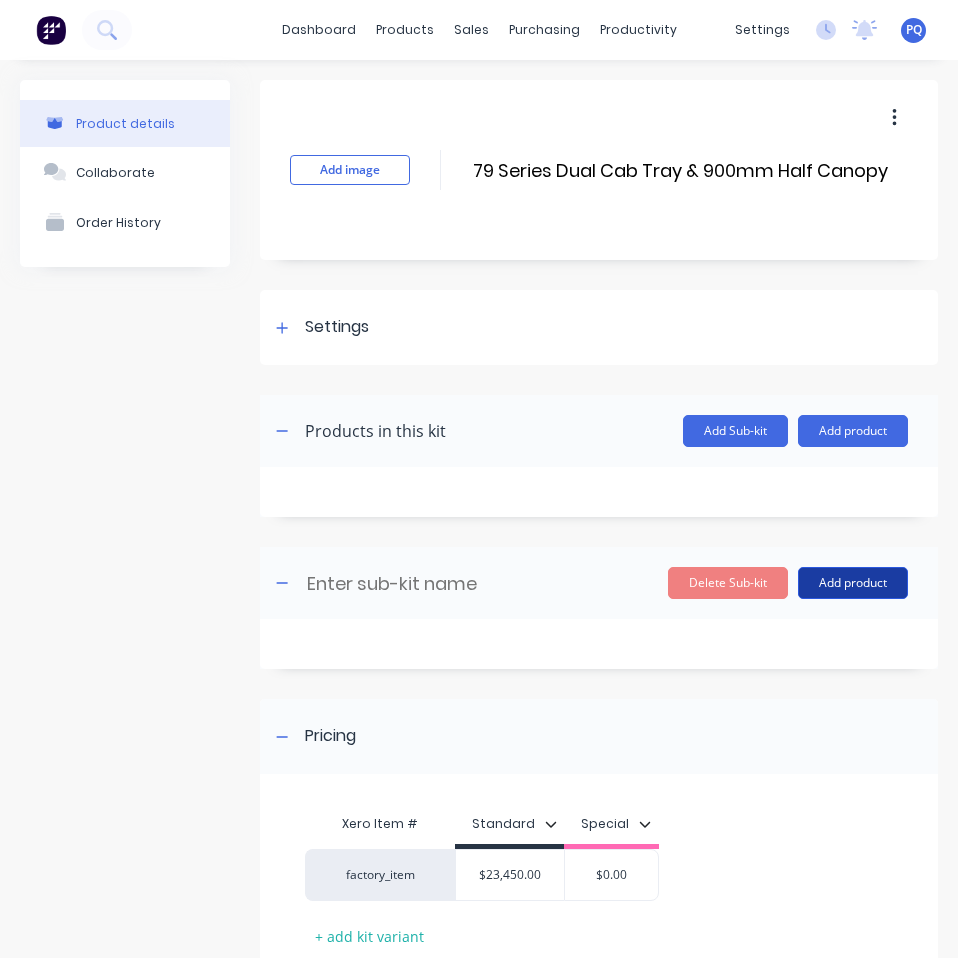 click on "Add product" at bounding box center [853, 583] 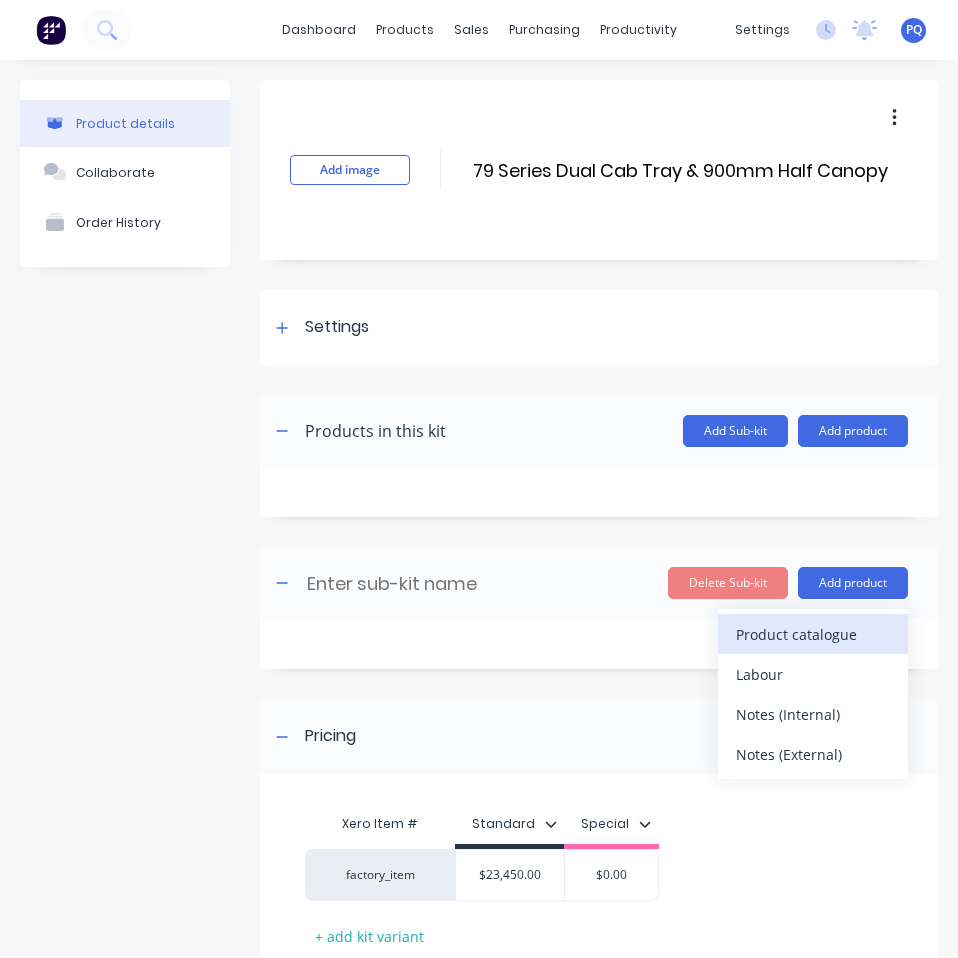 click on "Product catalogue" at bounding box center (813, 634) 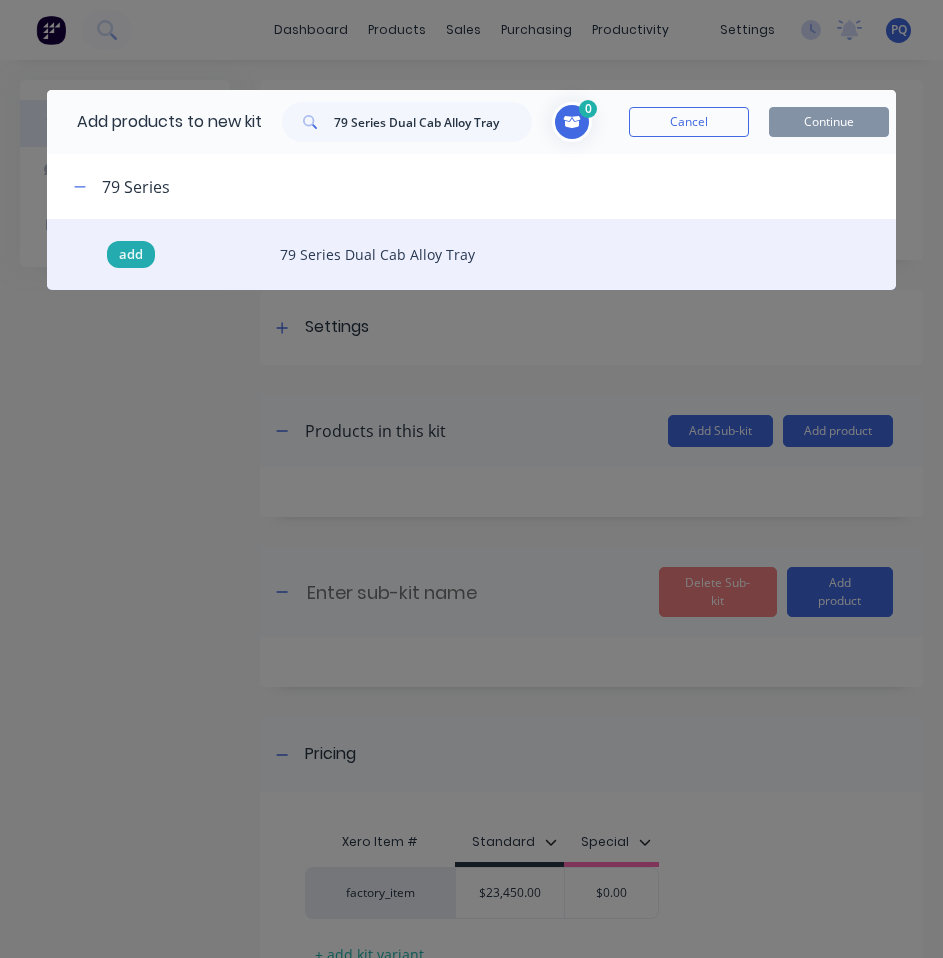 drag, startPoint x: 146, startPoint y: 256, endPoint x: 133, endPoint y: 257, distance: 13.038404 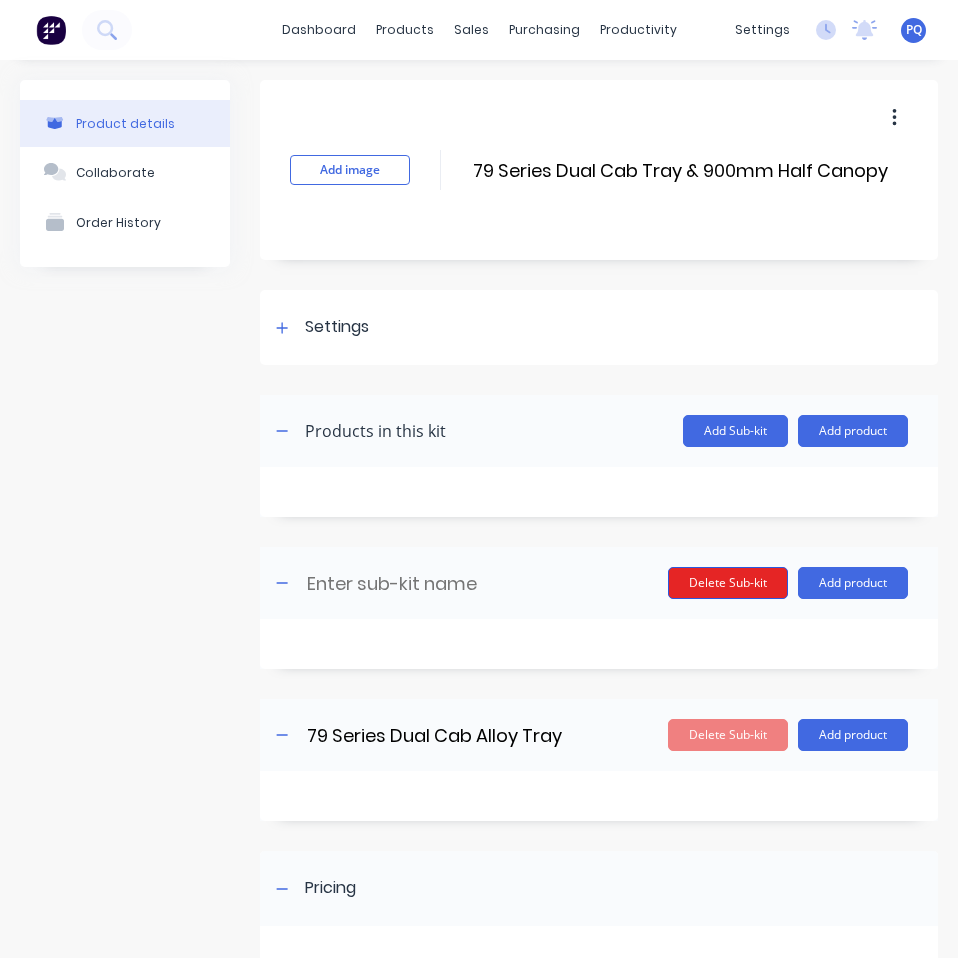 click on "Delete Sub-kit" at bounding box center [728, 583] 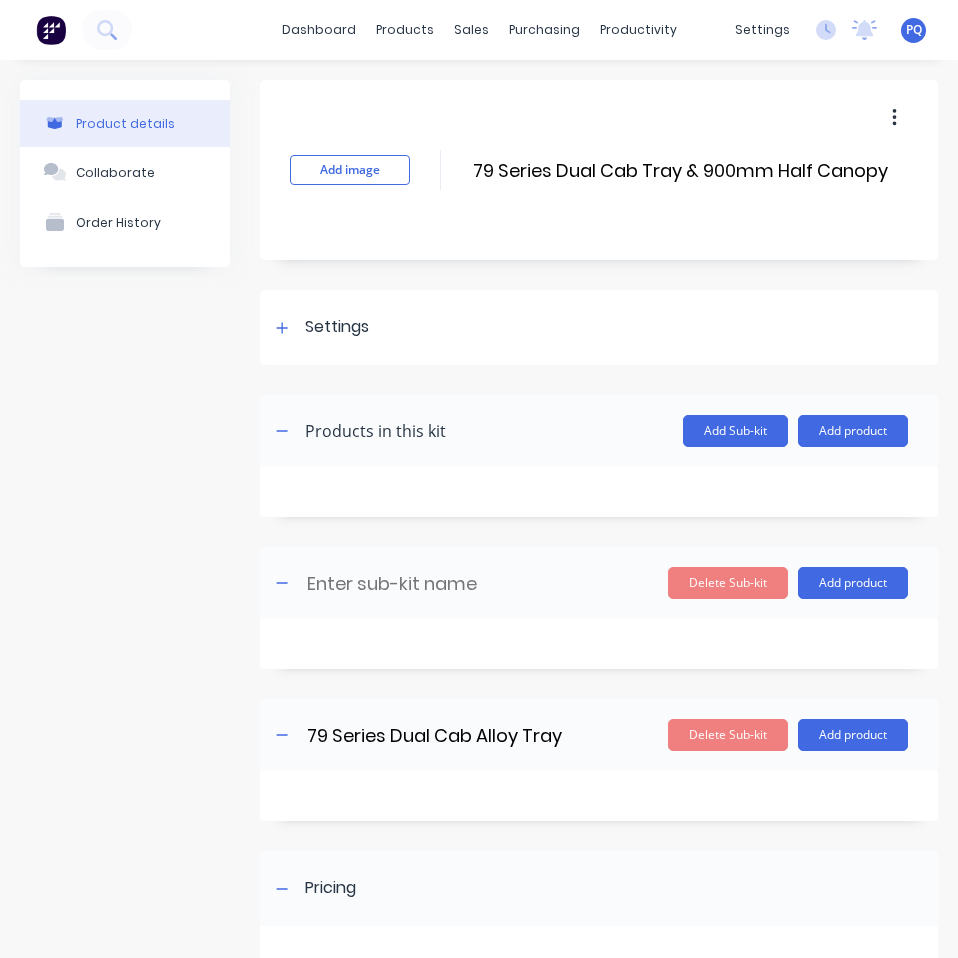 type on "79 Series Dual Cab Alloy Tray" 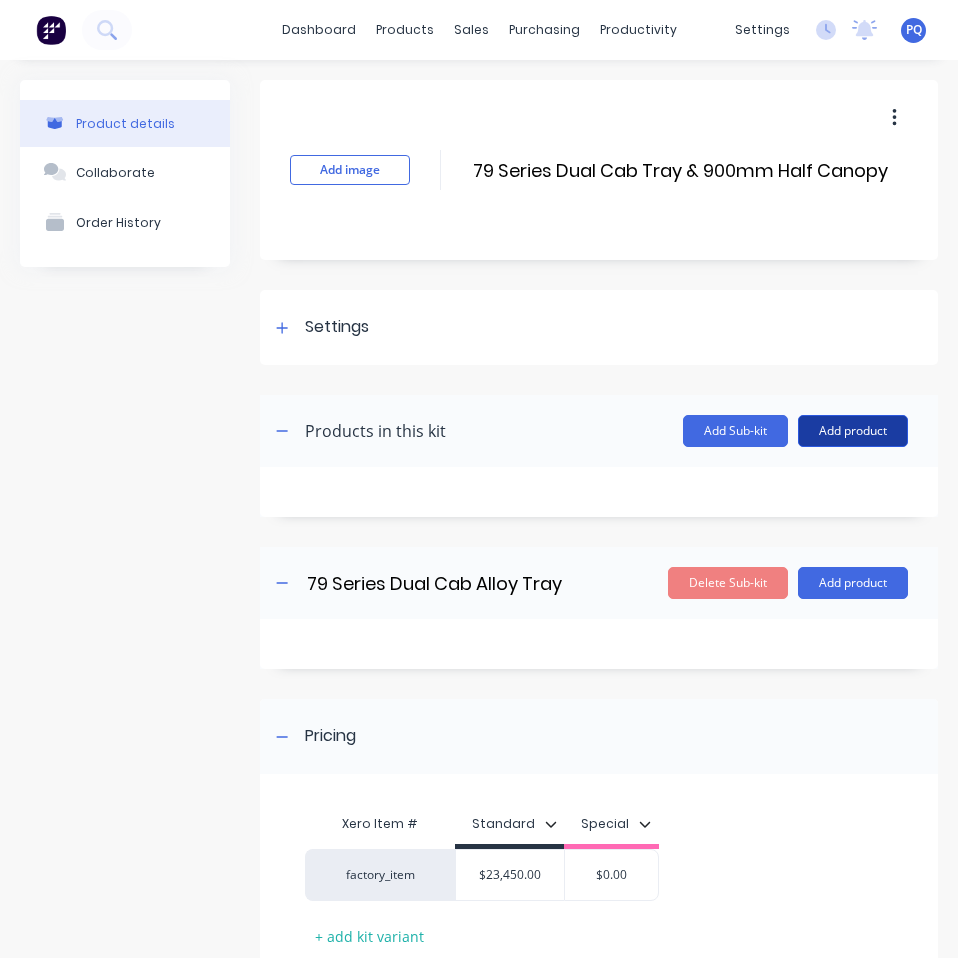 click on "Add product" at bounding box center (853, 431) 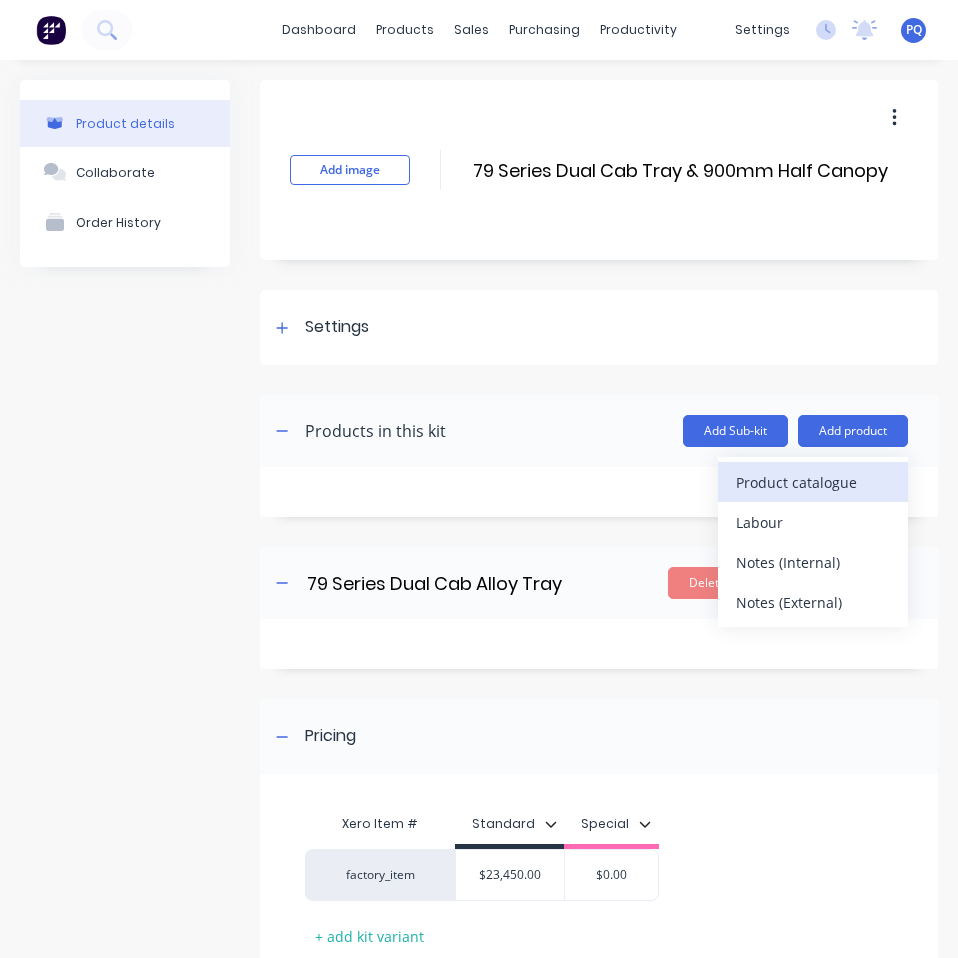 click on "Product catalogue" at bounding box center (813, 482) 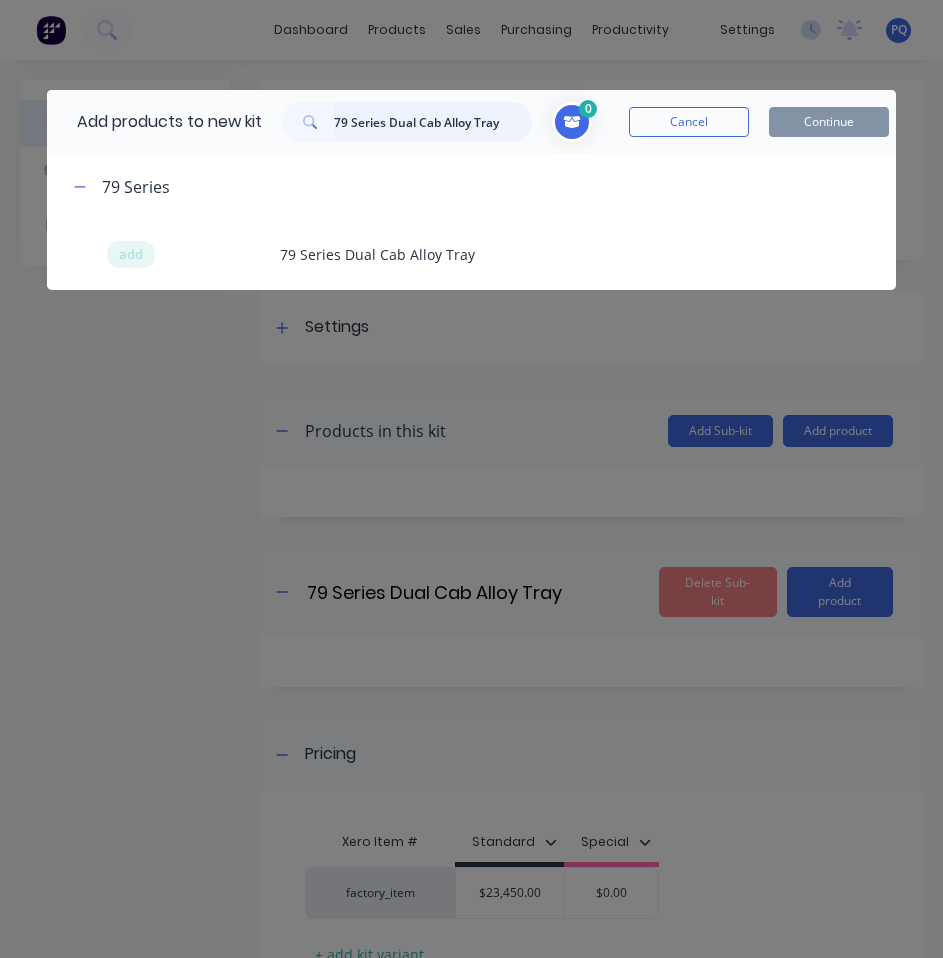 click on "79 Series Dual Cab Alloy Tray" at bounding box center [433, 122] 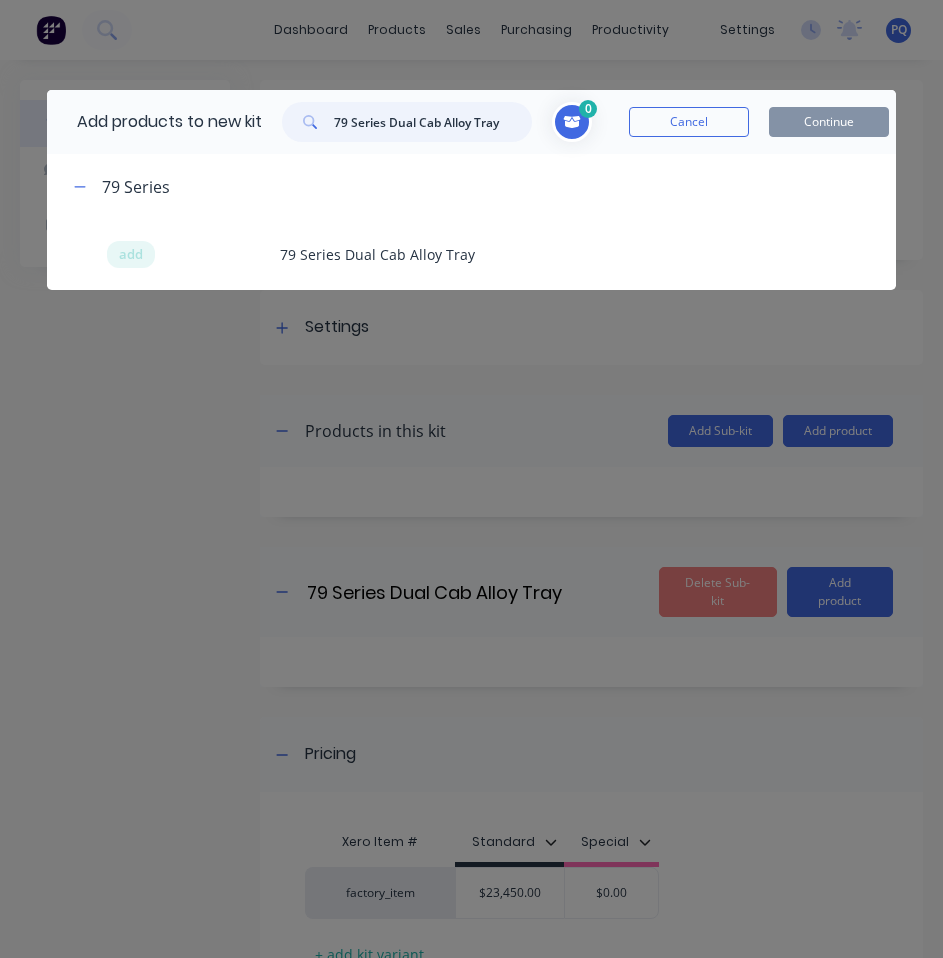 click on "79 Series Dual Cab Alloy Tray" at bounding box center [433, 122] 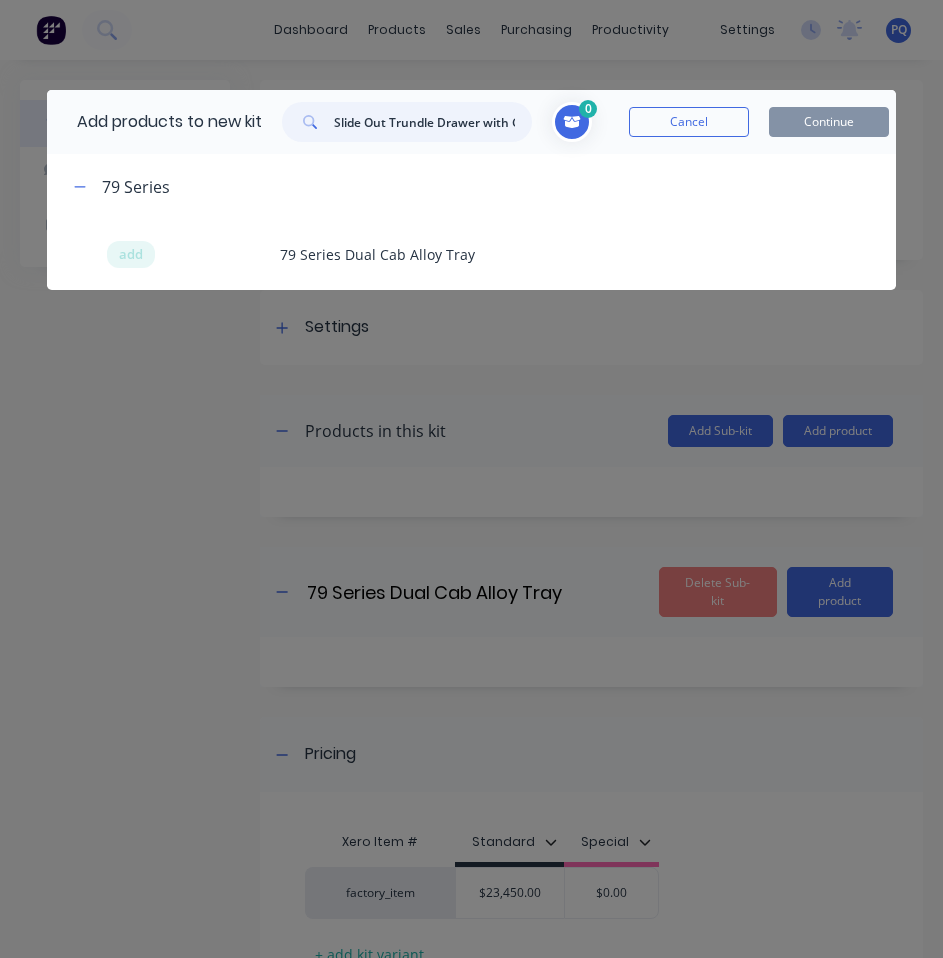 scroll, scrollTop: 0, scrollLeft: 201, axis: horizontal 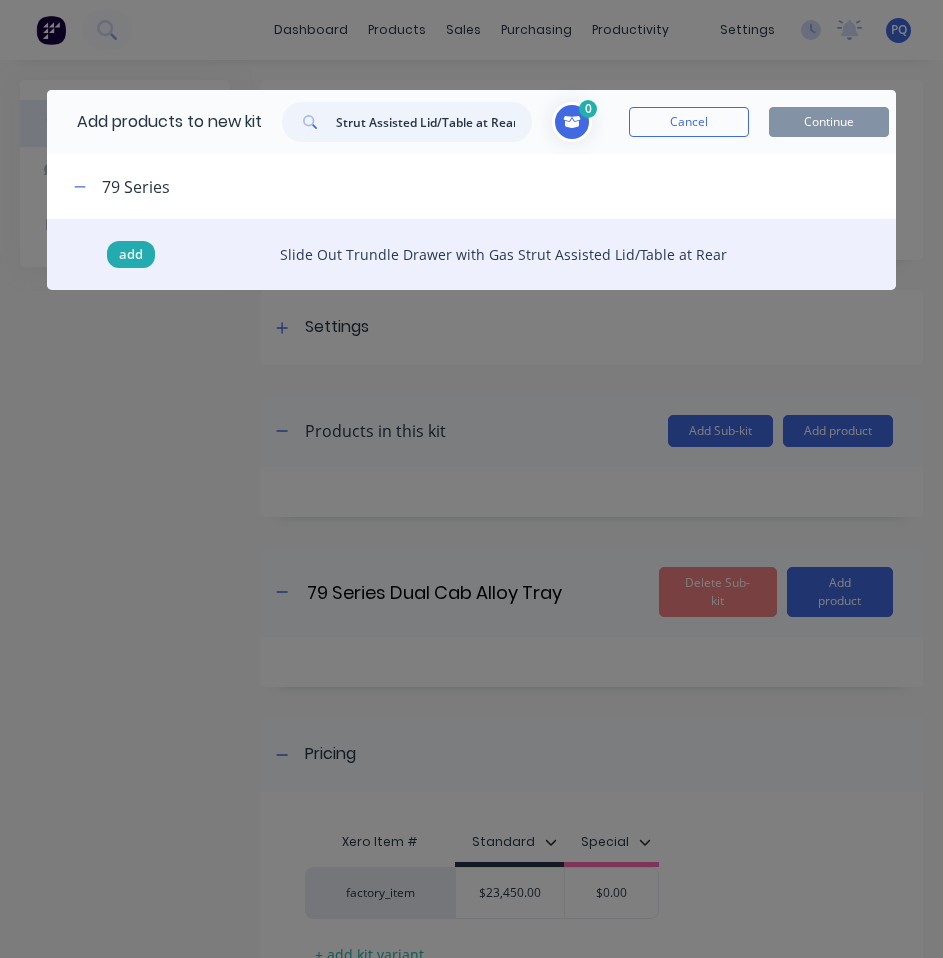type on "Slide Out Trundle Drawer with Gas Strut Assisted Lid/Table at Rear" 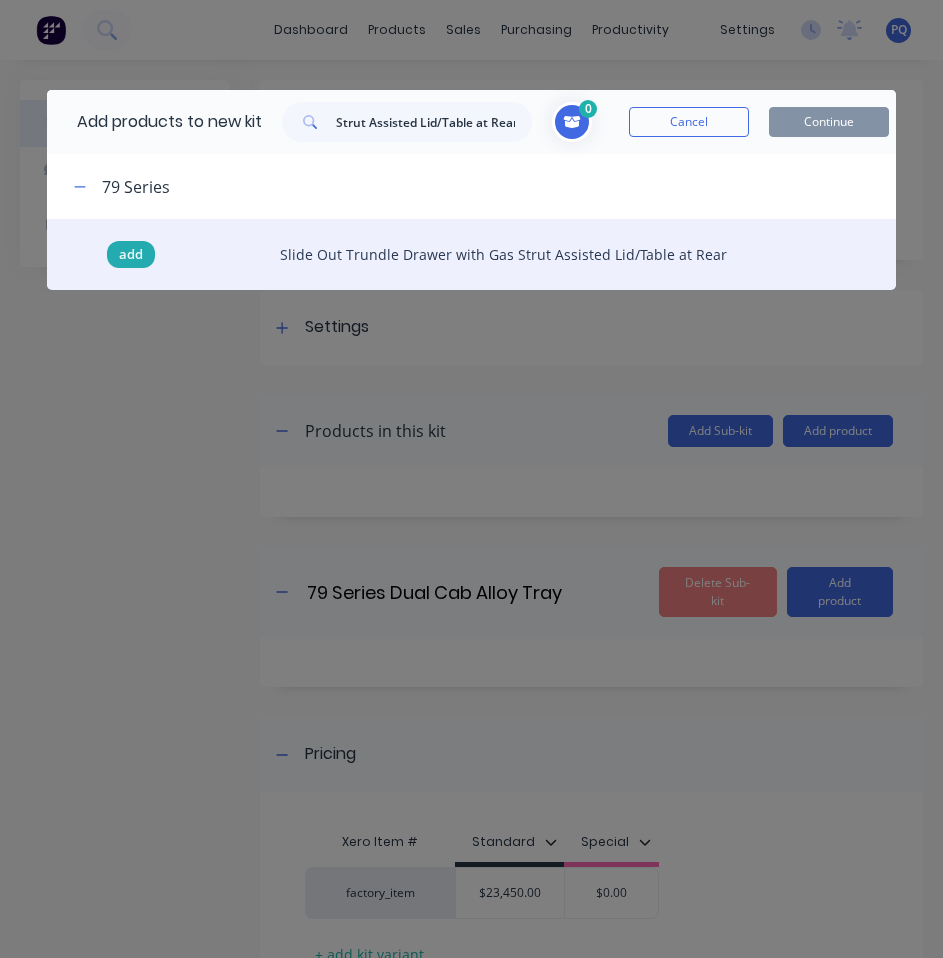 click on "add" at bounding box center [131, 255] 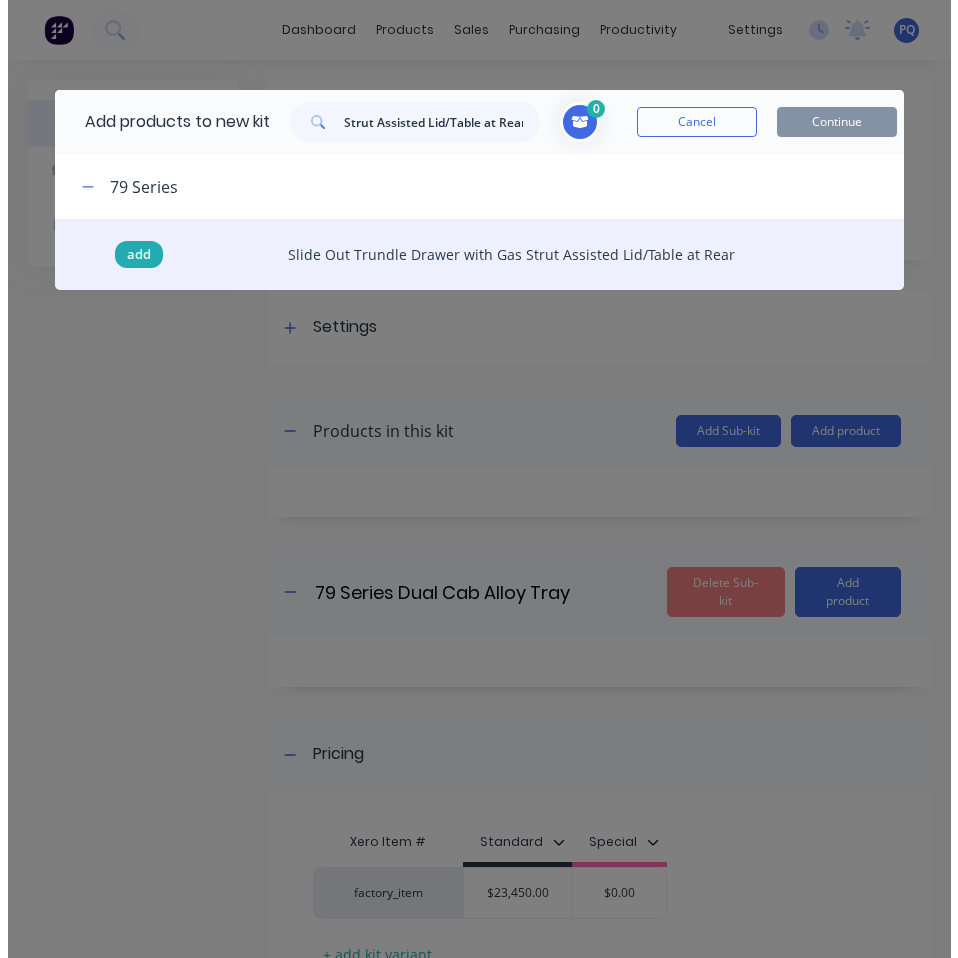 scroll, scrollTop: 0, scrollLeft: 0, axis: both 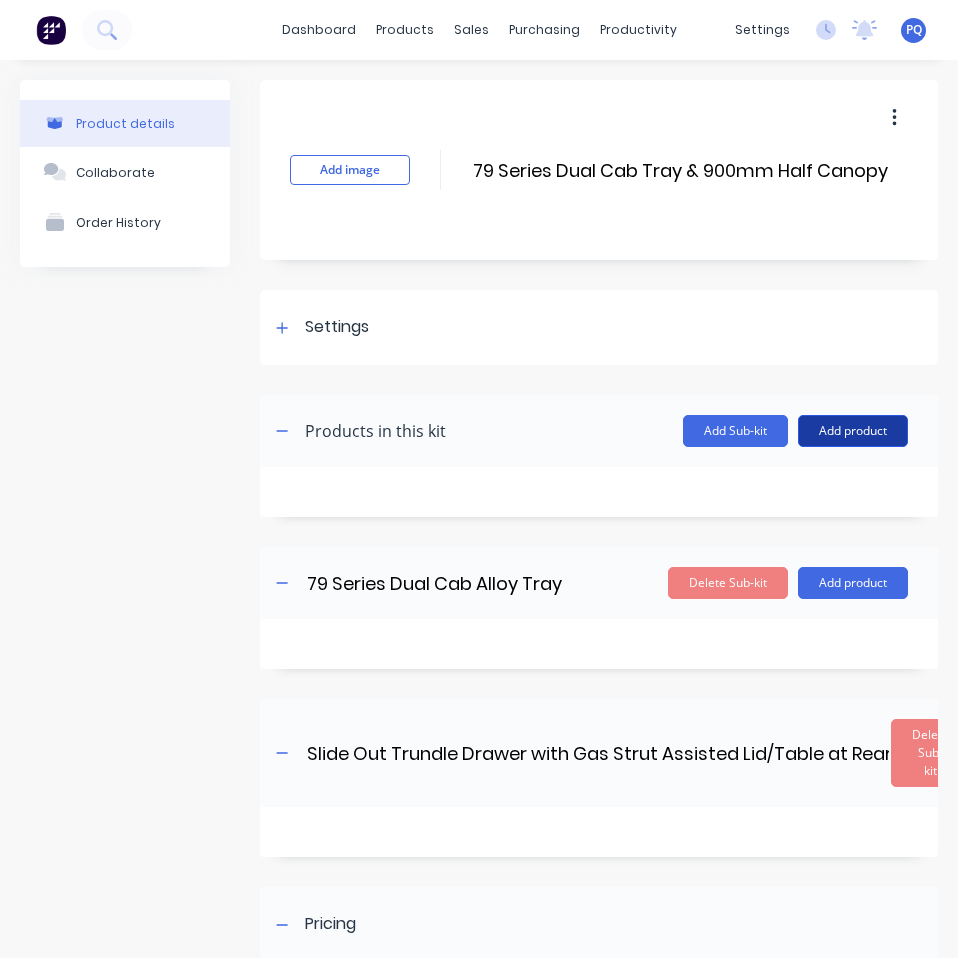 click on "Add product" at bounding box center [853, 431] 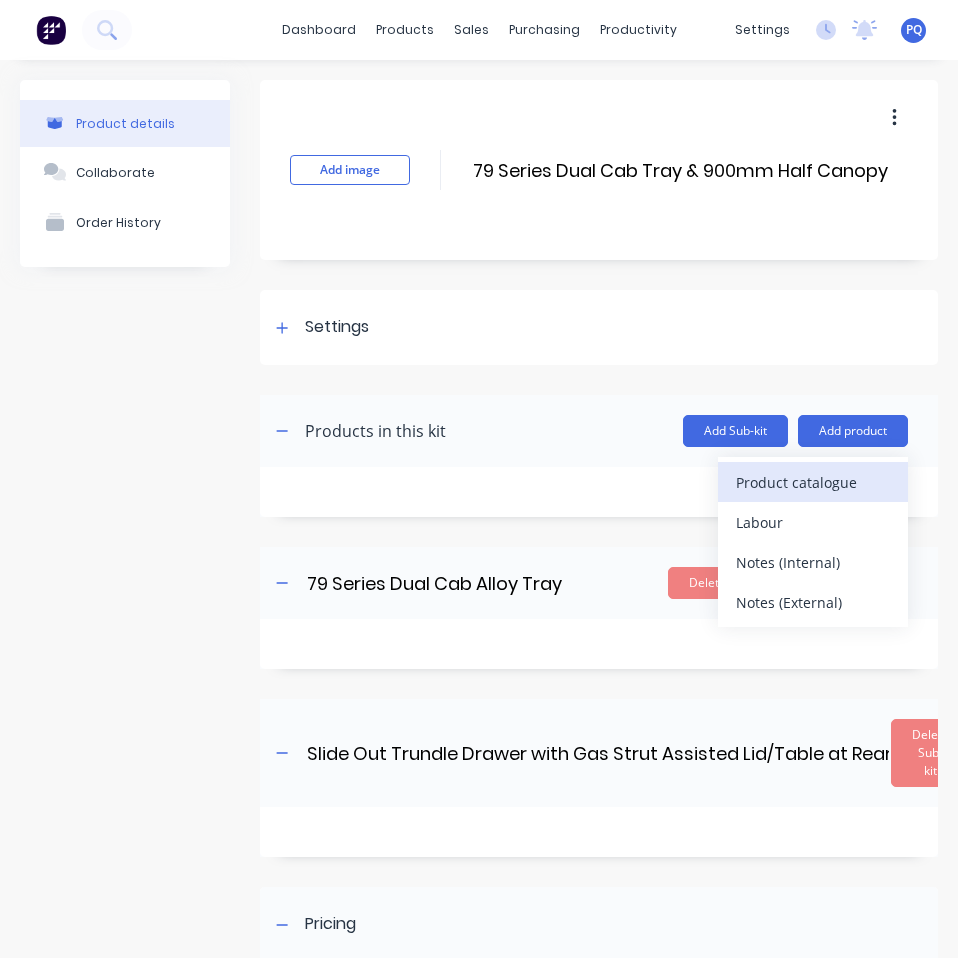 click on "Product catalogue" at bounding box center (813, 482) 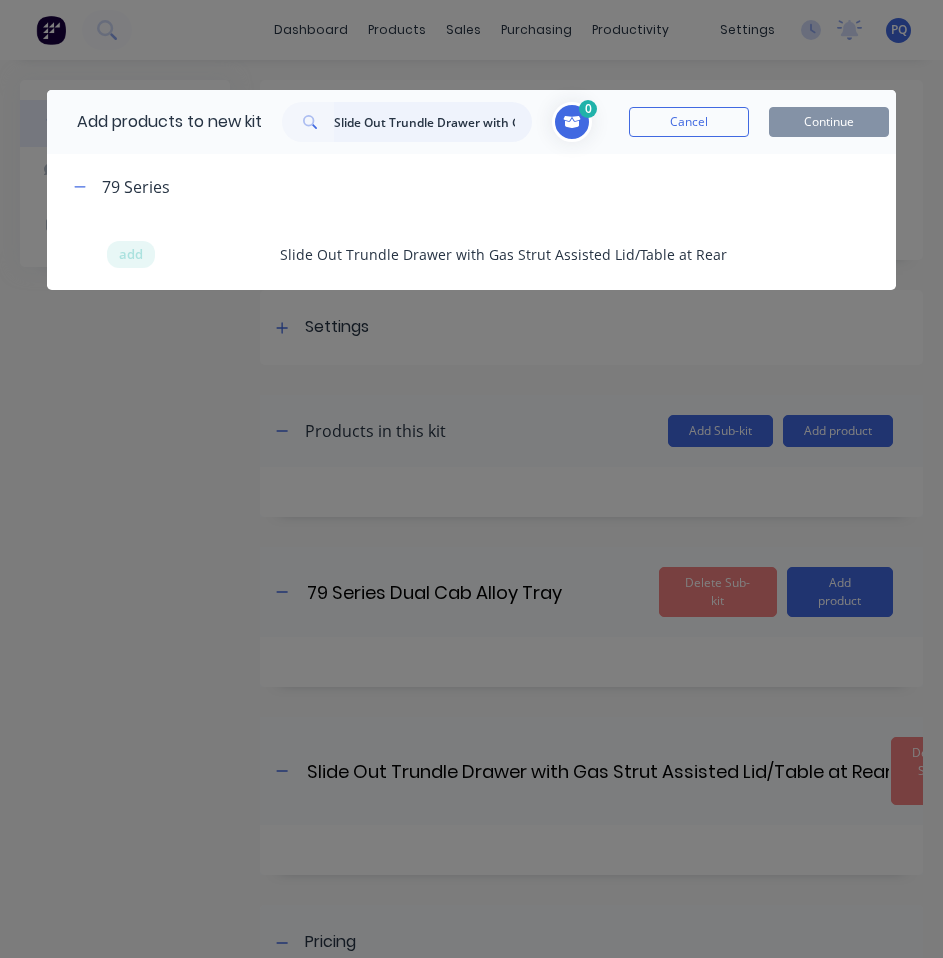 click on "Slide Out Trundle Drawer with Gas Strut Assisted Lid/Table at Rear" at bounding box center [433, 122] 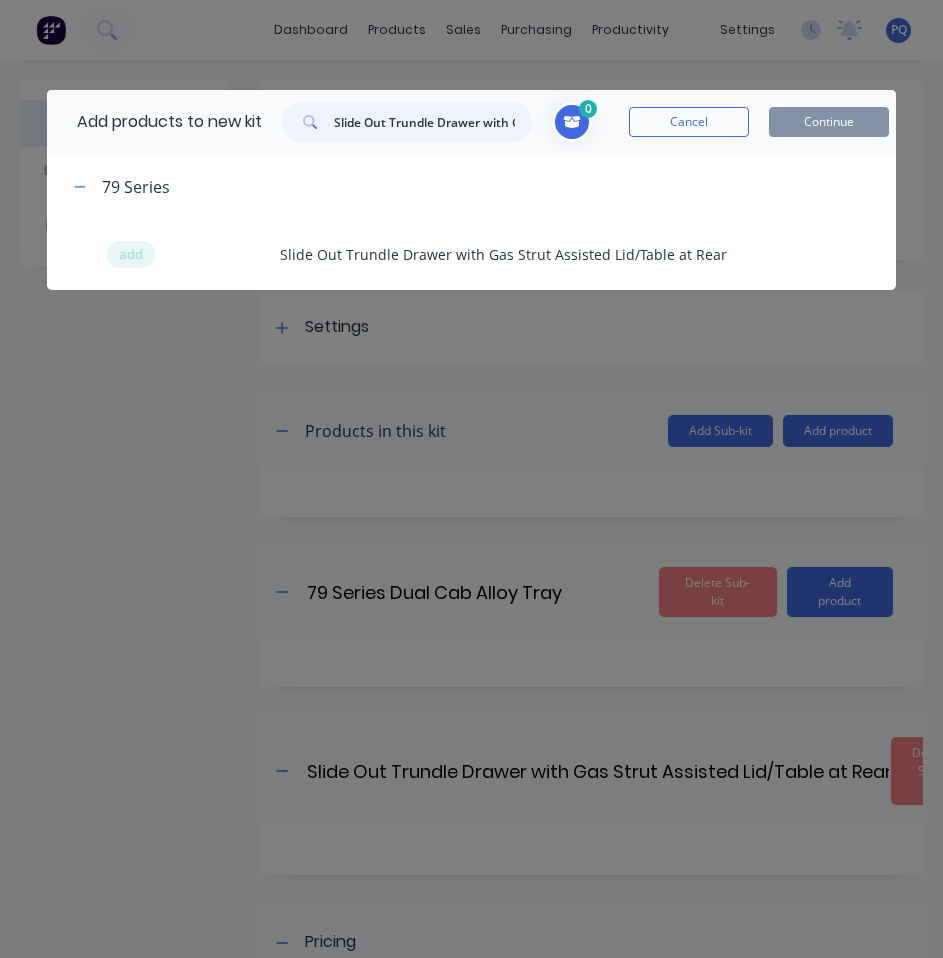 click on "Slide Out Trundle Drawer with Gas Strut Assisted Lid/Table at Rear" at bounding box center (433, 122) 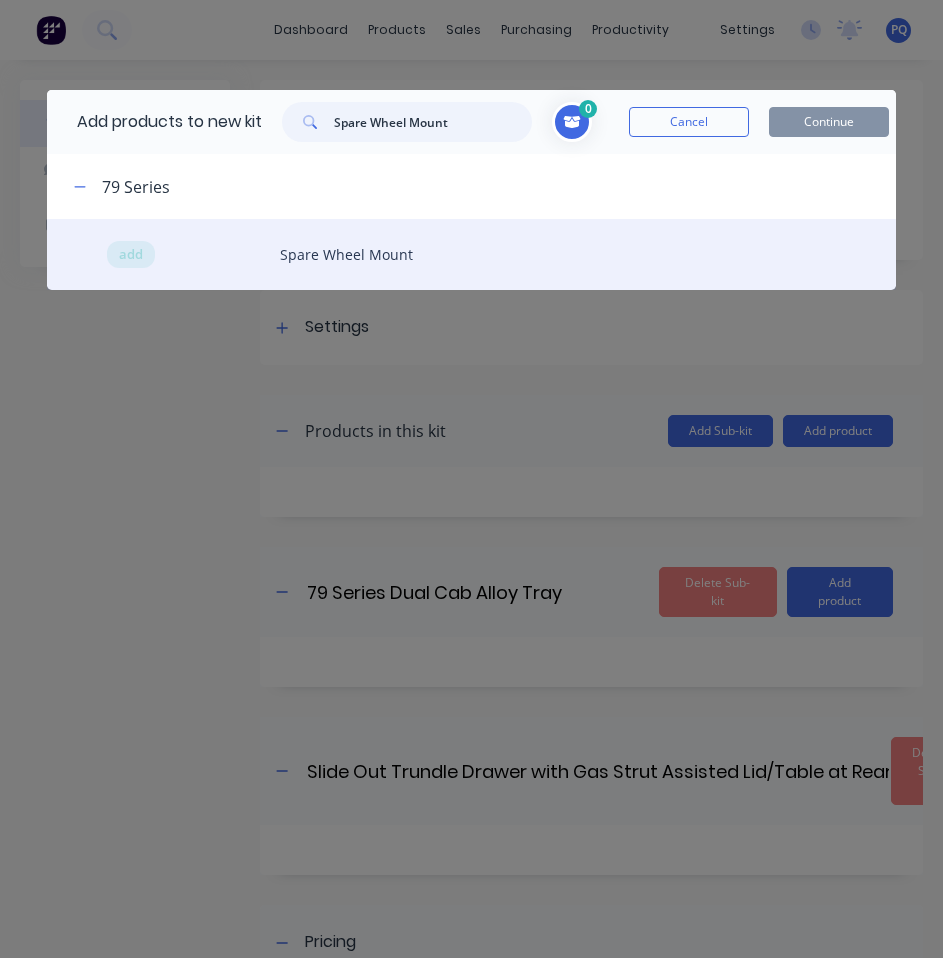 type on "Spare Wheel Mount" 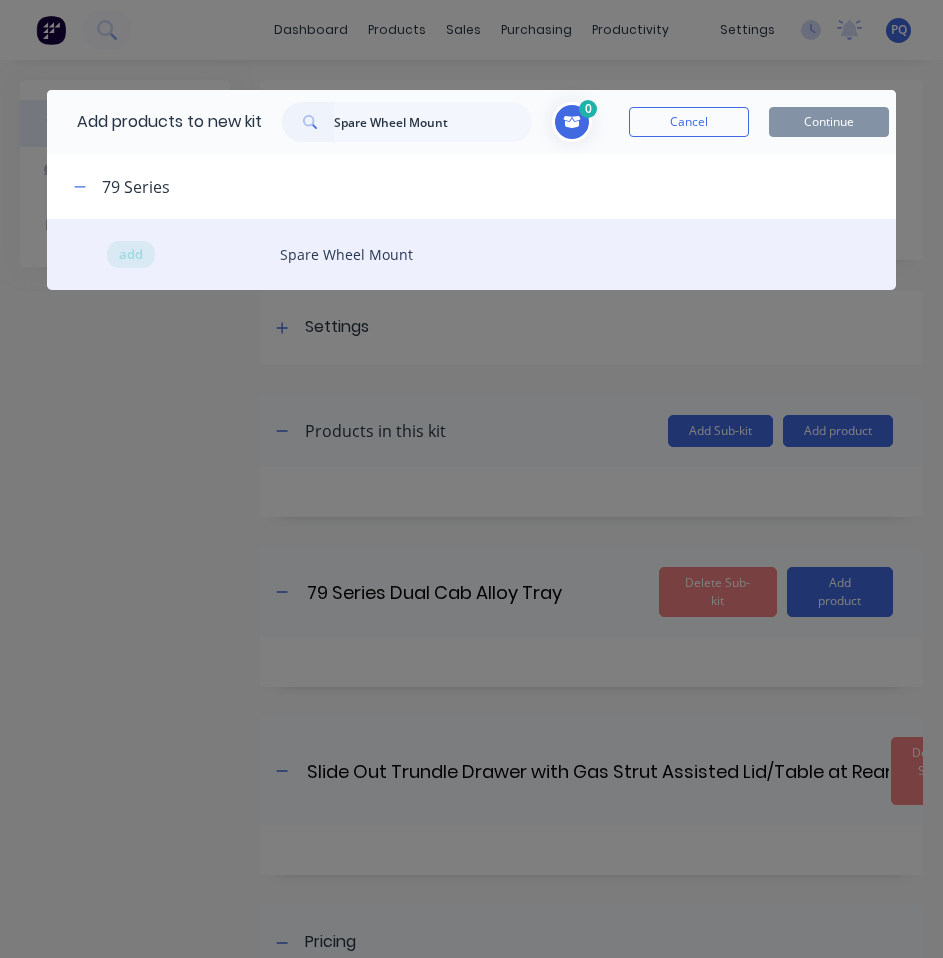 click on "add Spare Wheel Mount" at bounding box center [471, 254] 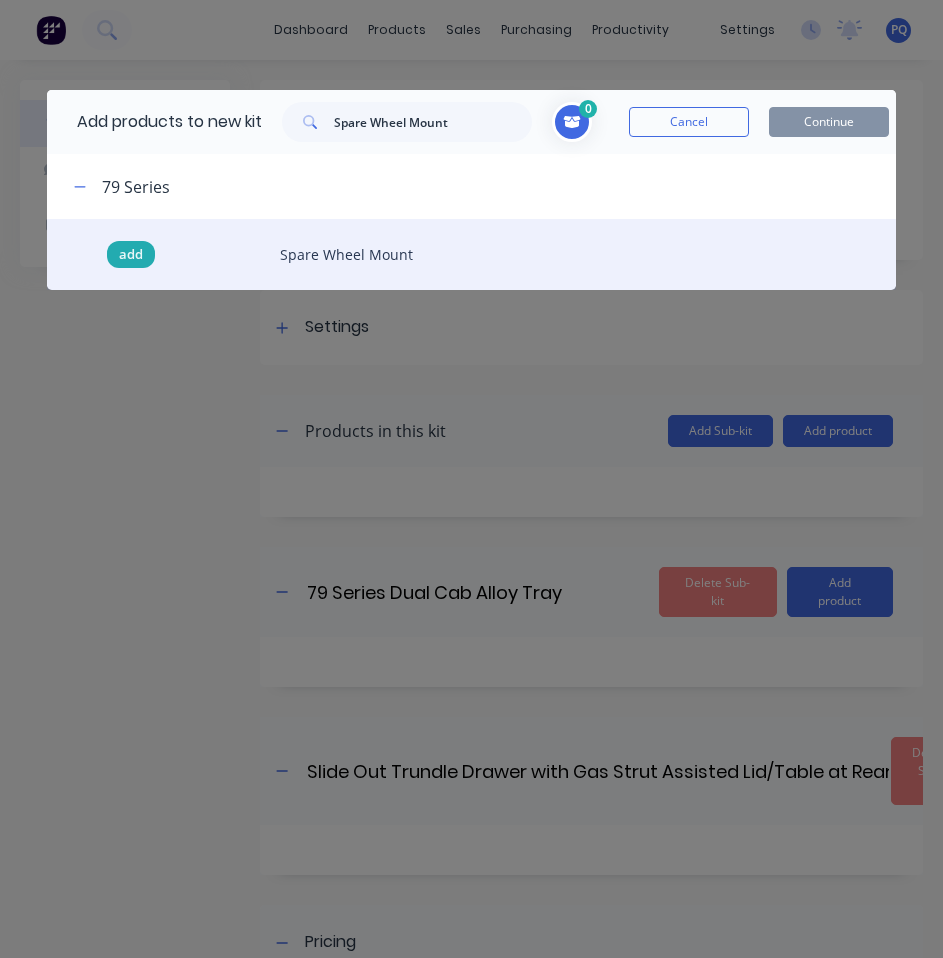 click on "add" at bounding box center [131, 255] 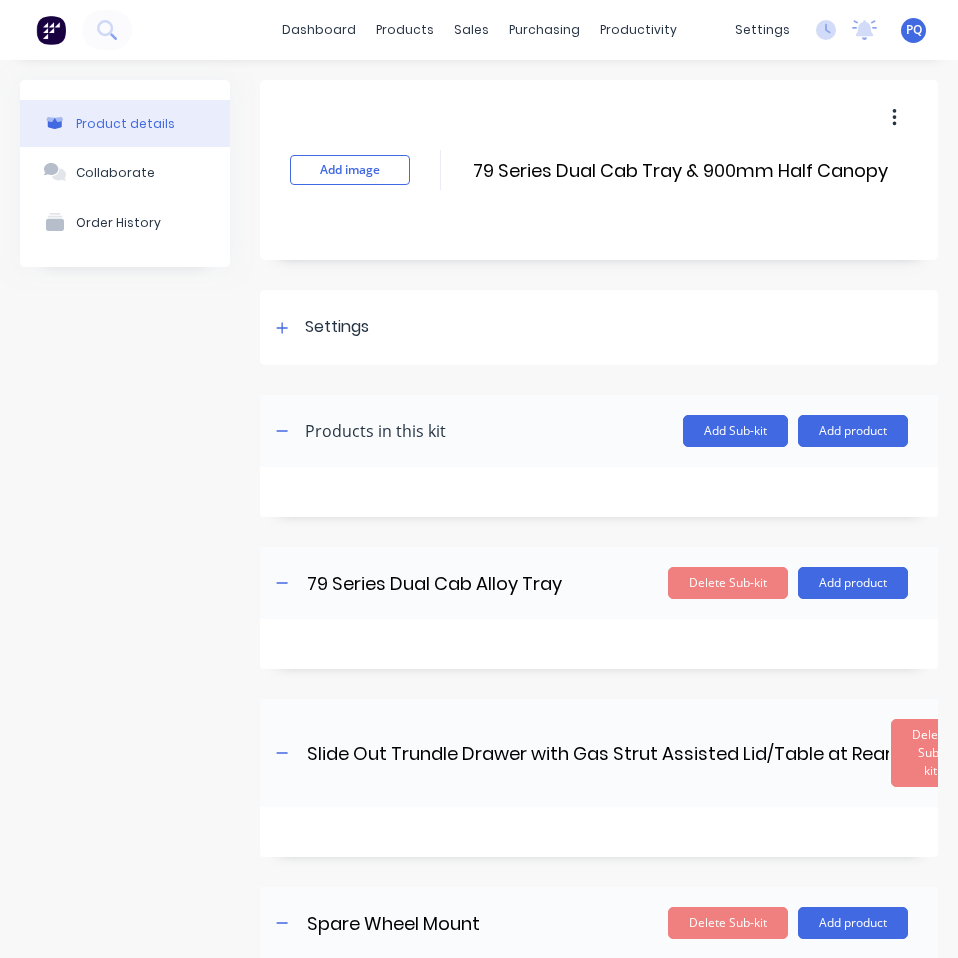 click on "Add Sub-kit" at bounding box center [735, 431] 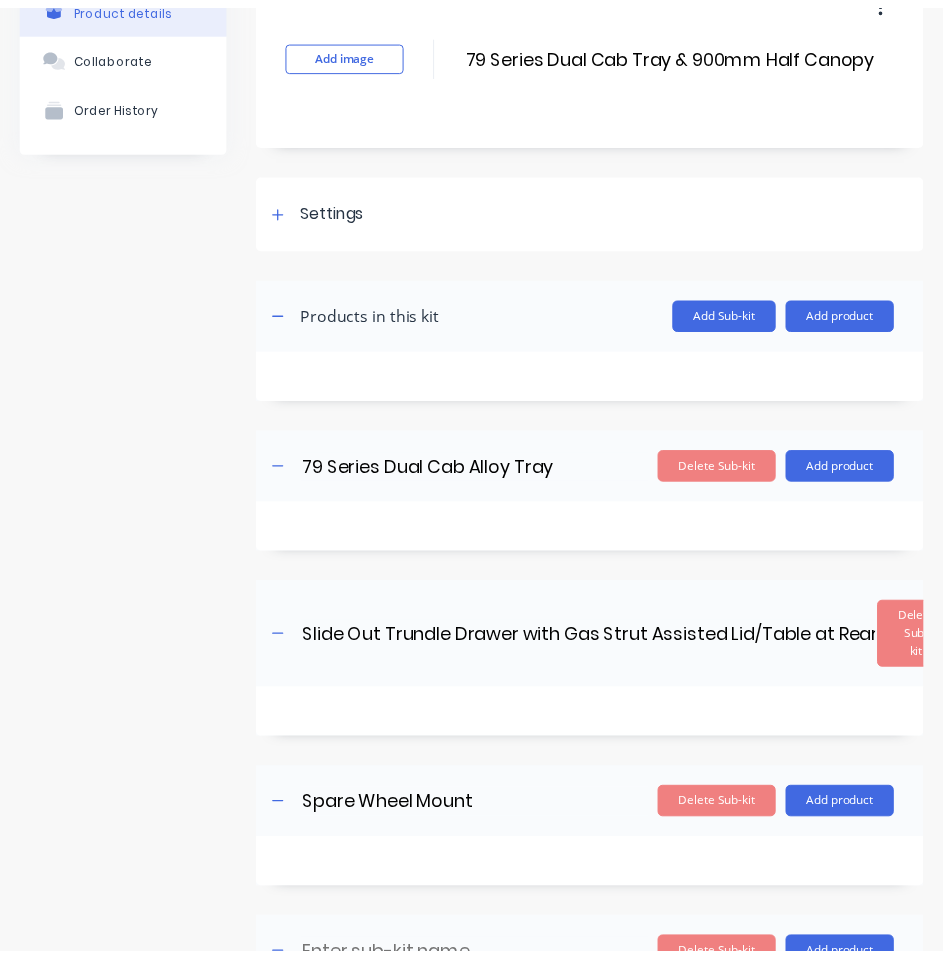 scroll, scrollTop: 318, scrollLeft: 0, axis: vertical 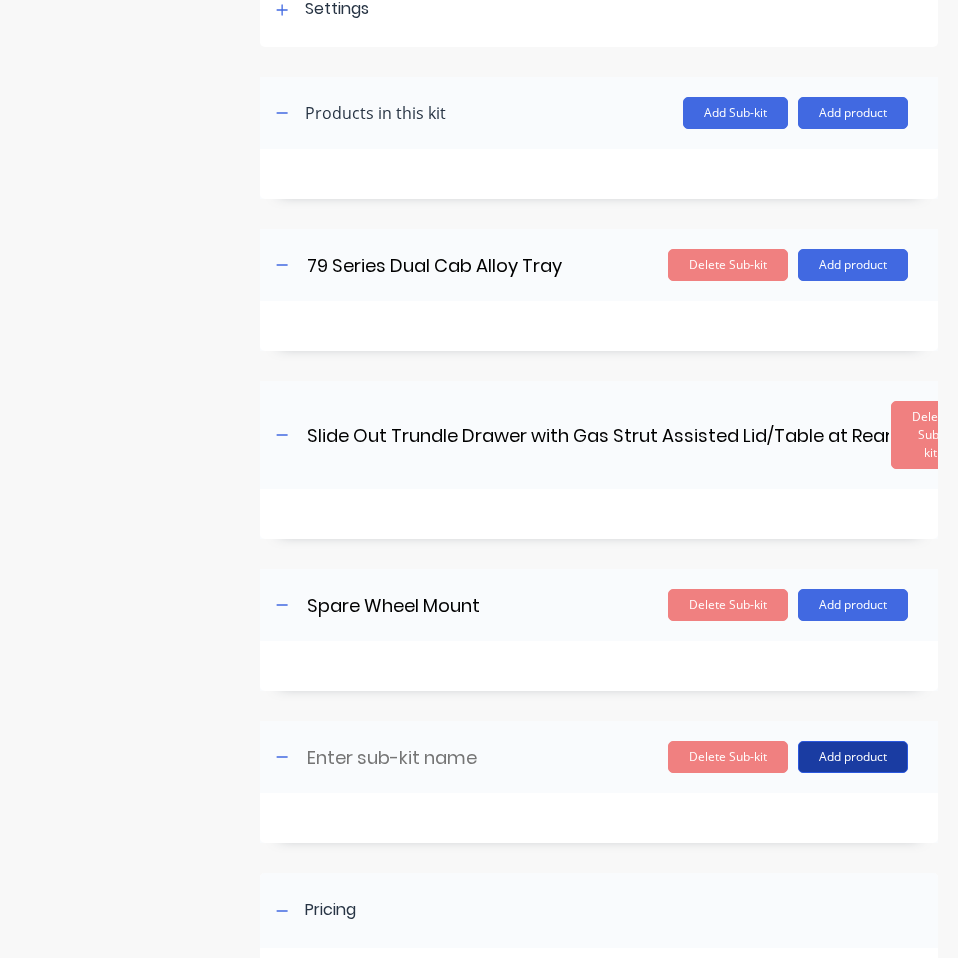 click on "Add product" at bounding box center (853, 757) 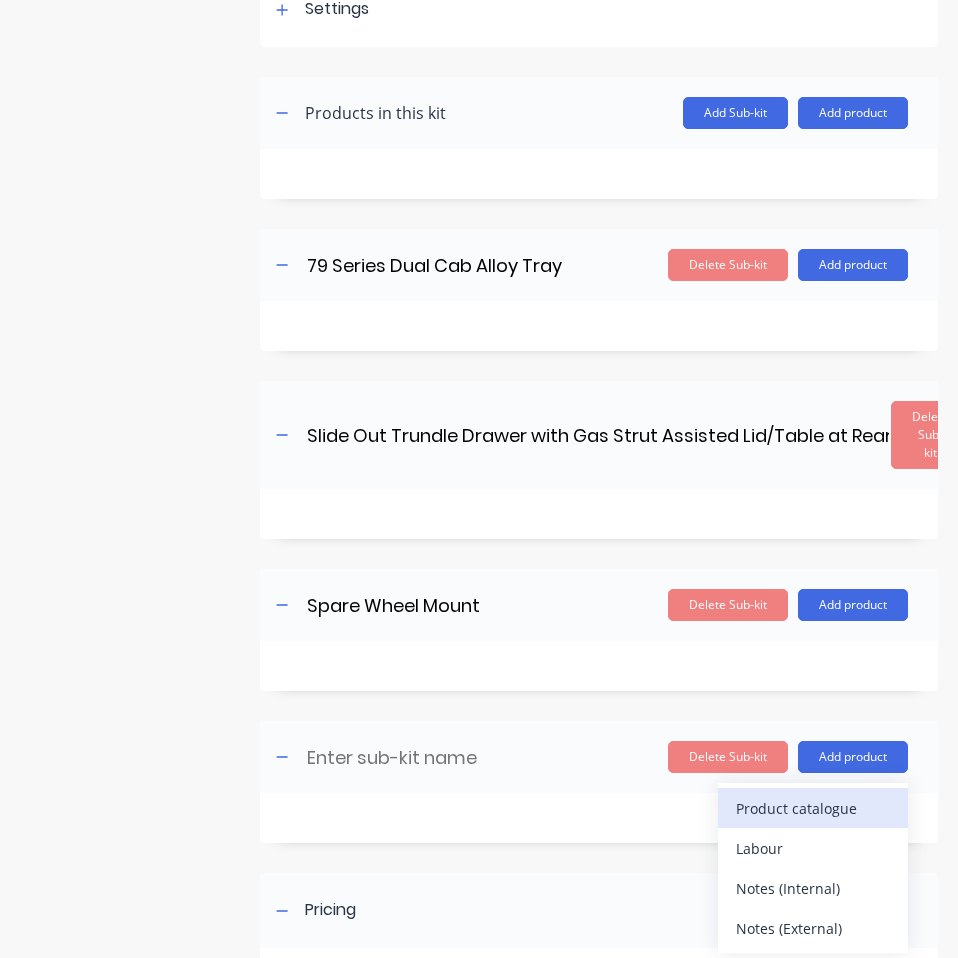 click on "Product catalogue" at bounding box center (813, 808) 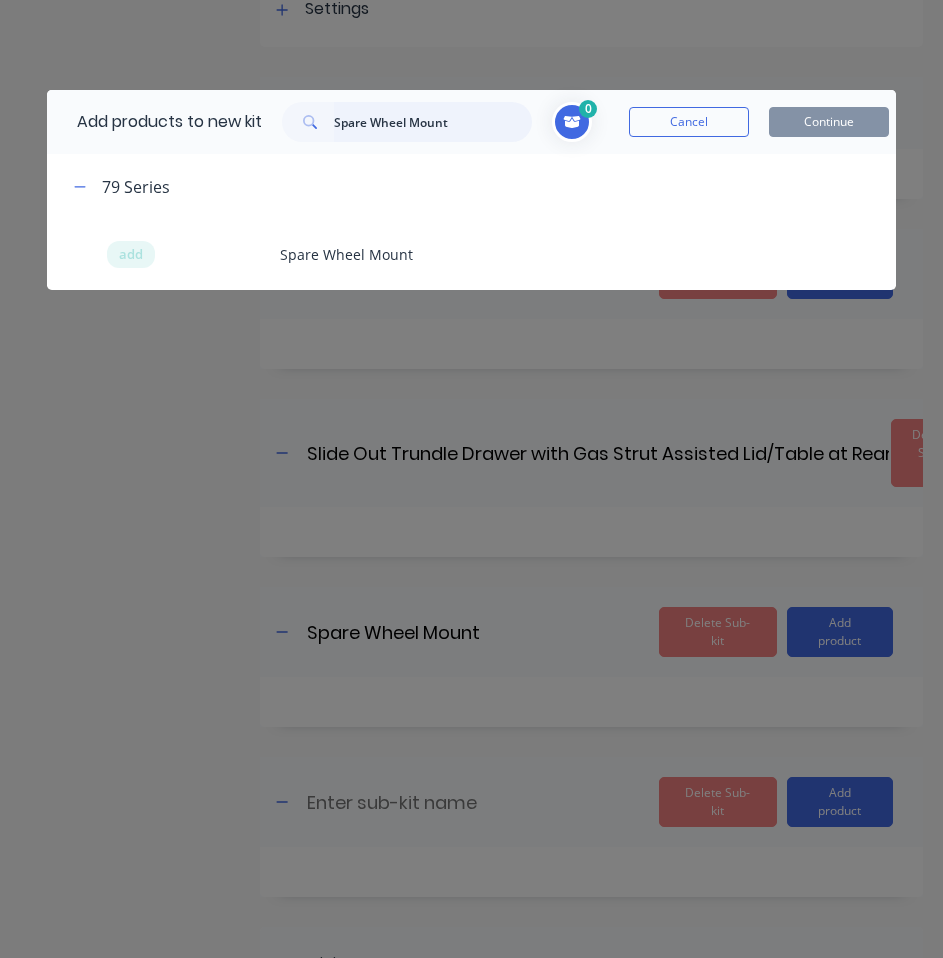 click on "Spare Wheel Mount" at bounding box center [433, 122] 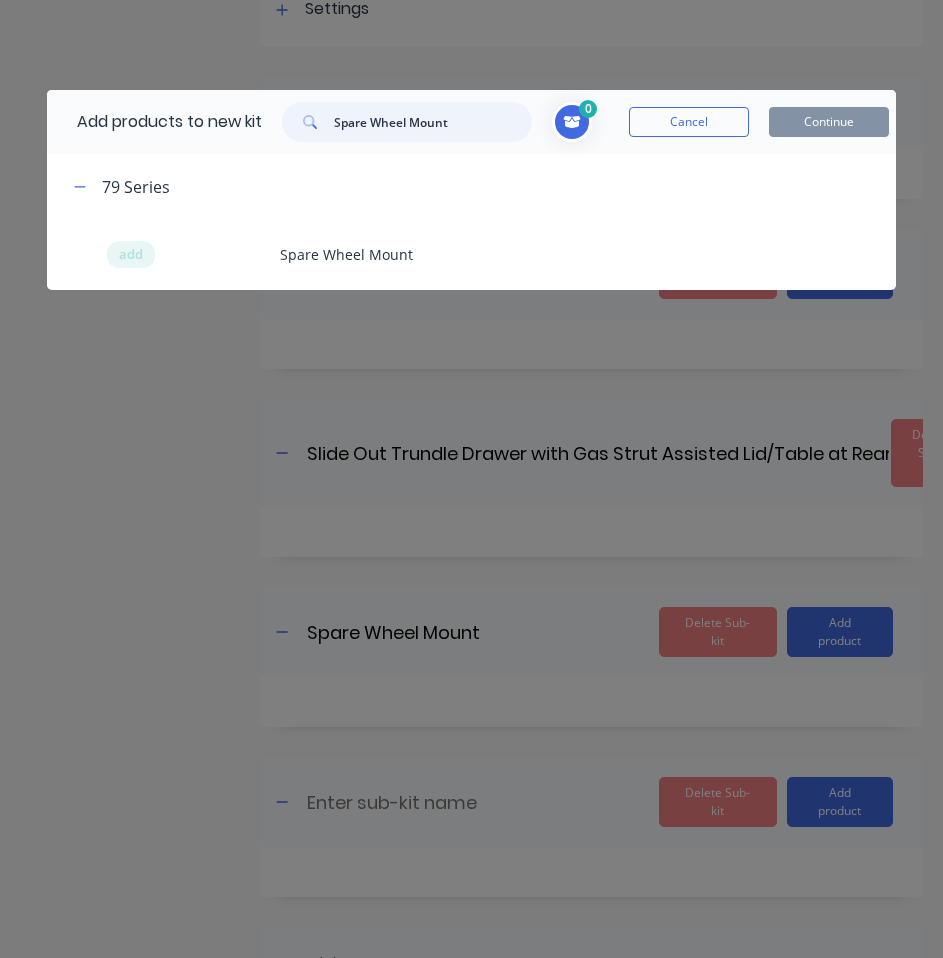 click on "Spare Wheel Mount" at bounding box center [433, 122] 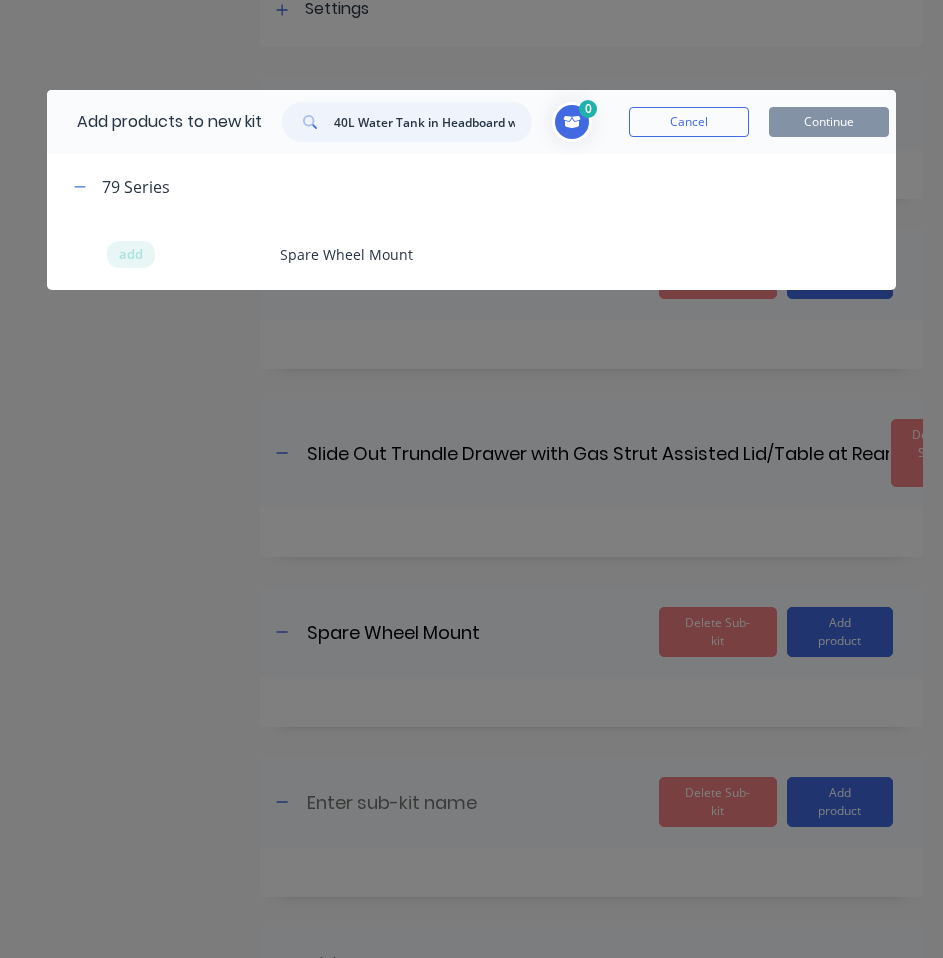 scroll, scrollTop: 0, scrollLeft: 362, axis: horizontal 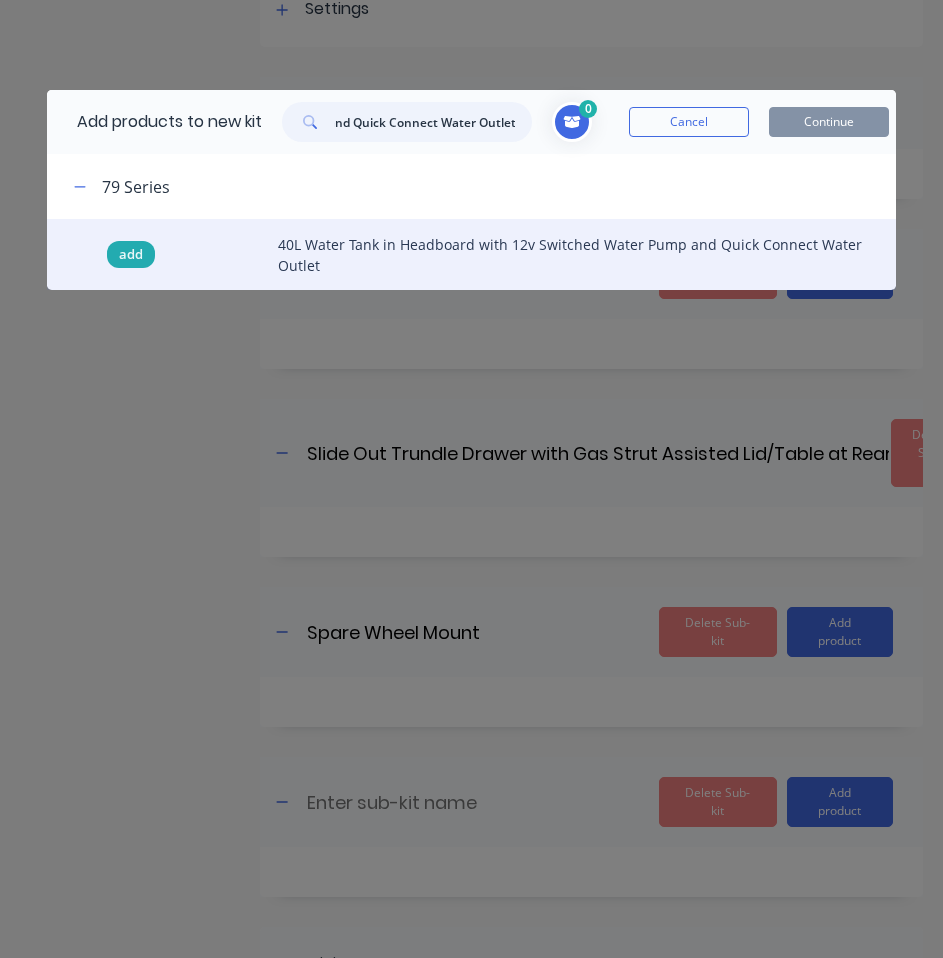 type on "40L Water Tank in Headboard with 12v Switched Water Pump and Quick Connect Water Outlet" 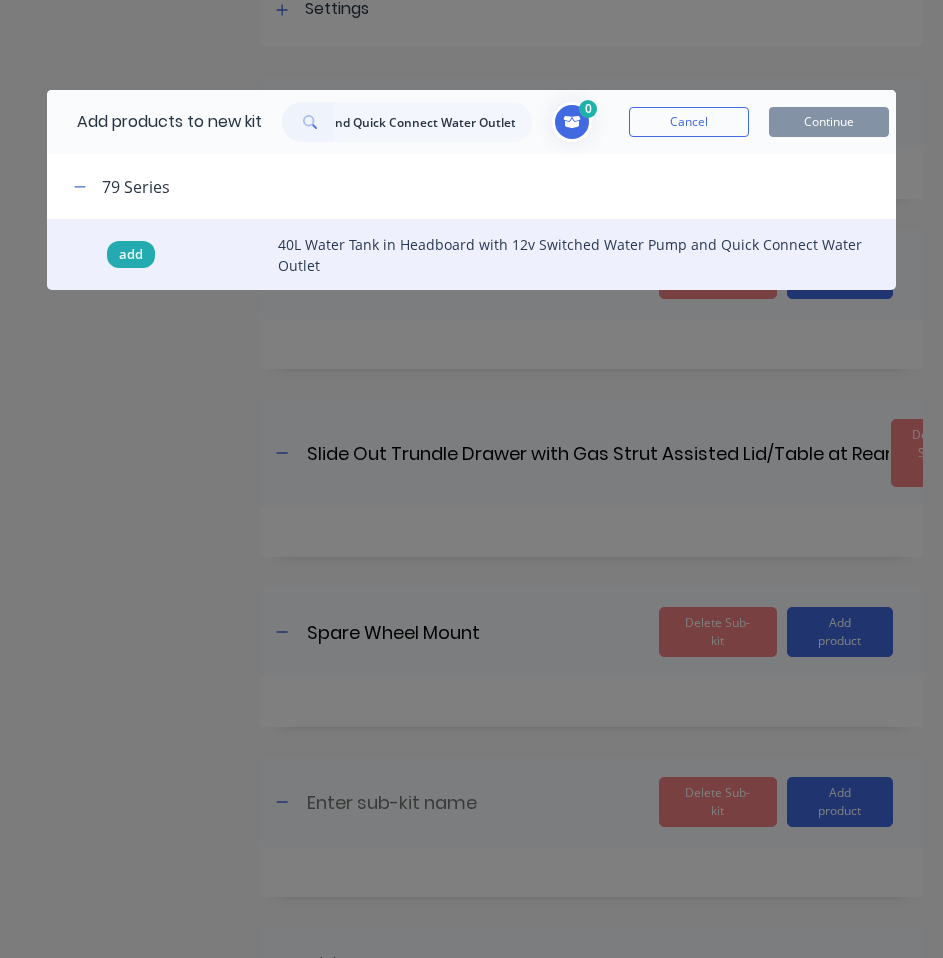 click on "add" at bounding box center (131, 255) 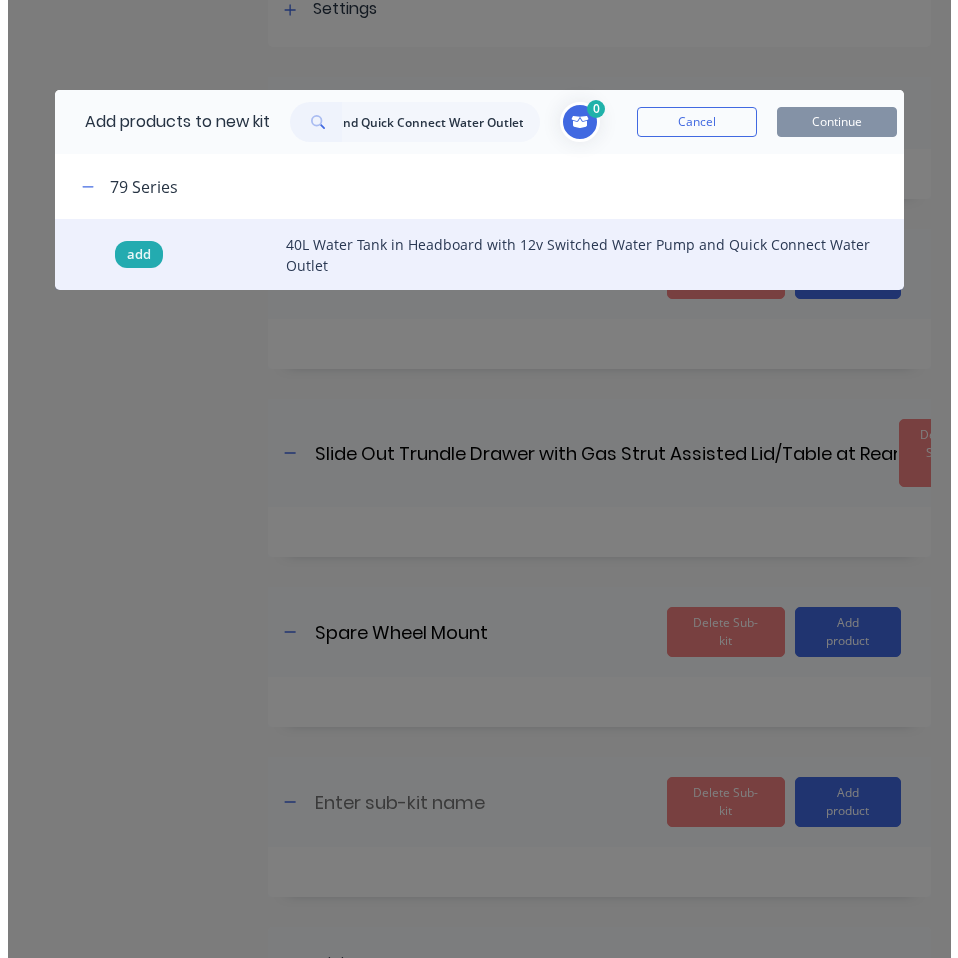 scroll, scrollTop: 0, scrollLeft: 0, axis: both 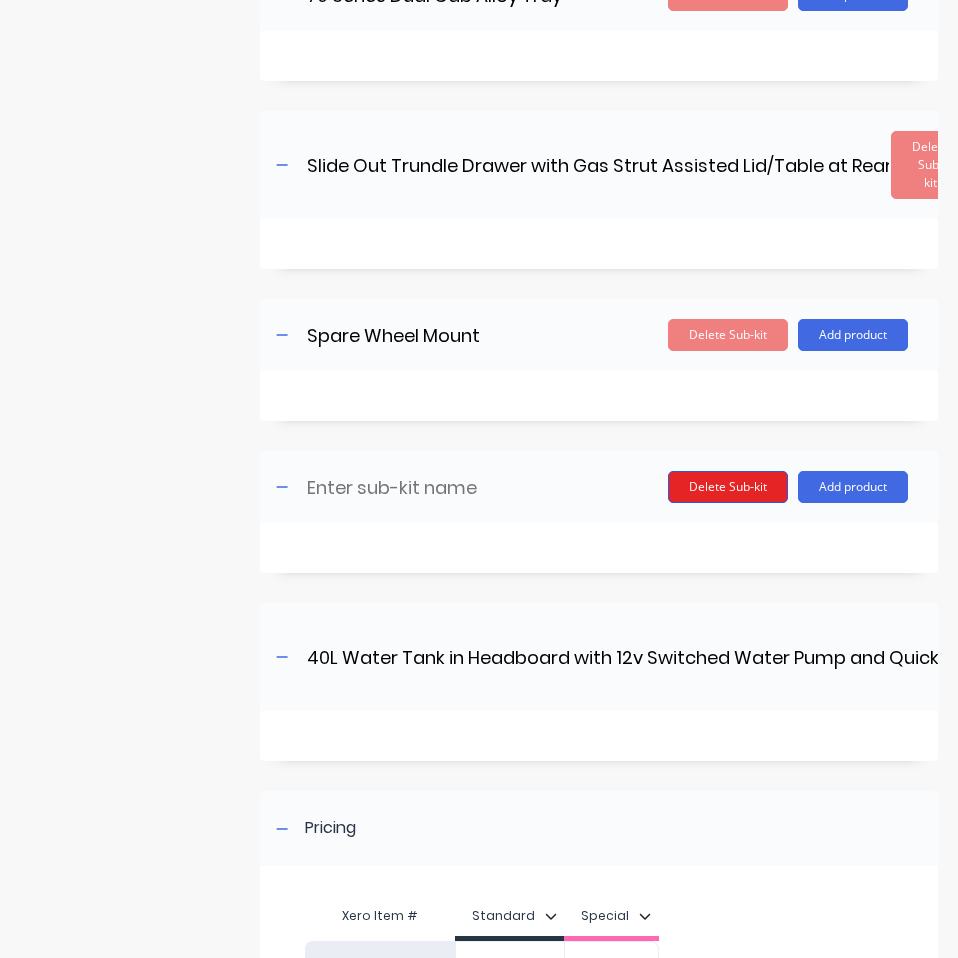 click on "Delete Sub-kit" at bounding box center [728, 487] 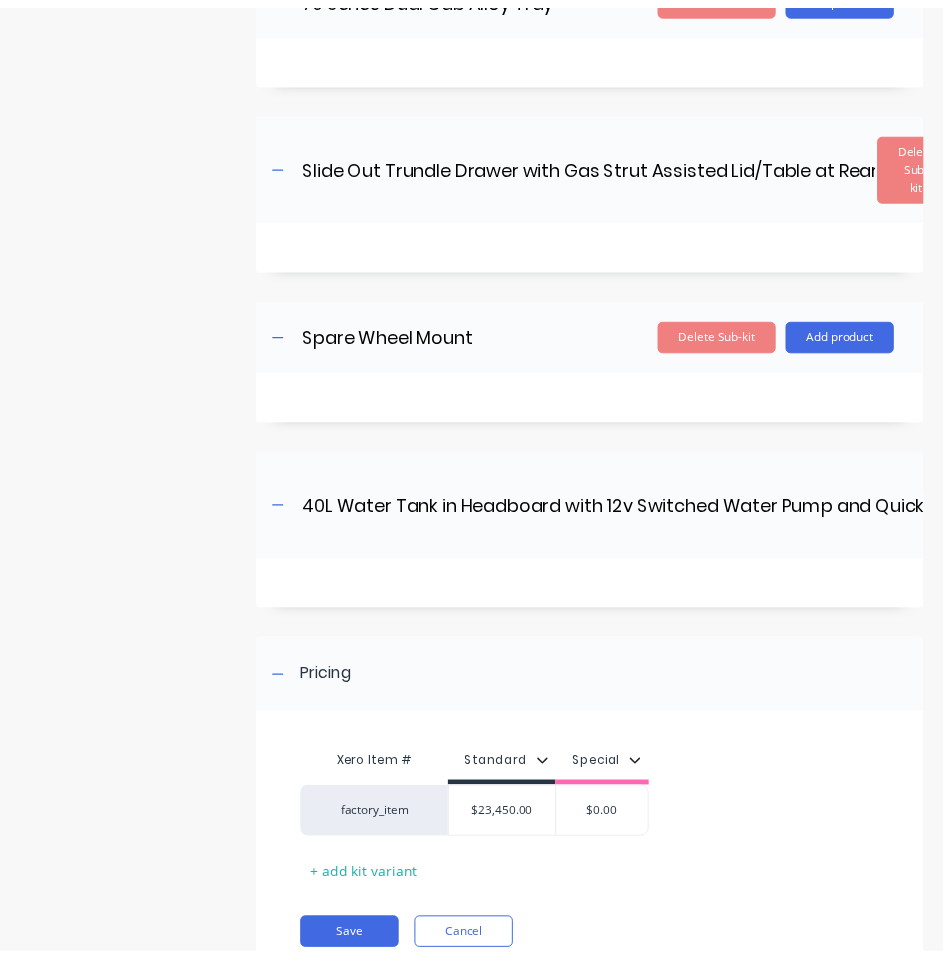 scroll, scrollTop: 88, scrollLeft: 0, axis: vertical 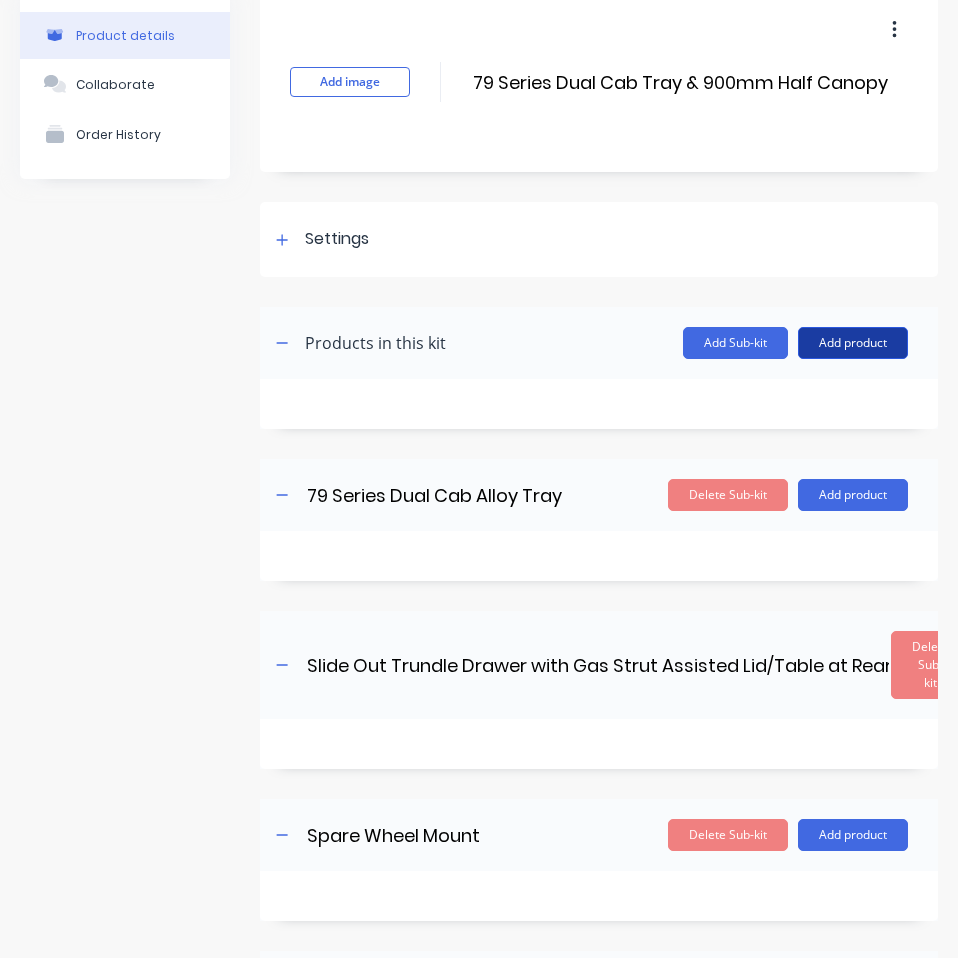 click on "Add product" at bounding box center (853, 343) 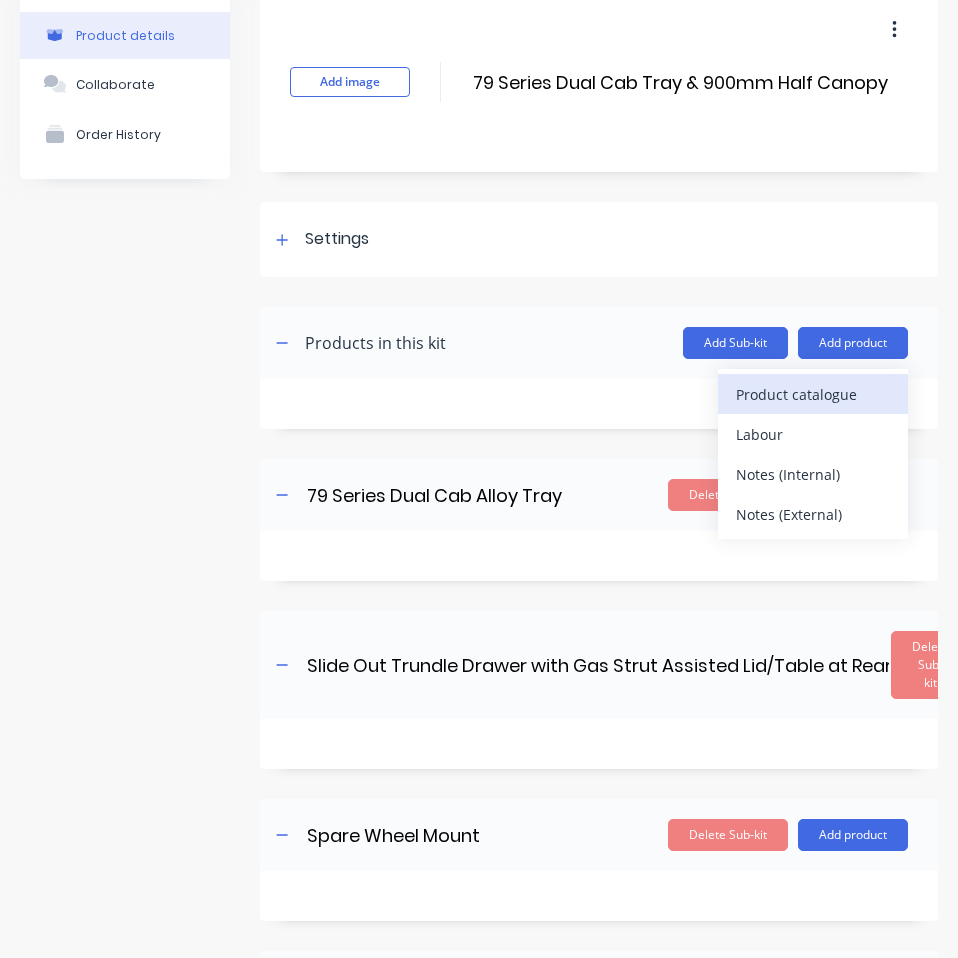 click on "Product catalogue" at bounding box center [813, 394] 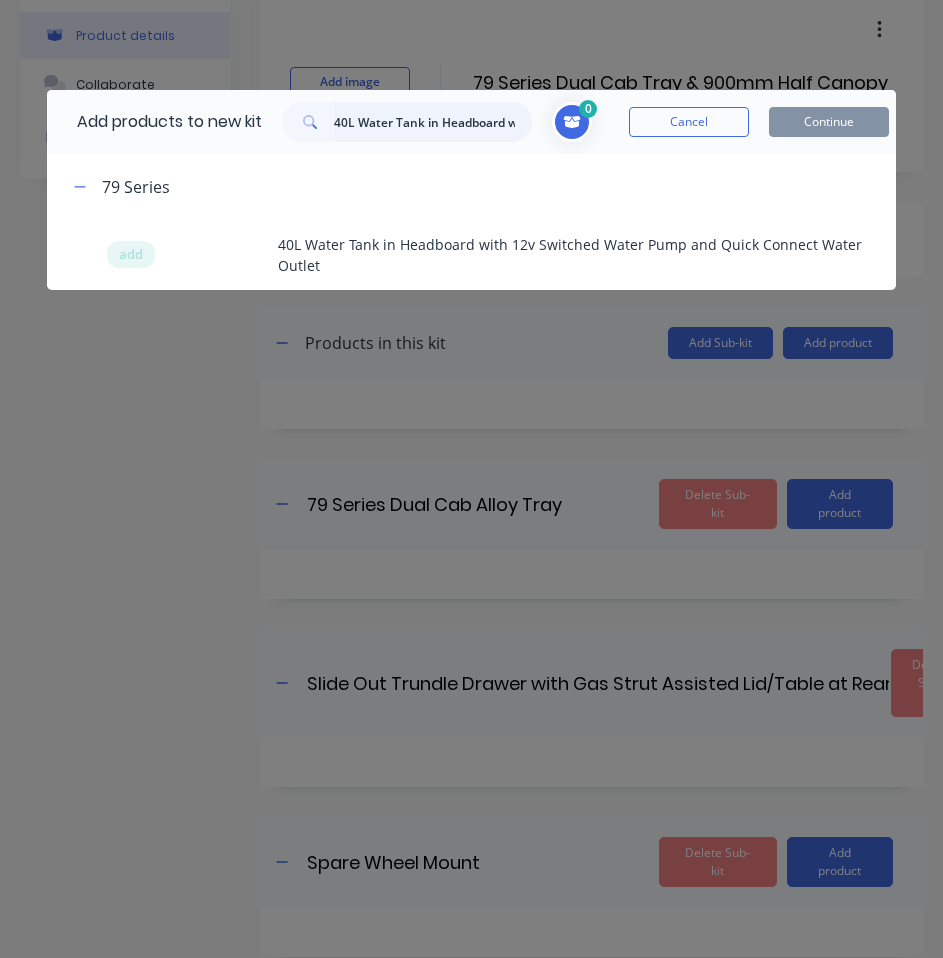 click on "40L Water Tank in Headboard with 12v Switched Water Pump and Quick Connect Water Outlet" at bounding box center (433, 122) 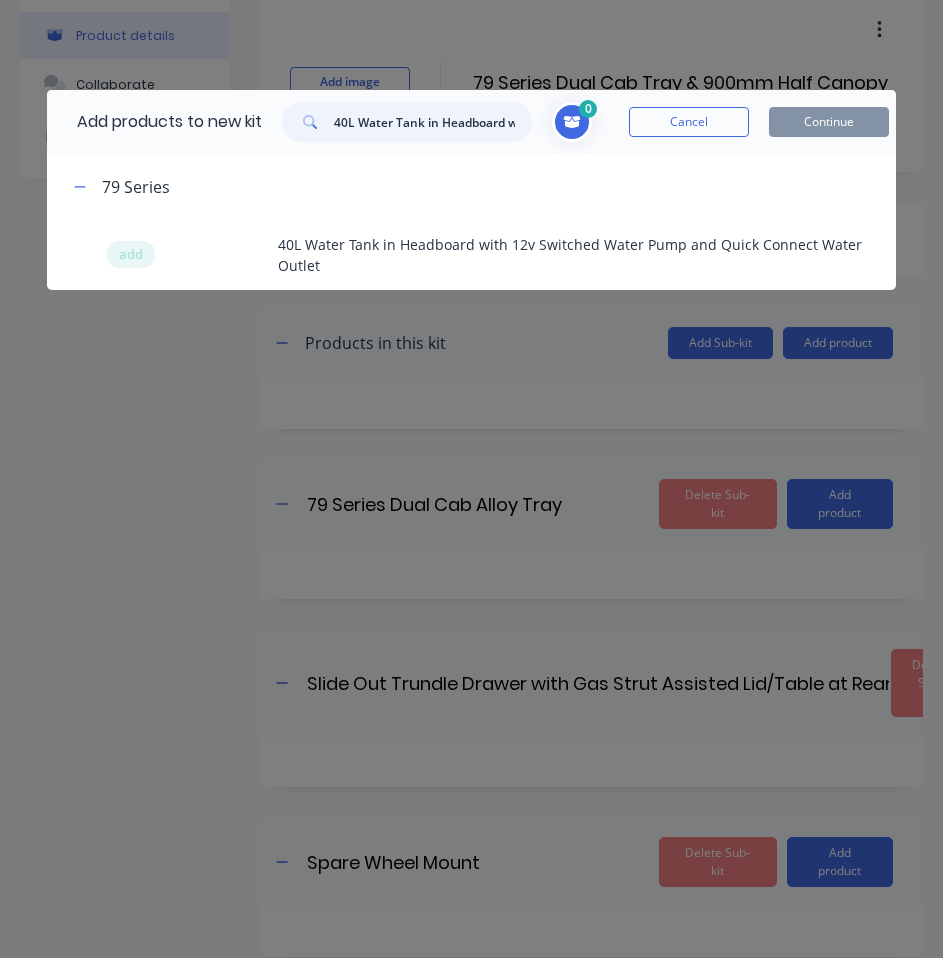 click on "40L Water Tank in Headboard with 12v Switched Water Pump and Quick Connect Water Outlet" at bounding box center (433, 122) 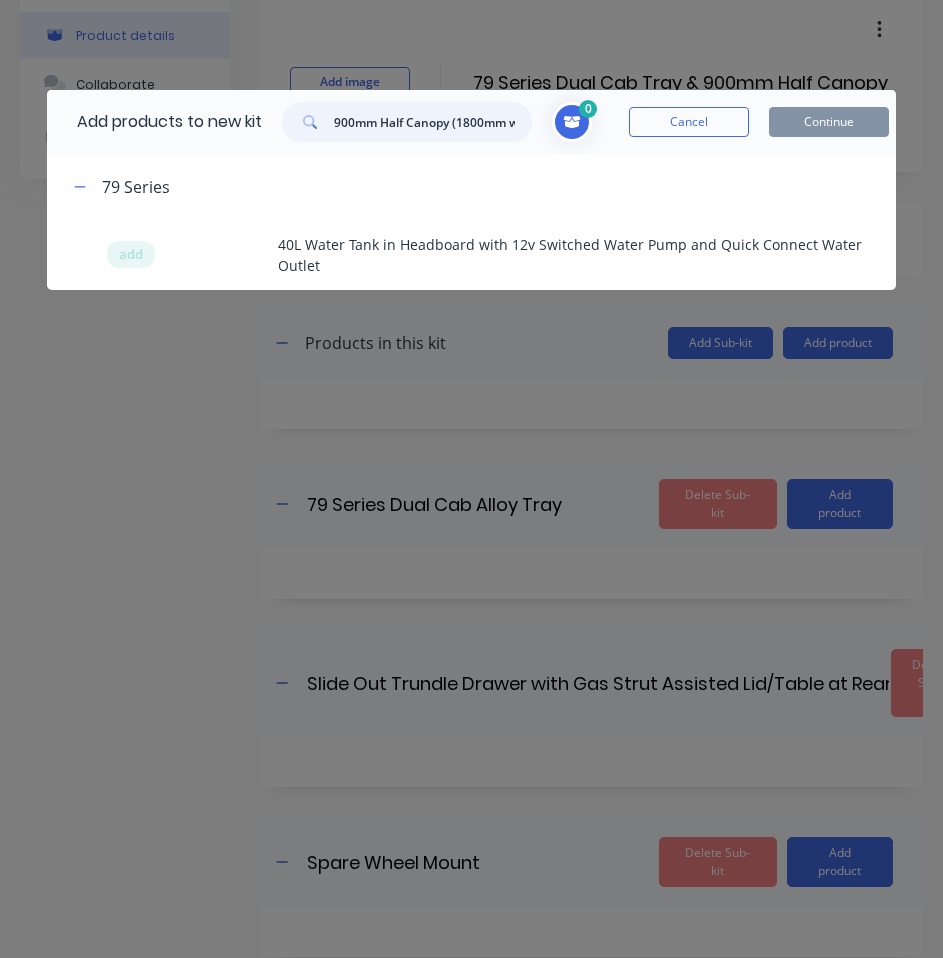 scroll, scrollTop: 0, scrollLeft: 27, axis: horizontal 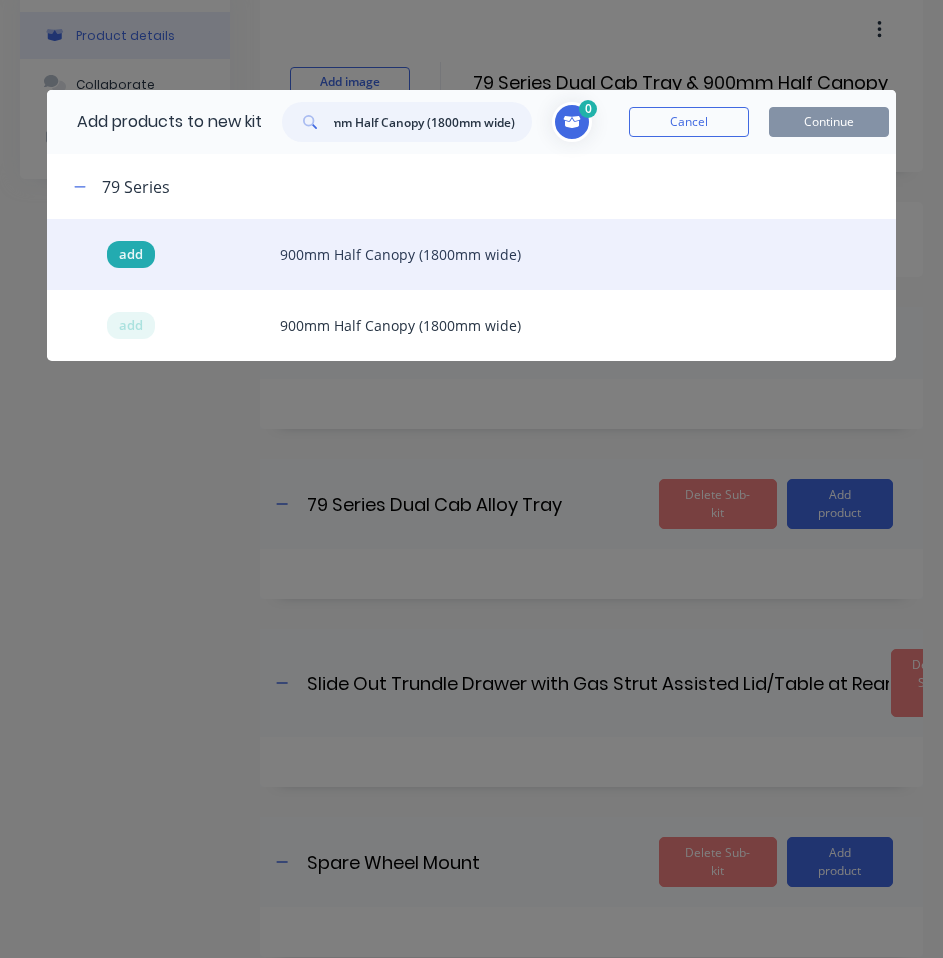 type on "900mm Half Canopy (1800mm wide)" 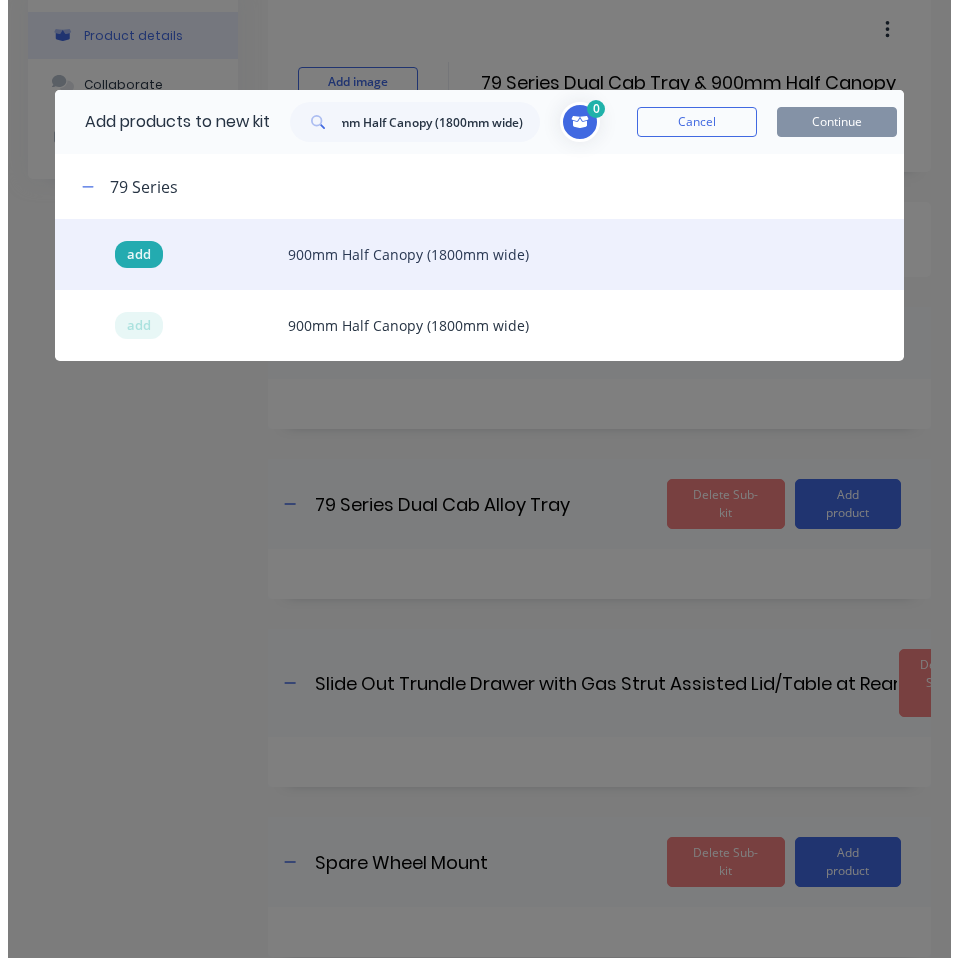 scroll, scrollTop: 0, scrollLeft: 0, axis: both 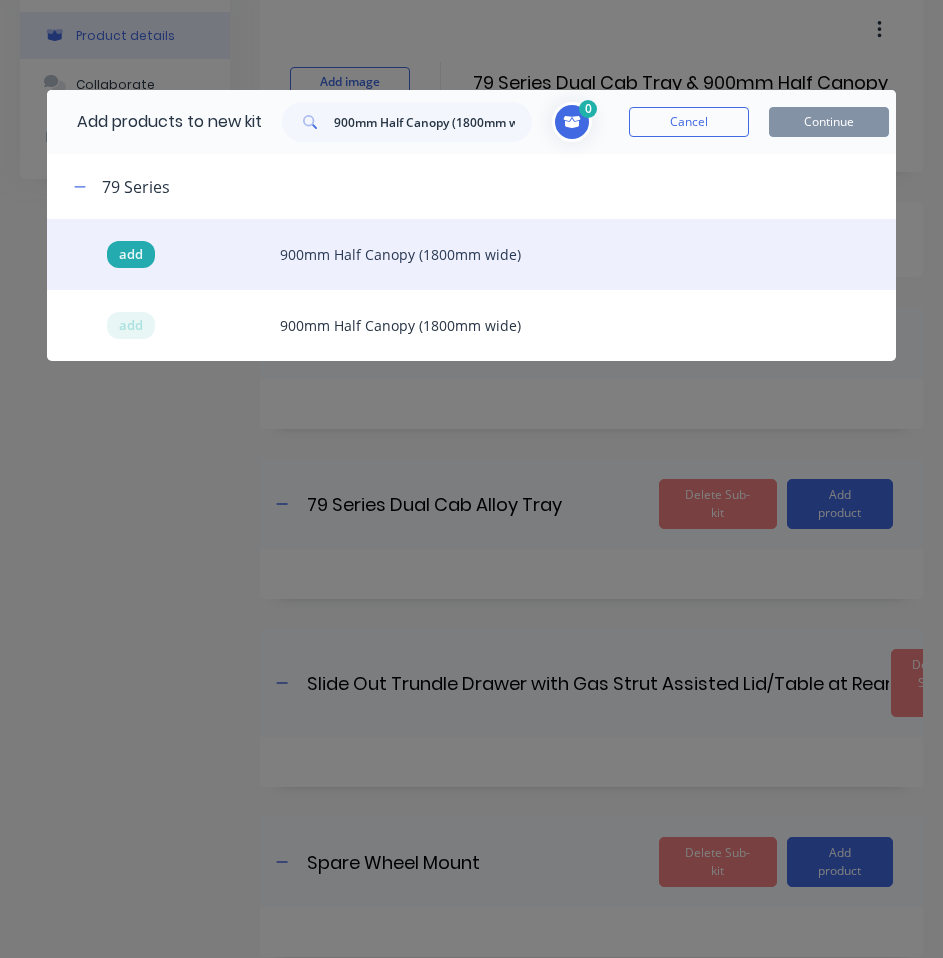 click on "add" at bounding box center (131, 255) 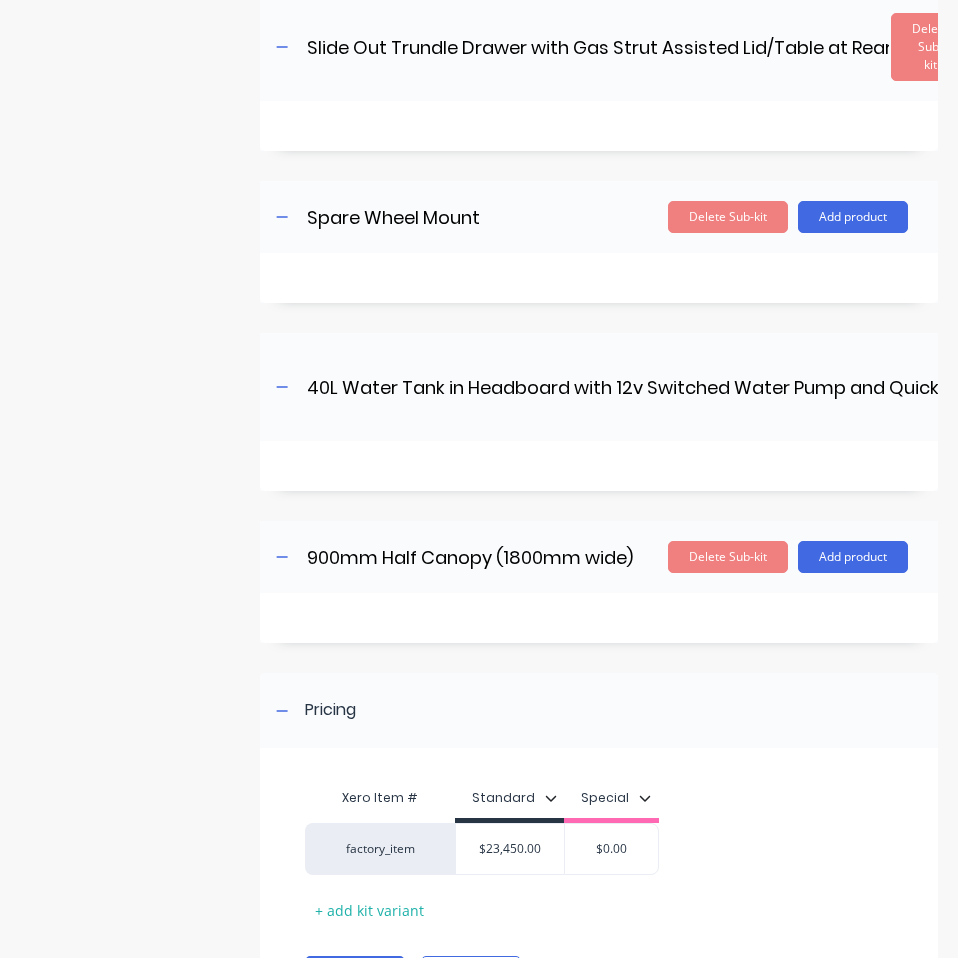 scroll, scrollTop: 885, scrollLeft: 0, axis: vertical 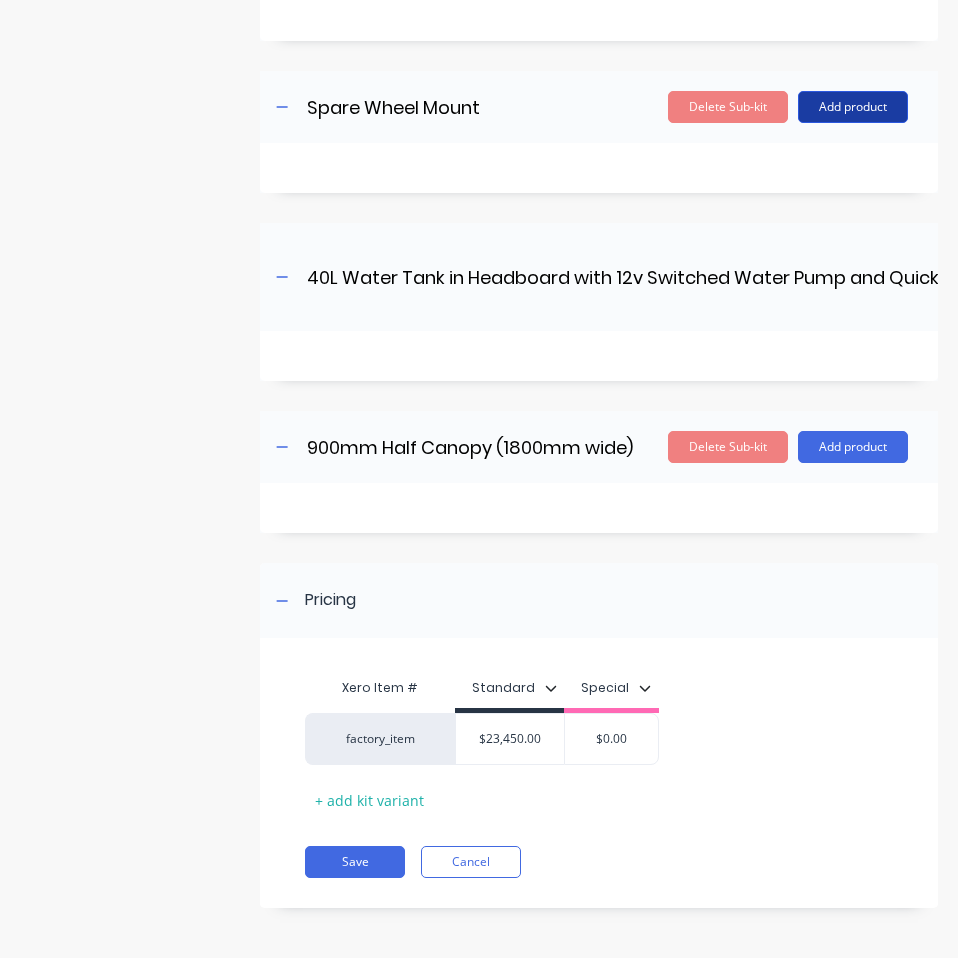 click on "Add product" at bounding box center (853, 107) 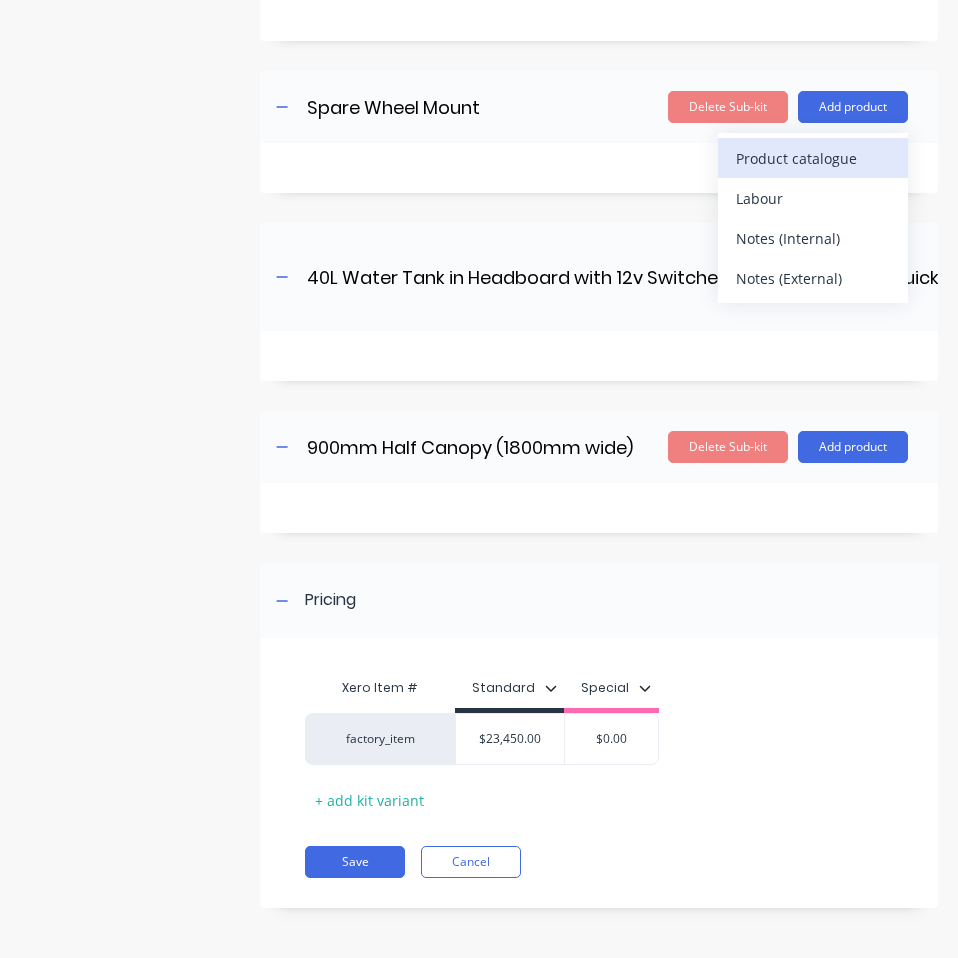 click on "Product catalogue" at bounding box center [813, 158] 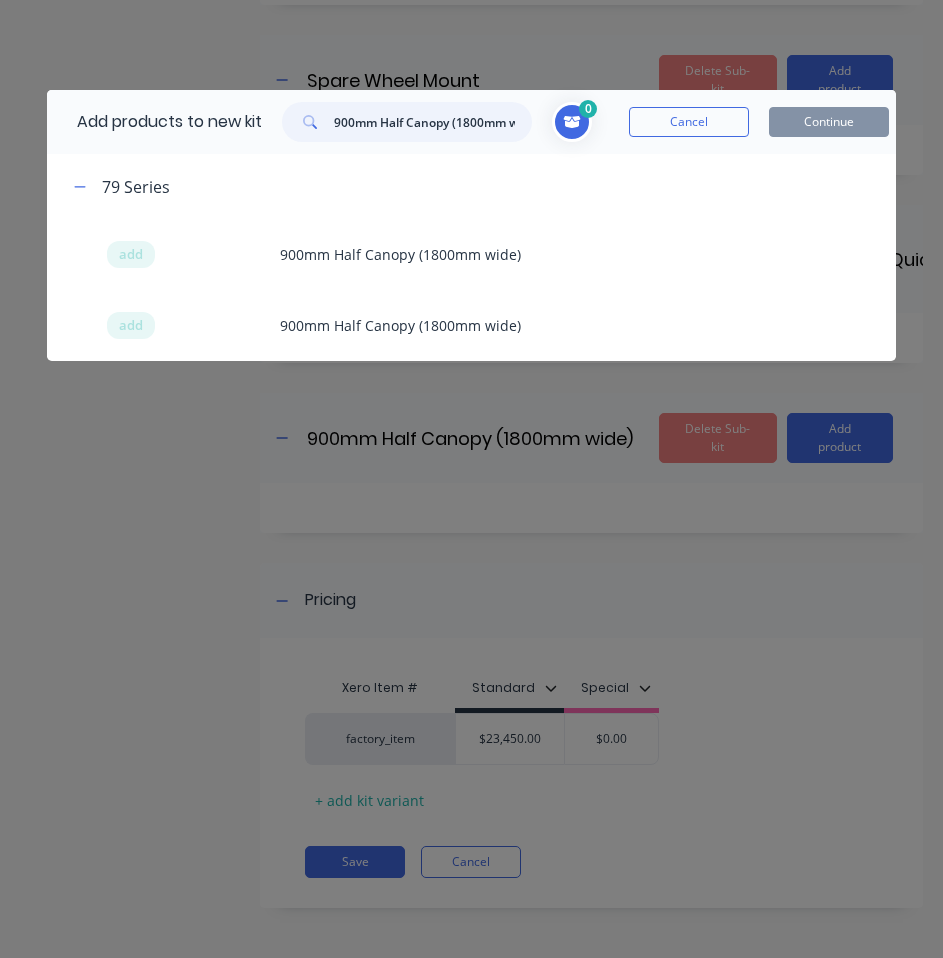 click on "900mm Half Canopy (1800mm wide)" at bounding box center (433, 122) 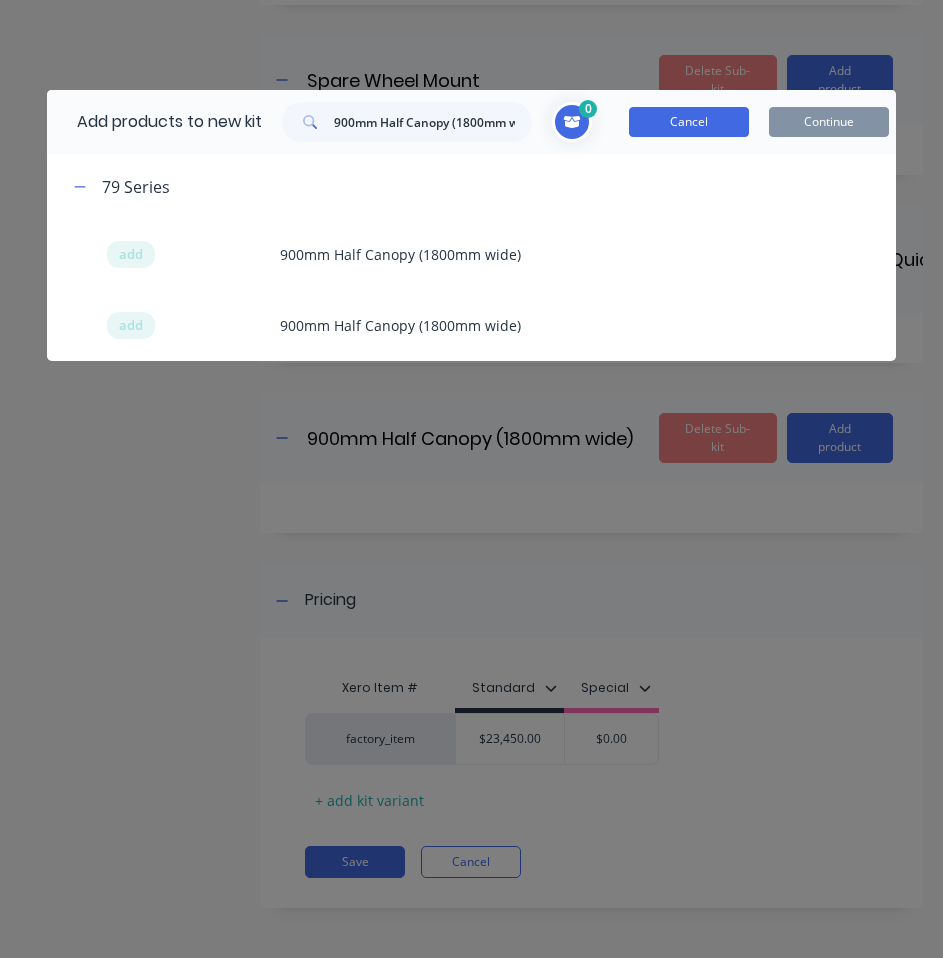 click on "Cancel" at bounding box center (689, 122) 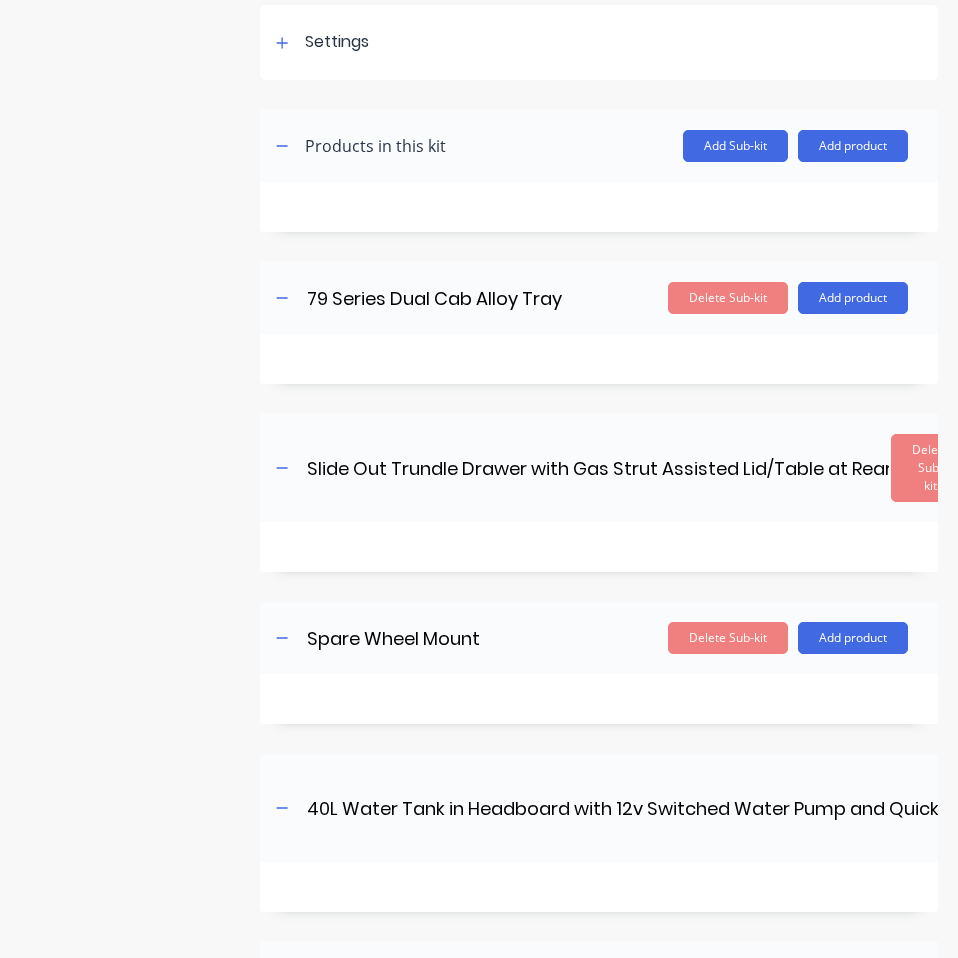 scroll, scrollTop: 85, scrollLeft: 0, axis: vertical 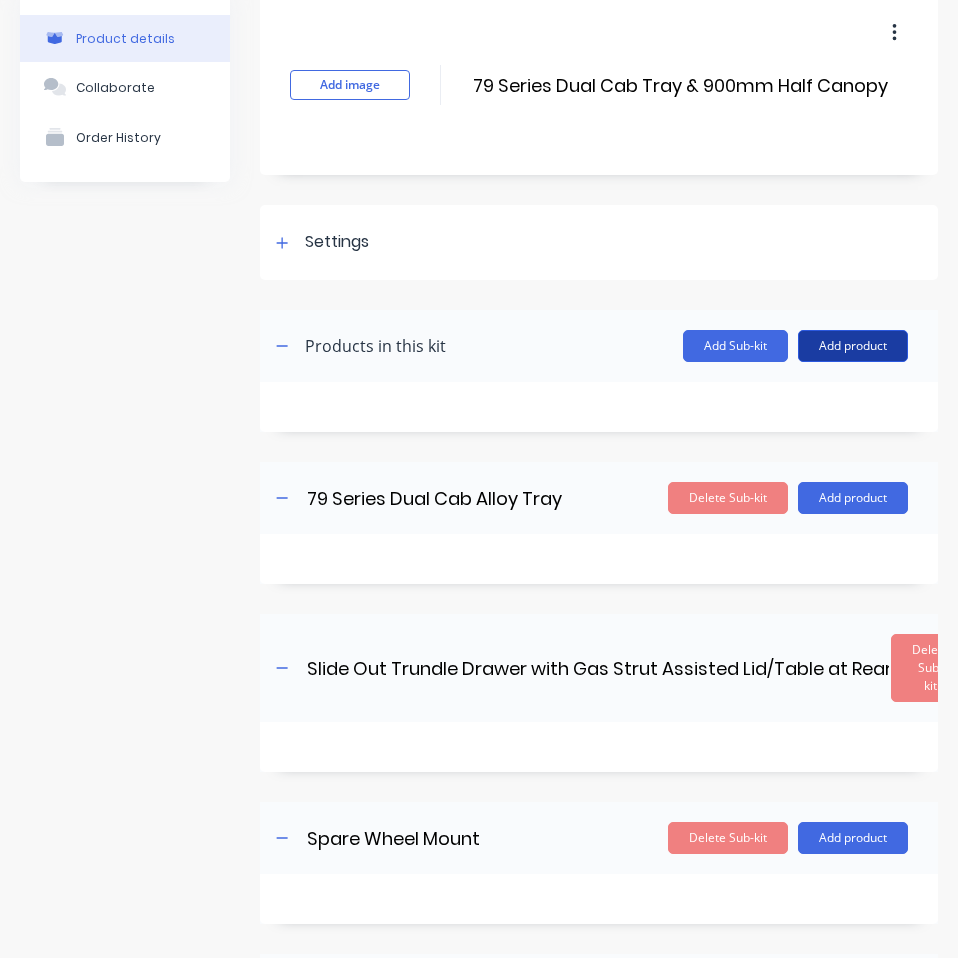 click on "Add product" at bounding box center (853, 346) 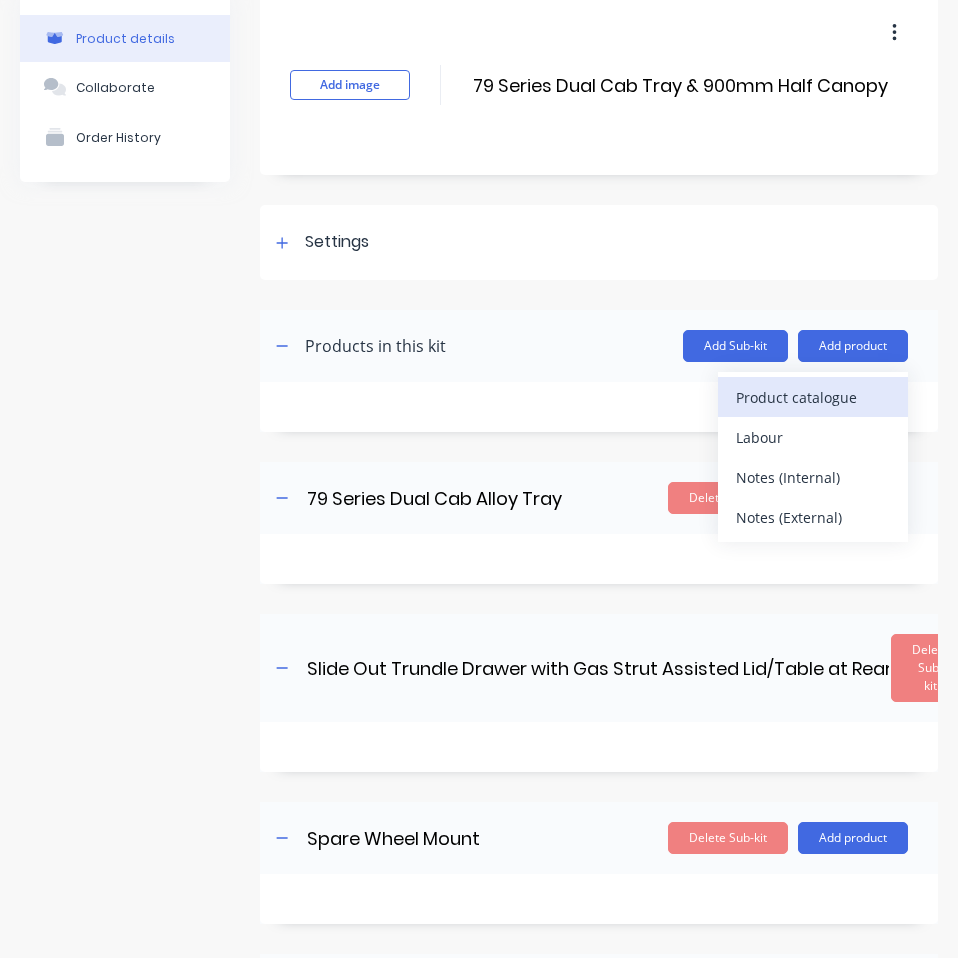 click on "Product catalogue" at bounding box center (813, 397) 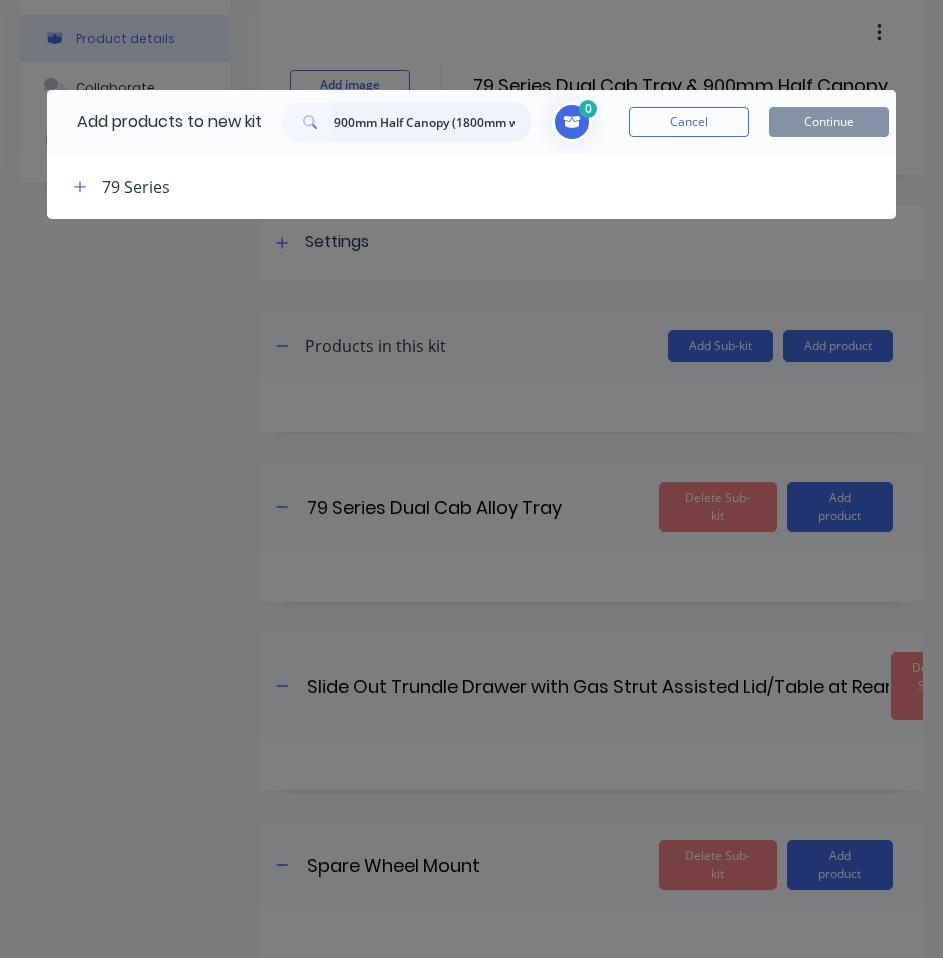 click on "900mm Half Canopy (1800mm wide)" at bounding box center [433, 122] 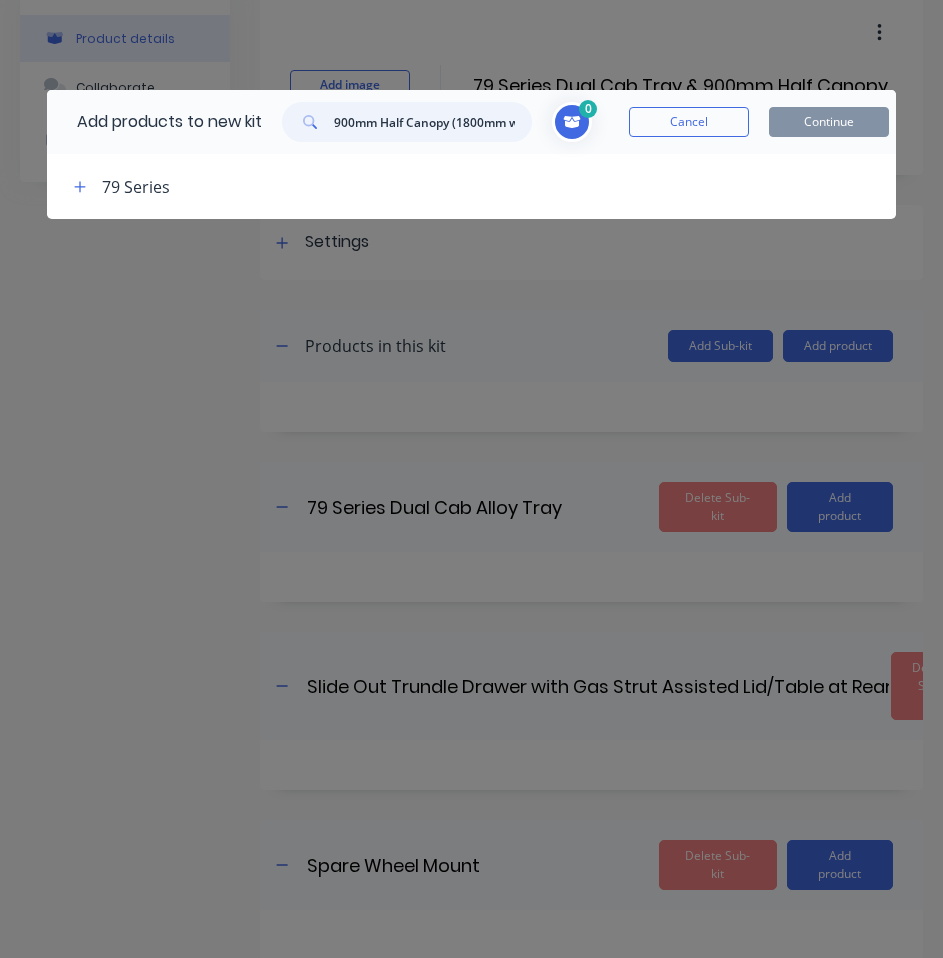 click on "900mm Half Canopy (1800mm wide)" at bounding box center (433, 122) 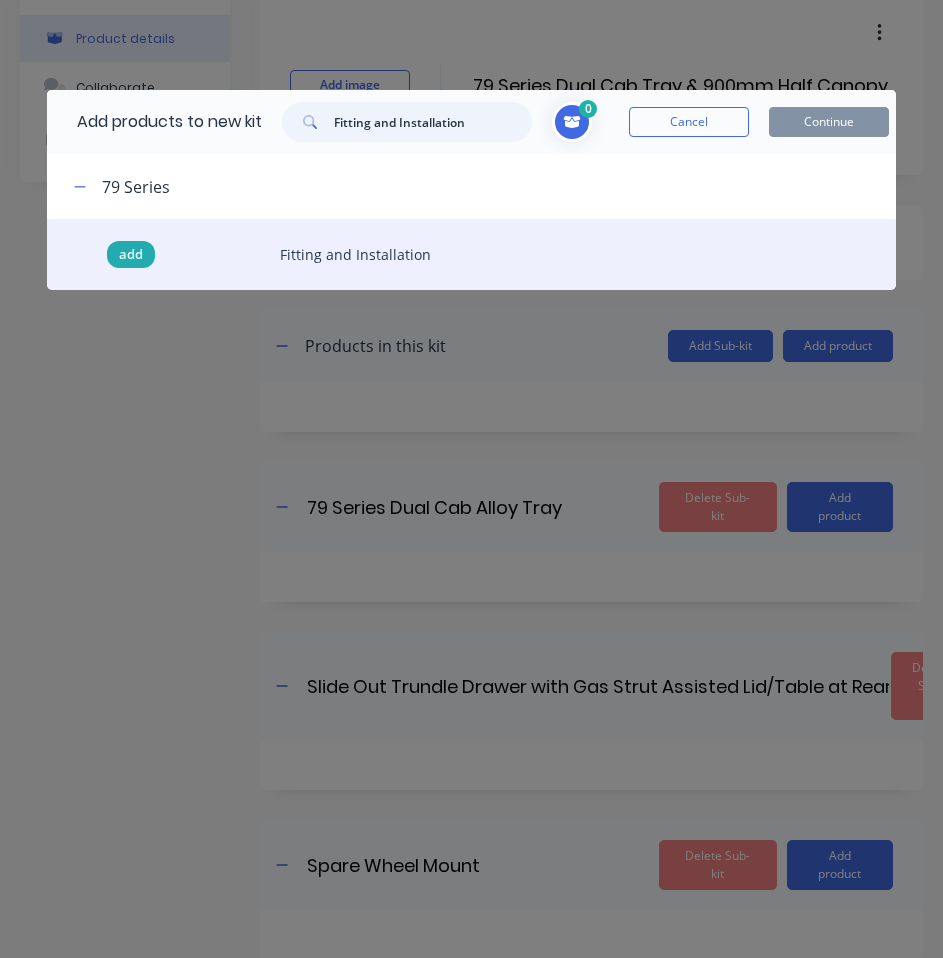 type on "Fitting and Installation" 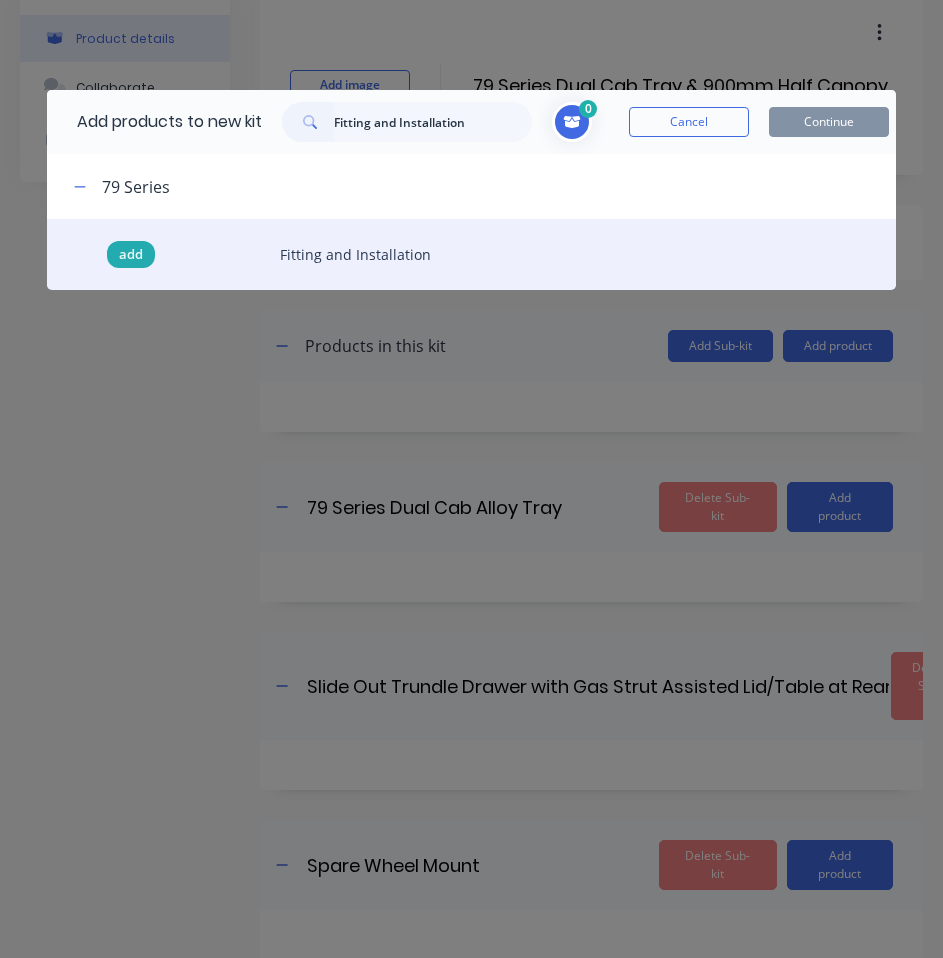 click on "add" at bounding box center (131, 255) 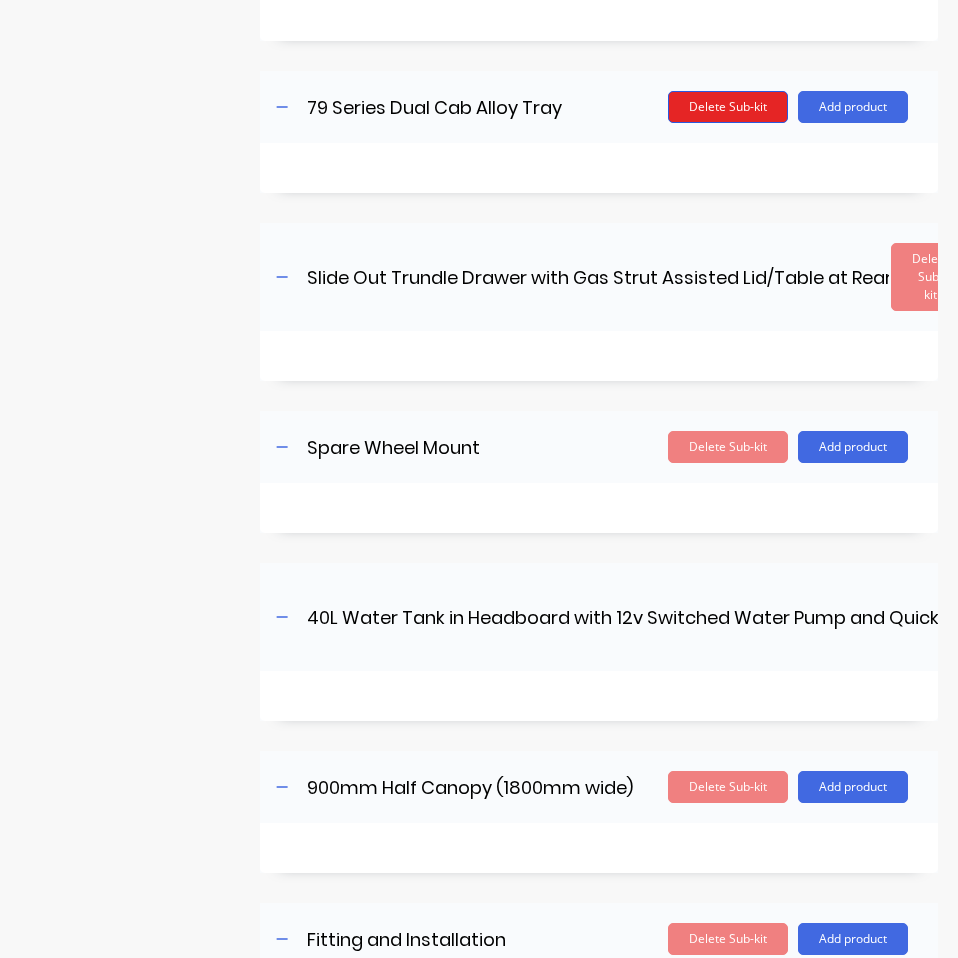 scroll, scrollTop: 276, scrollLeft: 0, axis: vertical 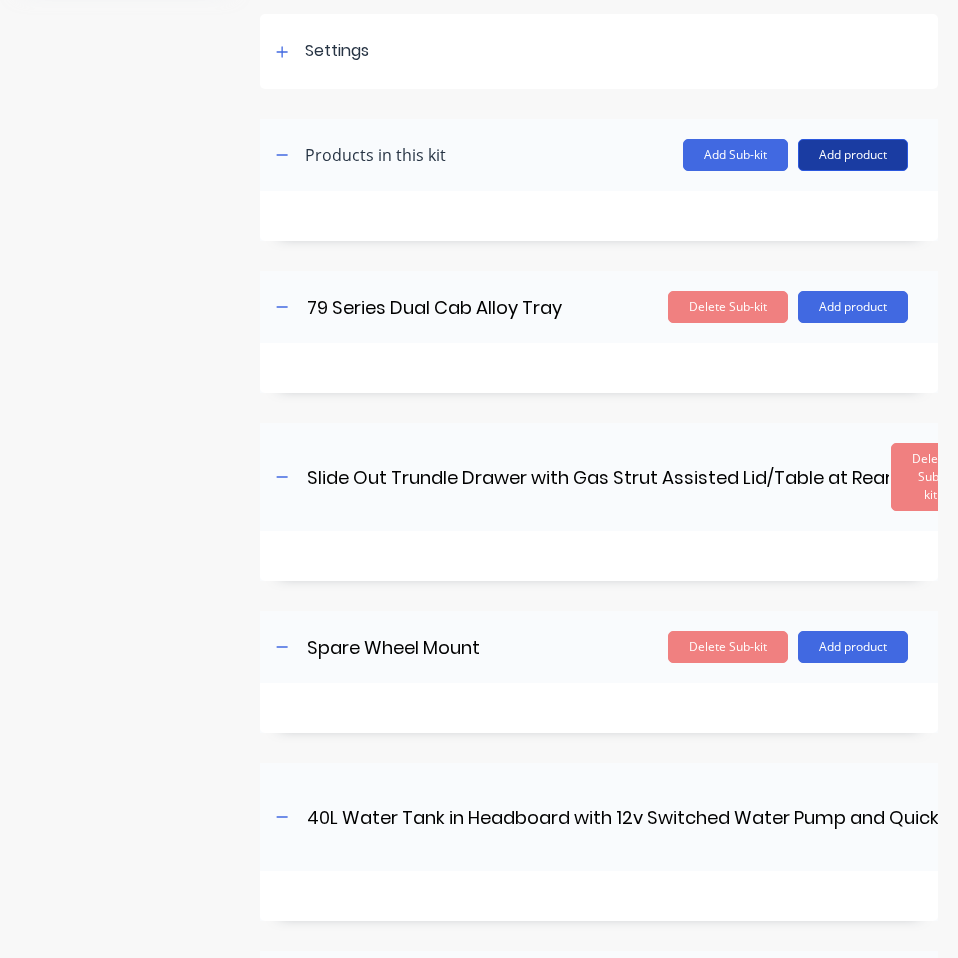 click on "Add product" at bounding box center (853, 155) 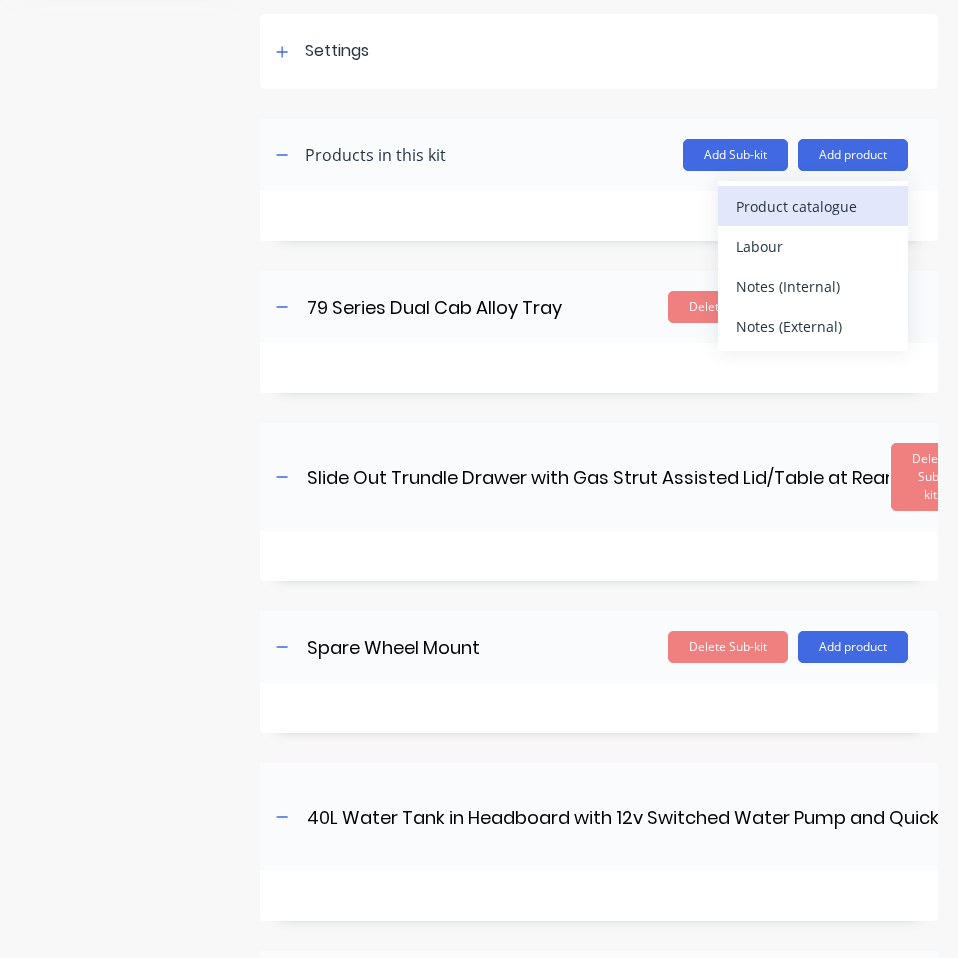 click on "Product catalogue" at bounding box center (813, 206) 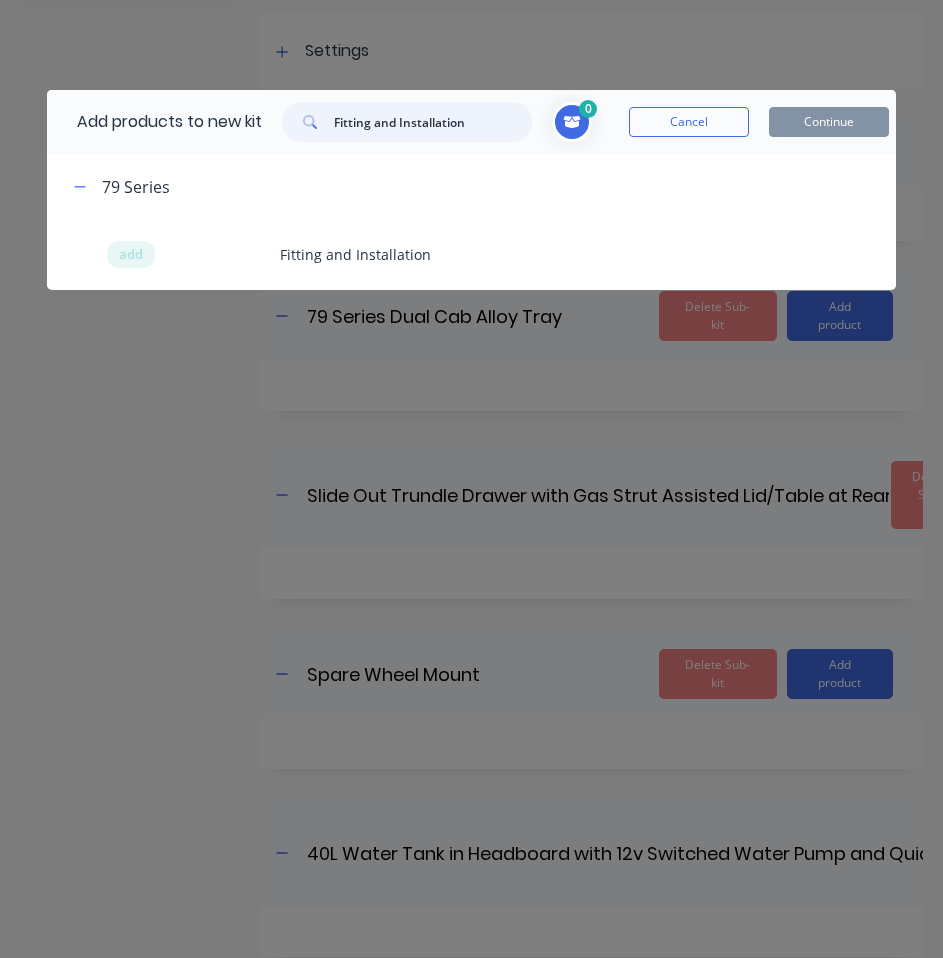 click on "Fitting and Installation" at bounding box center (433, 122) 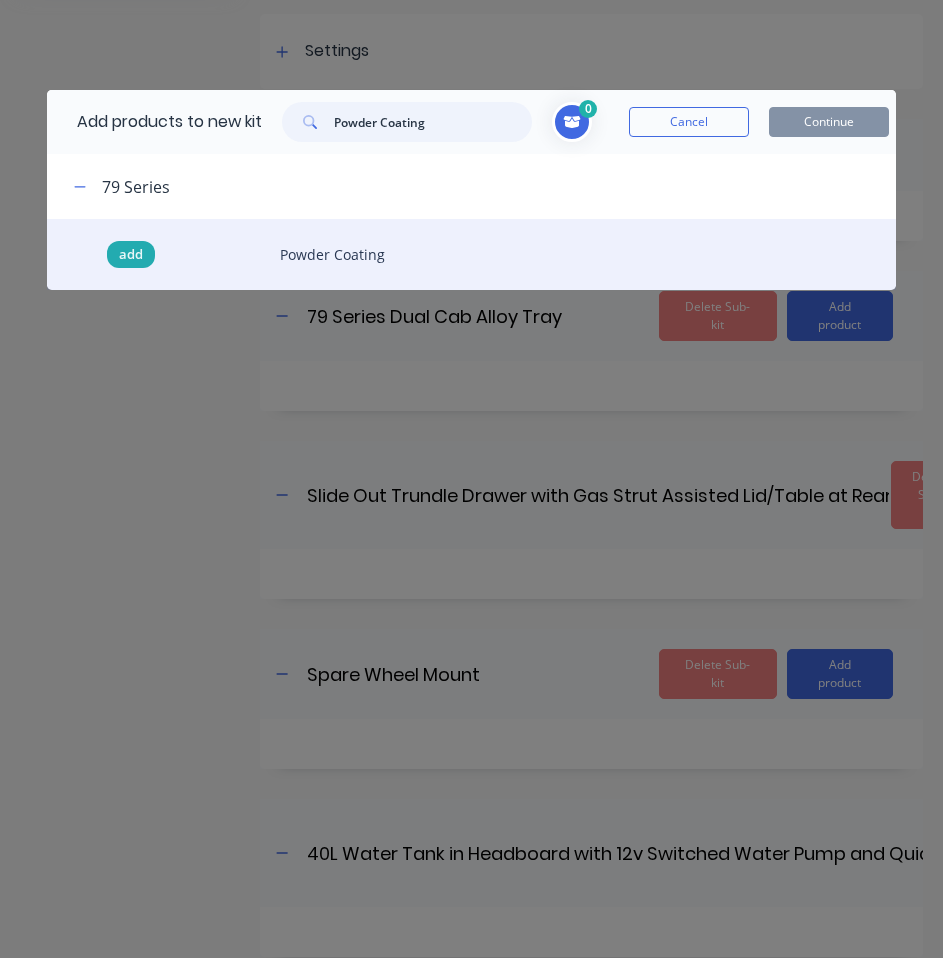 type on "Powder Coating" 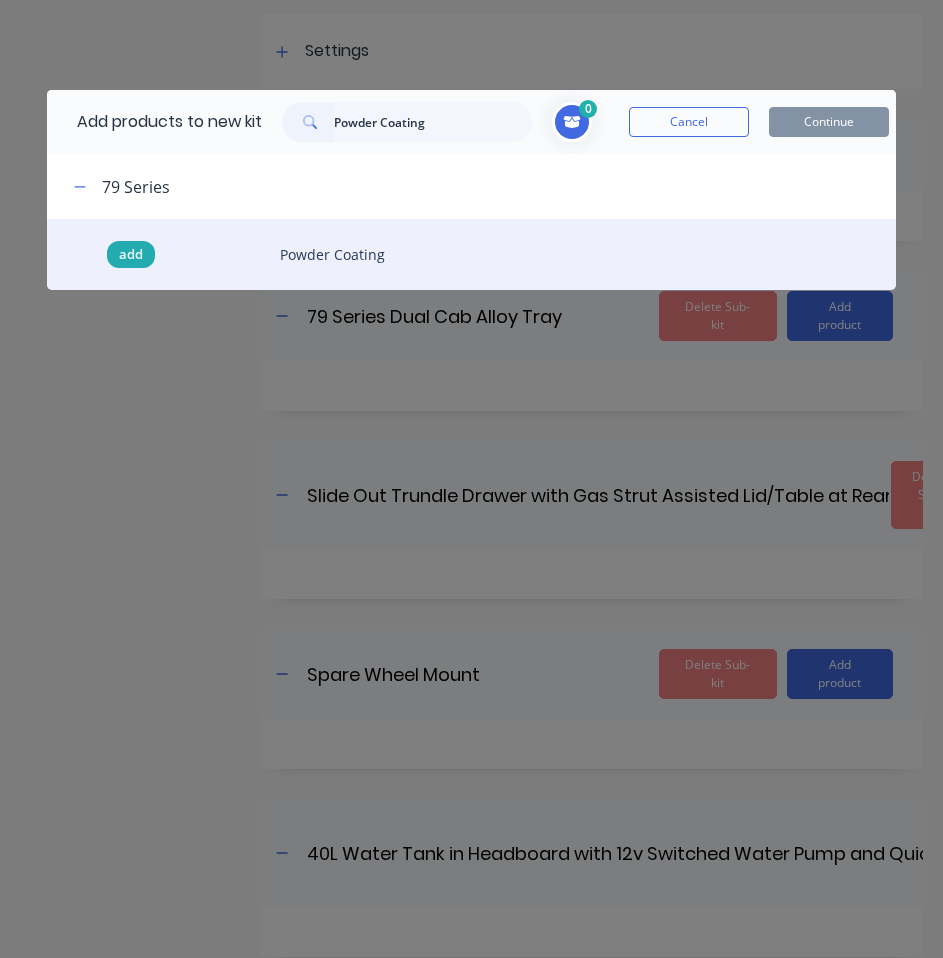 click on "add" at bounding box center (131, 255) 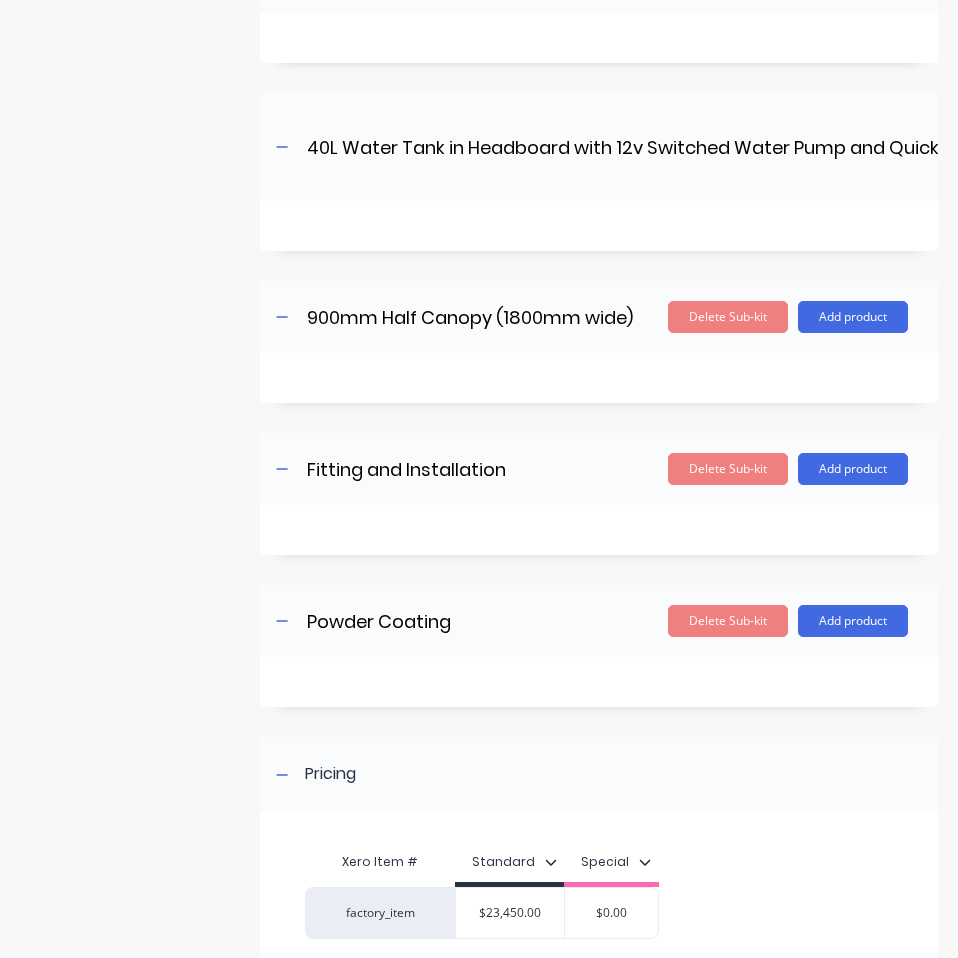 scroll, scrollTop: 1225, scrollLeft: 0, axis: vertical 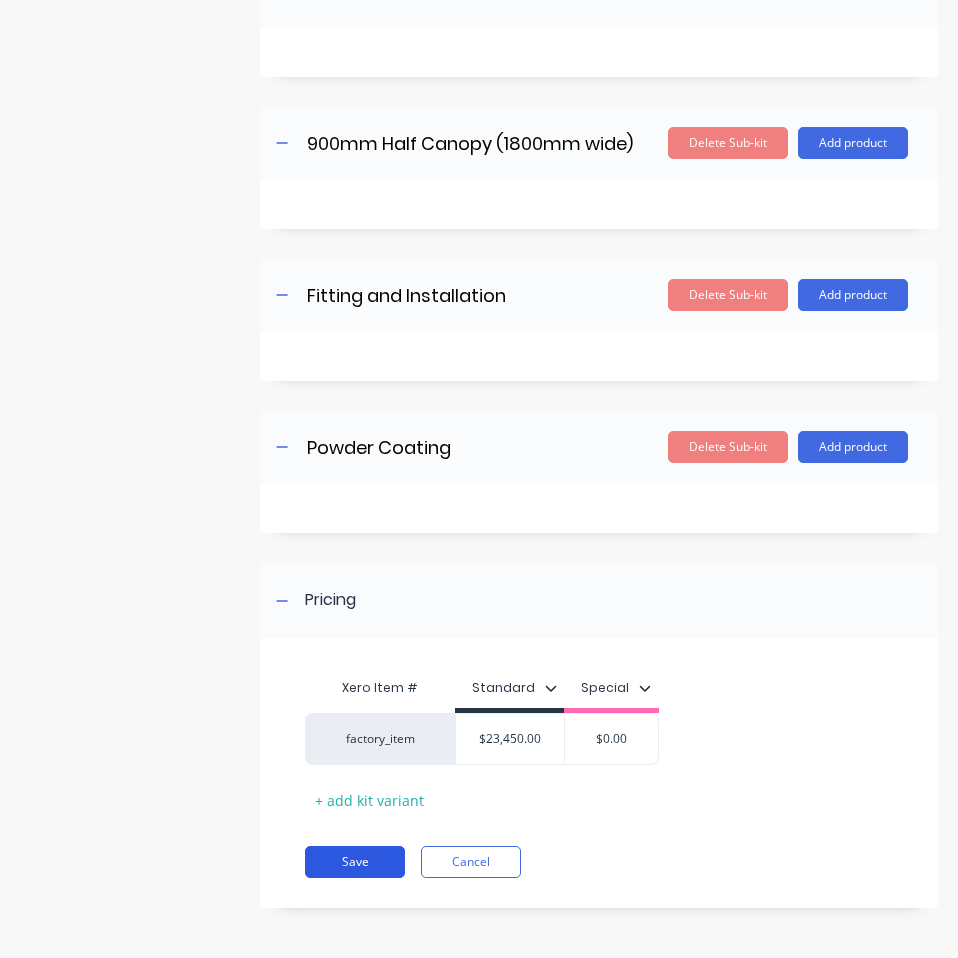 click on "Save" at bounding box center [355, 862] 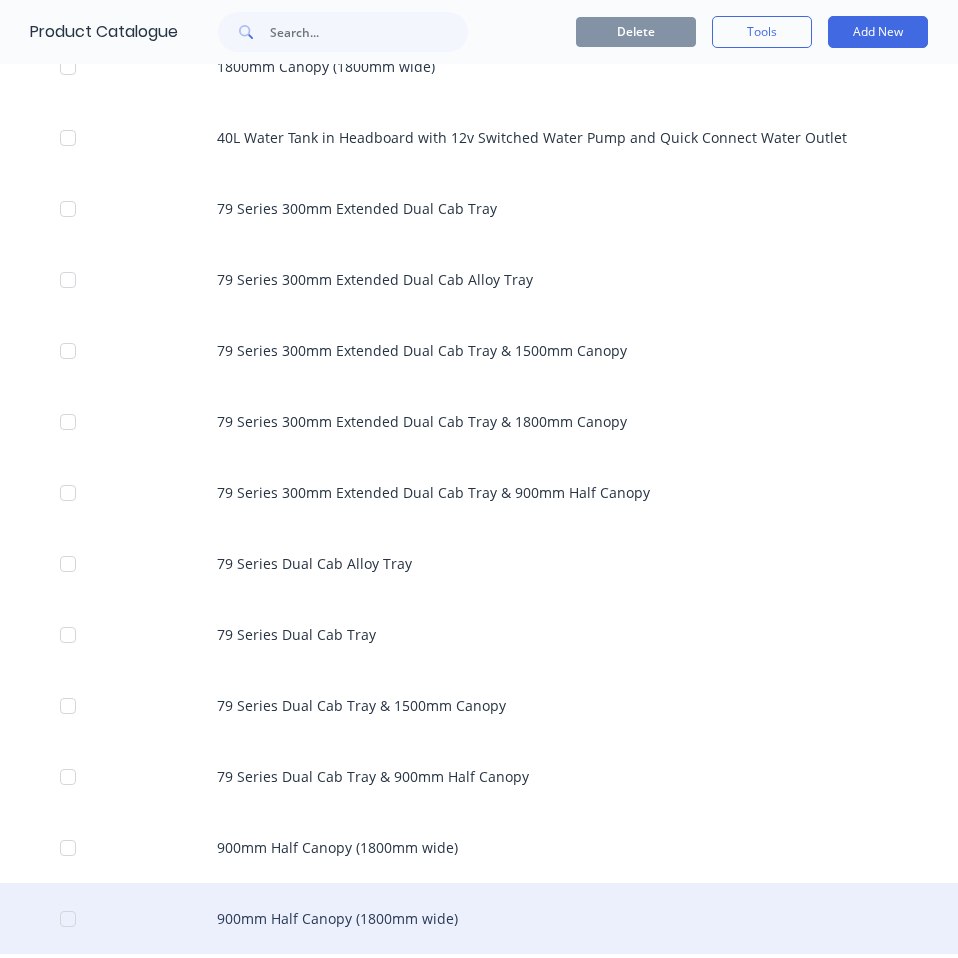 scroll, scrollTop: 700, scrollLeft: 0, axis: vertical 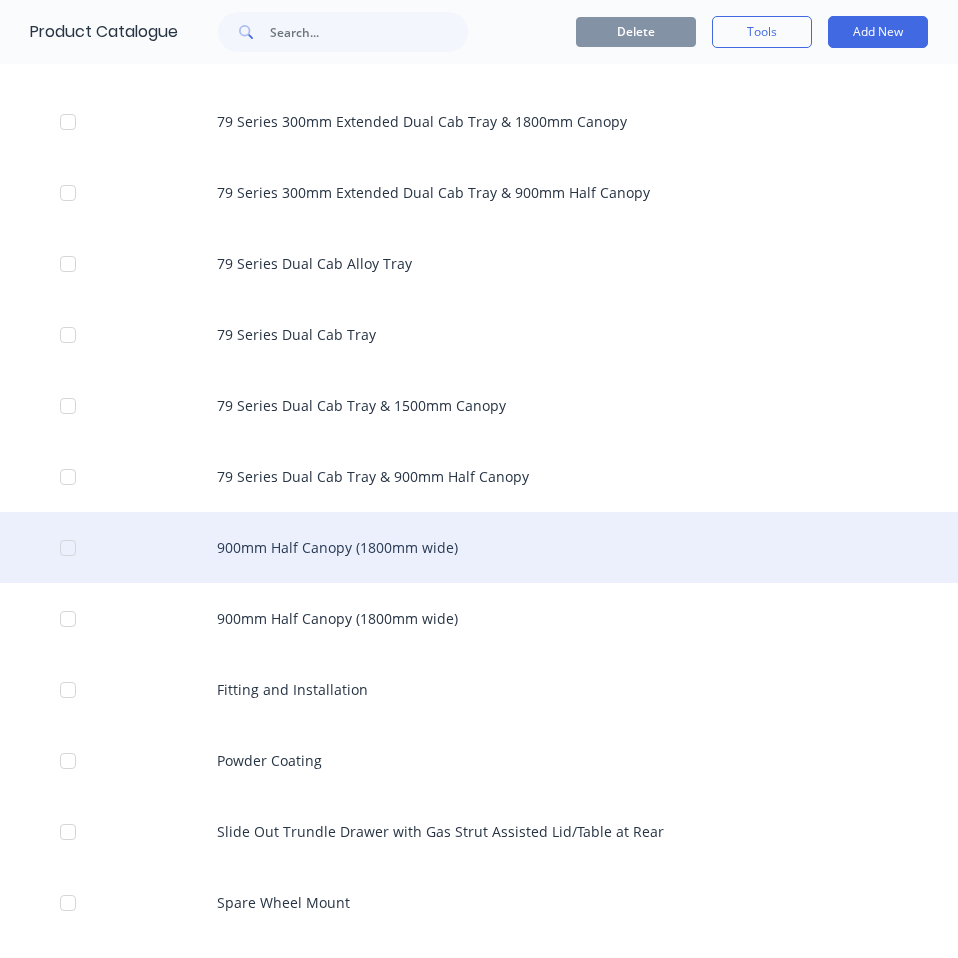 click on "900mm Half Canopy (1800mm wide)" at bounding box center (479, 547) 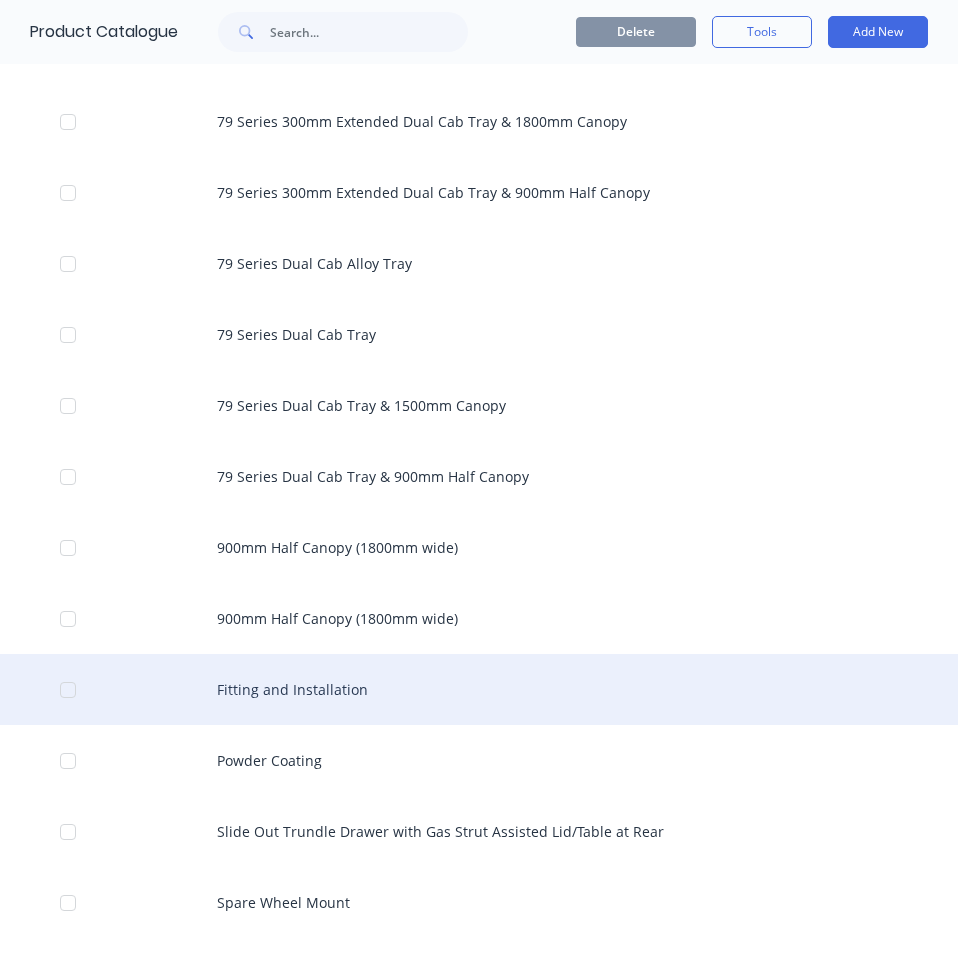 scroll, scrollTop: 851, scrollLeft: 0, axis: vertical 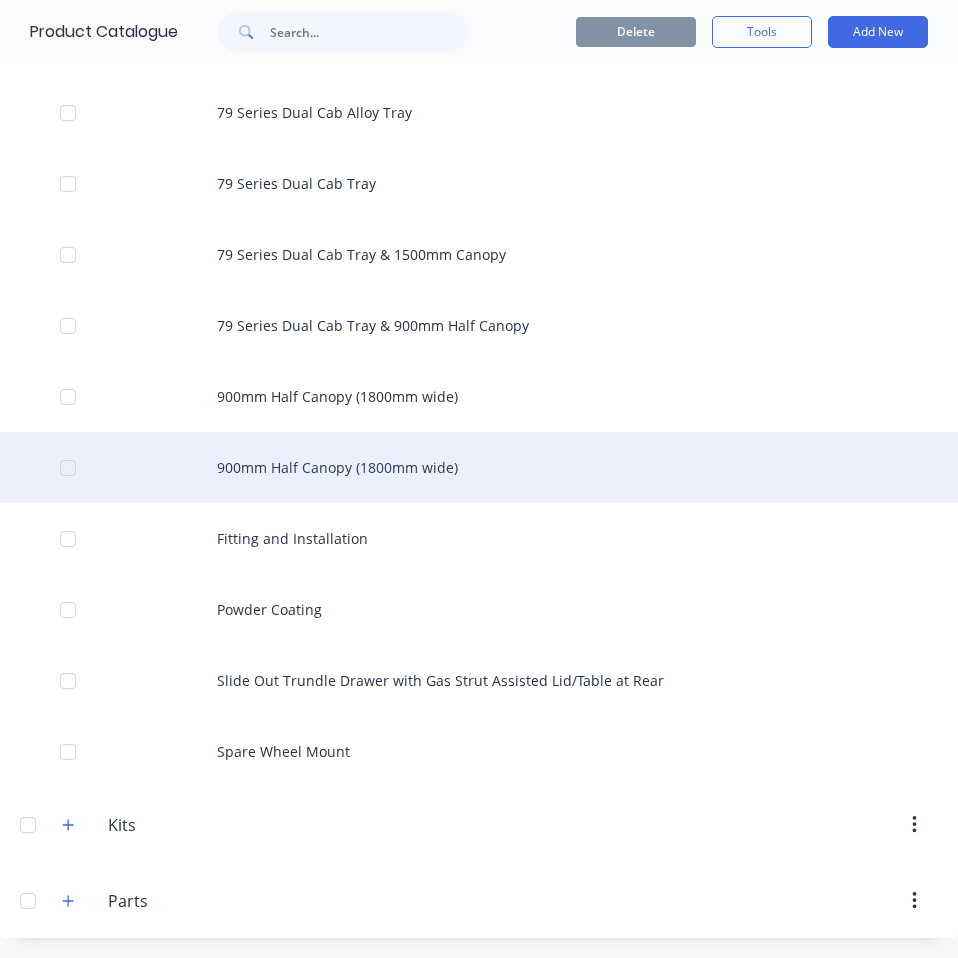 click on "900mm Half Canopy (1800mm wide)" at bounding box center (479, 467) 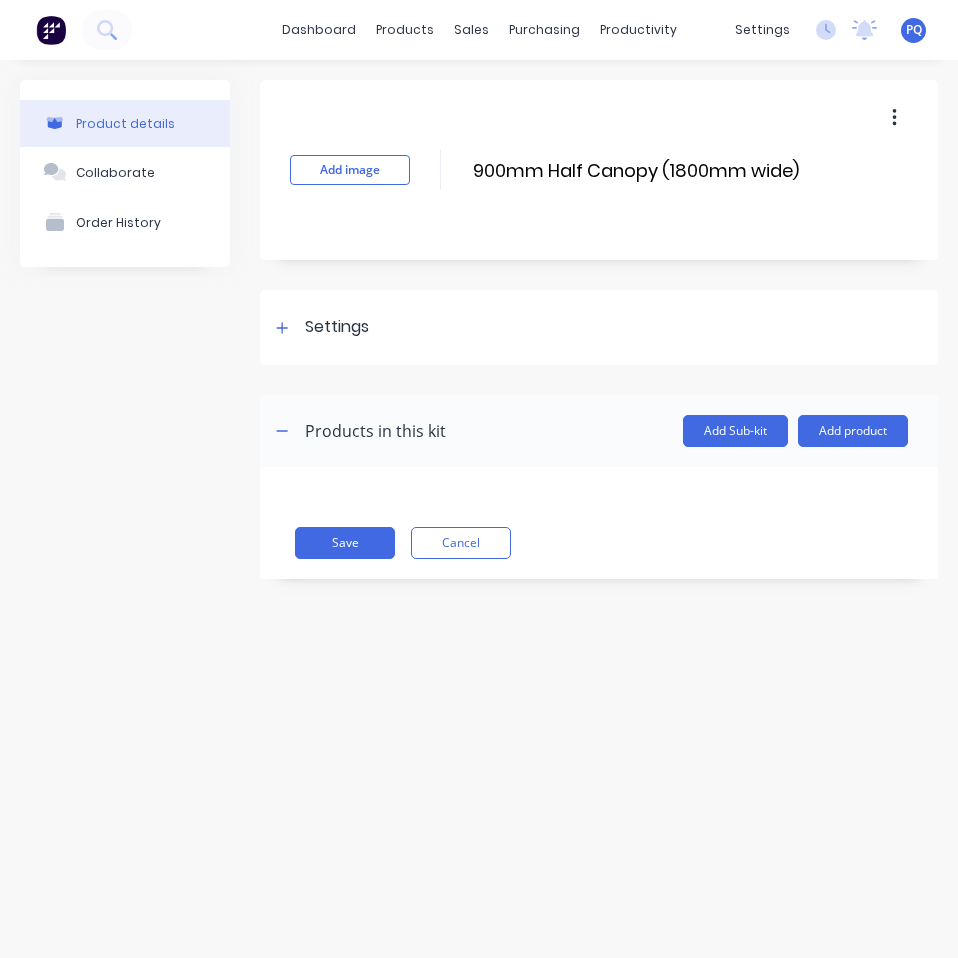 click at bounding box center [894, 118] 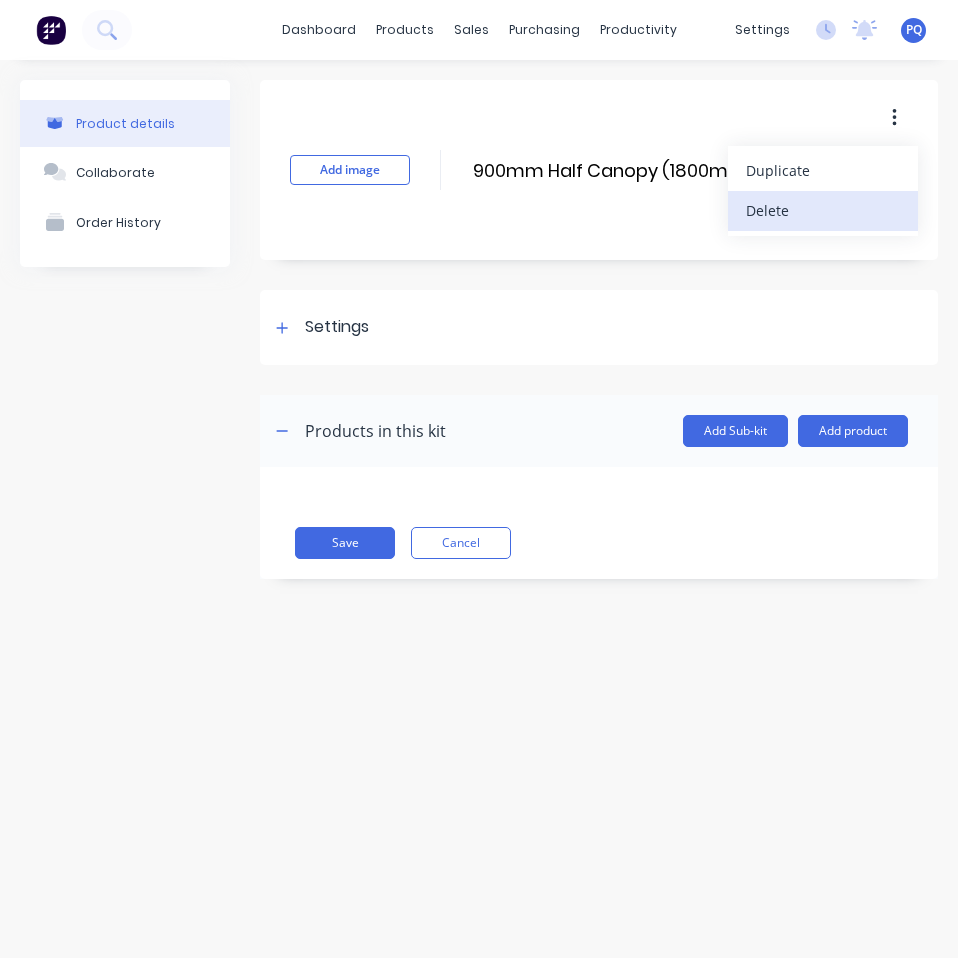 click on "Delete" at bounding box center [823, 210] 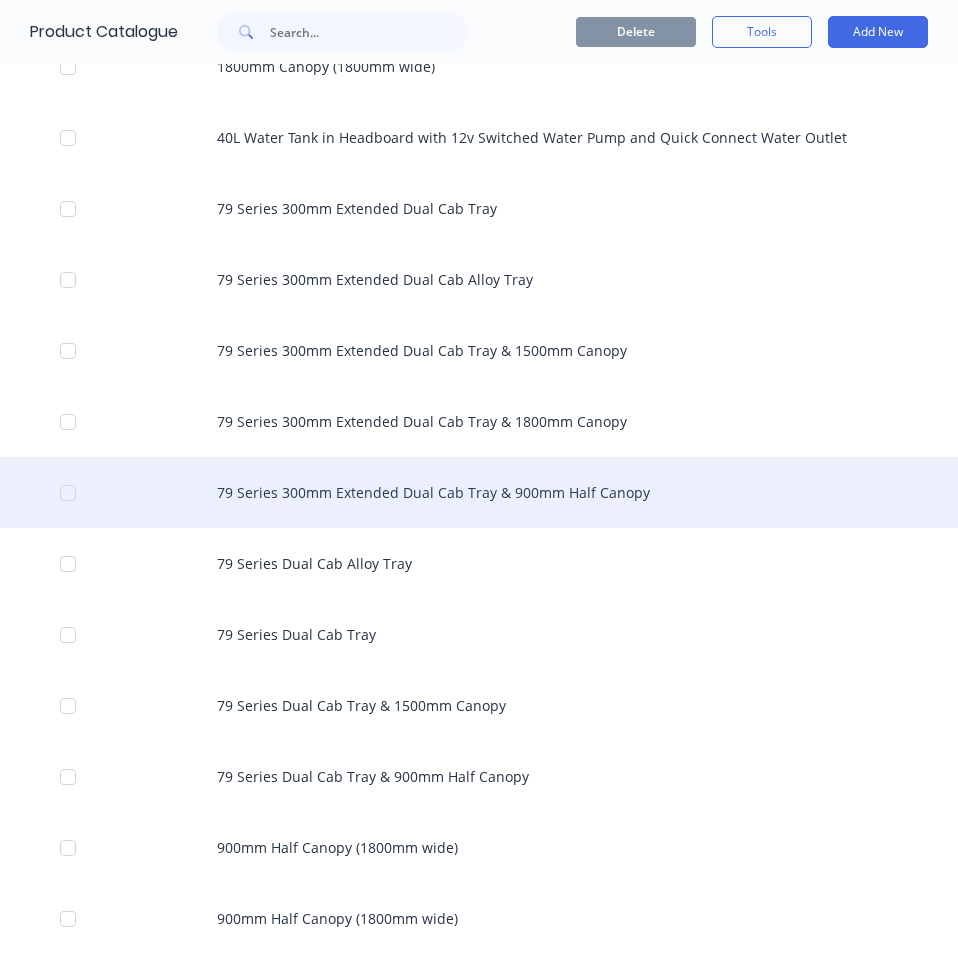 scroll, scrollTop: 700, scrollLeft: 0, axis: vertical 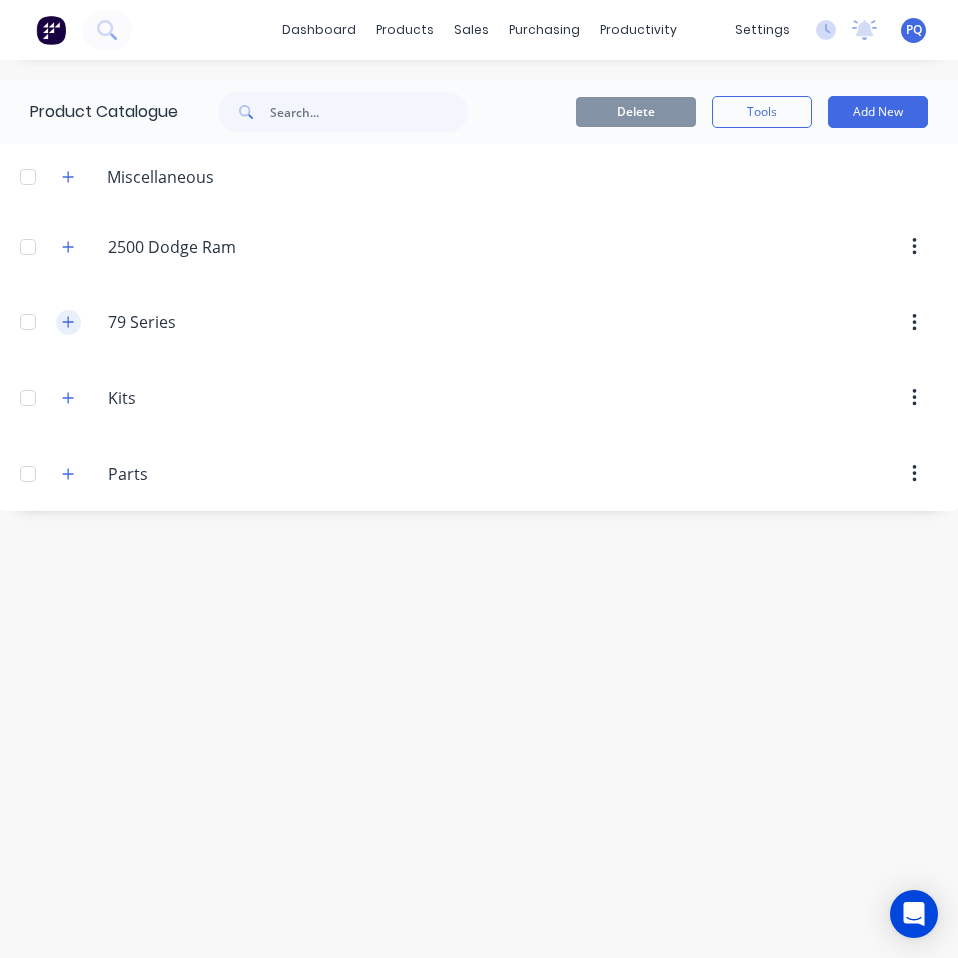 click 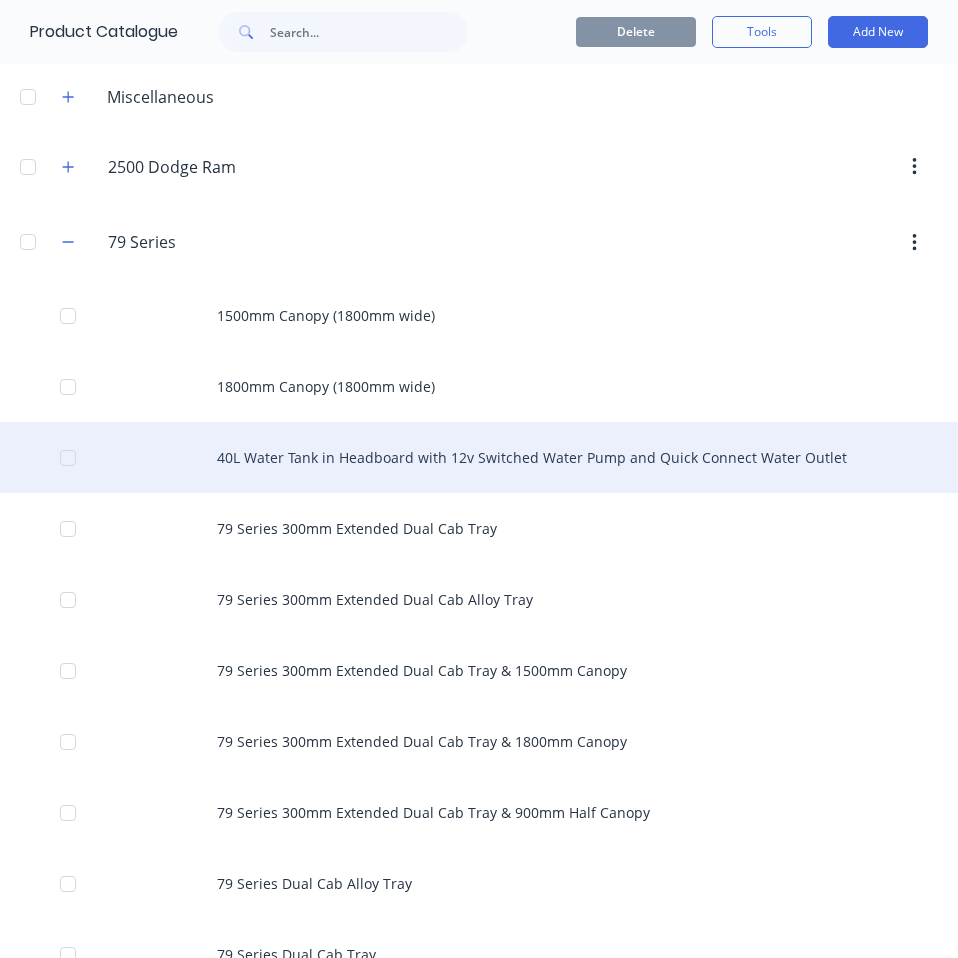 scroll, scrollTop: 0, scrollLeft: 0, axis: both 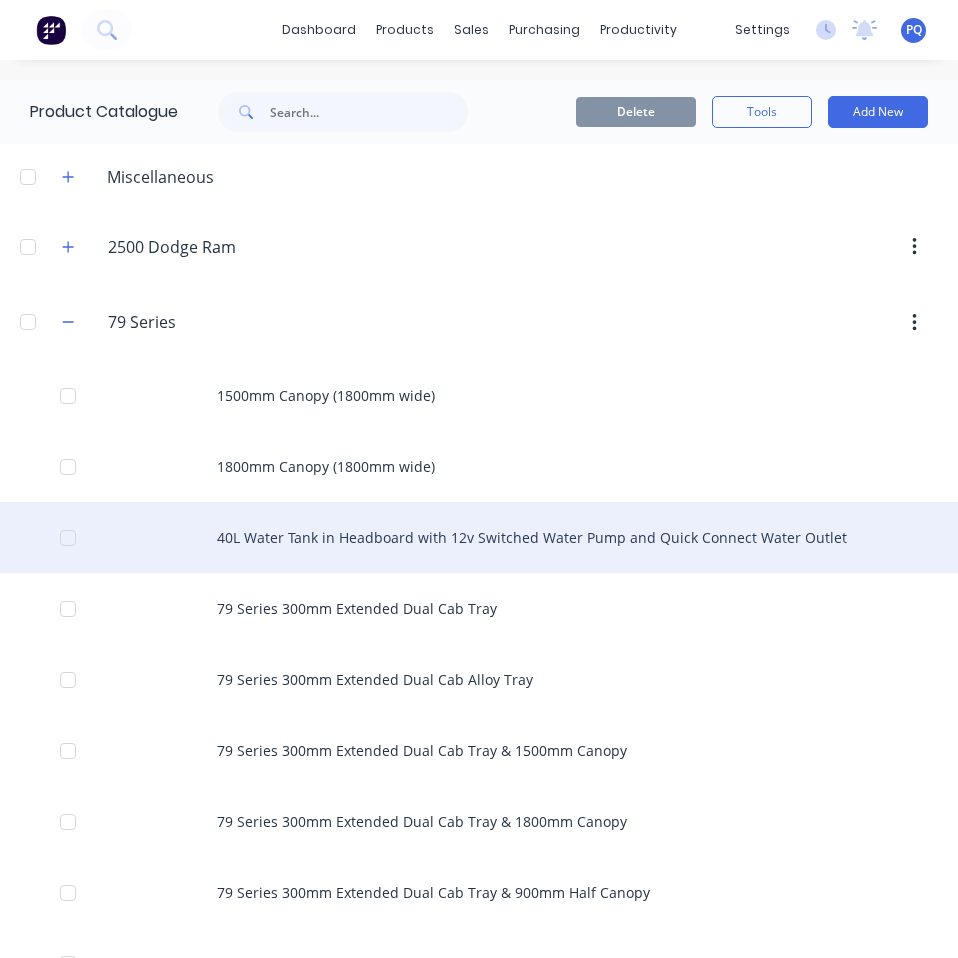 type 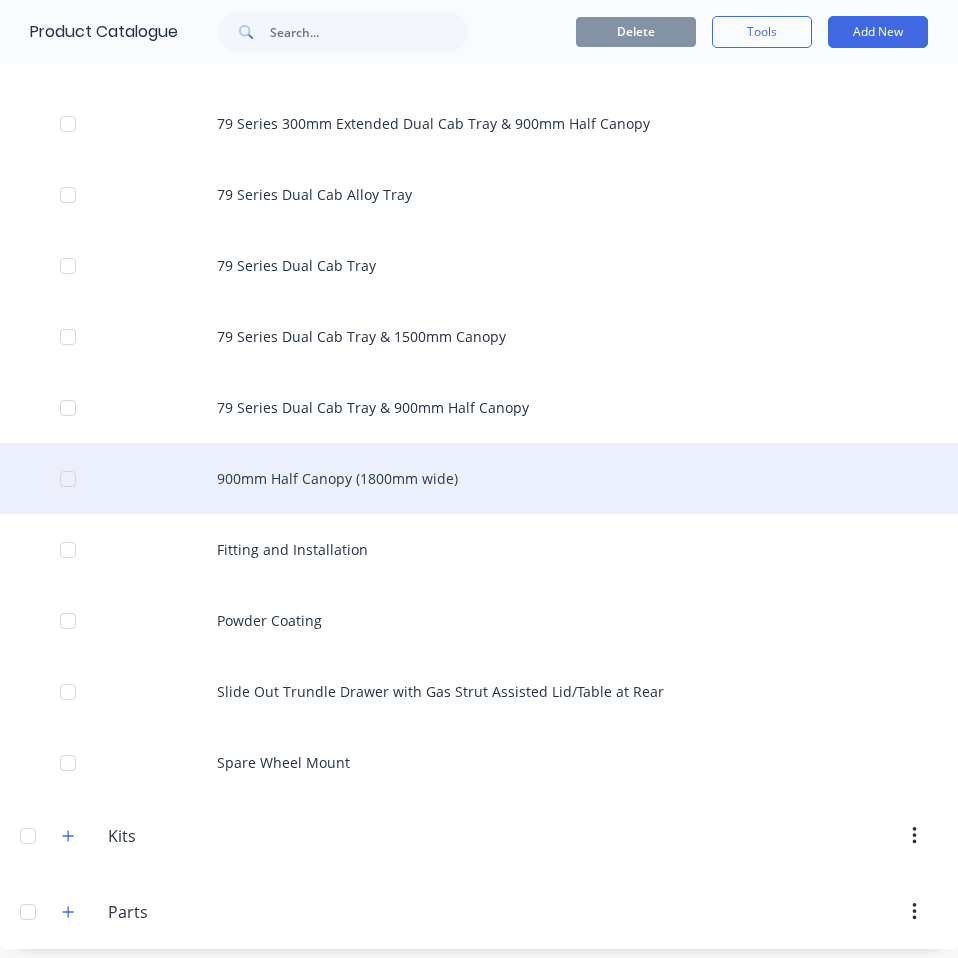 scroll, scrollTop: 369, scrollLeft: 0, axis: vertical 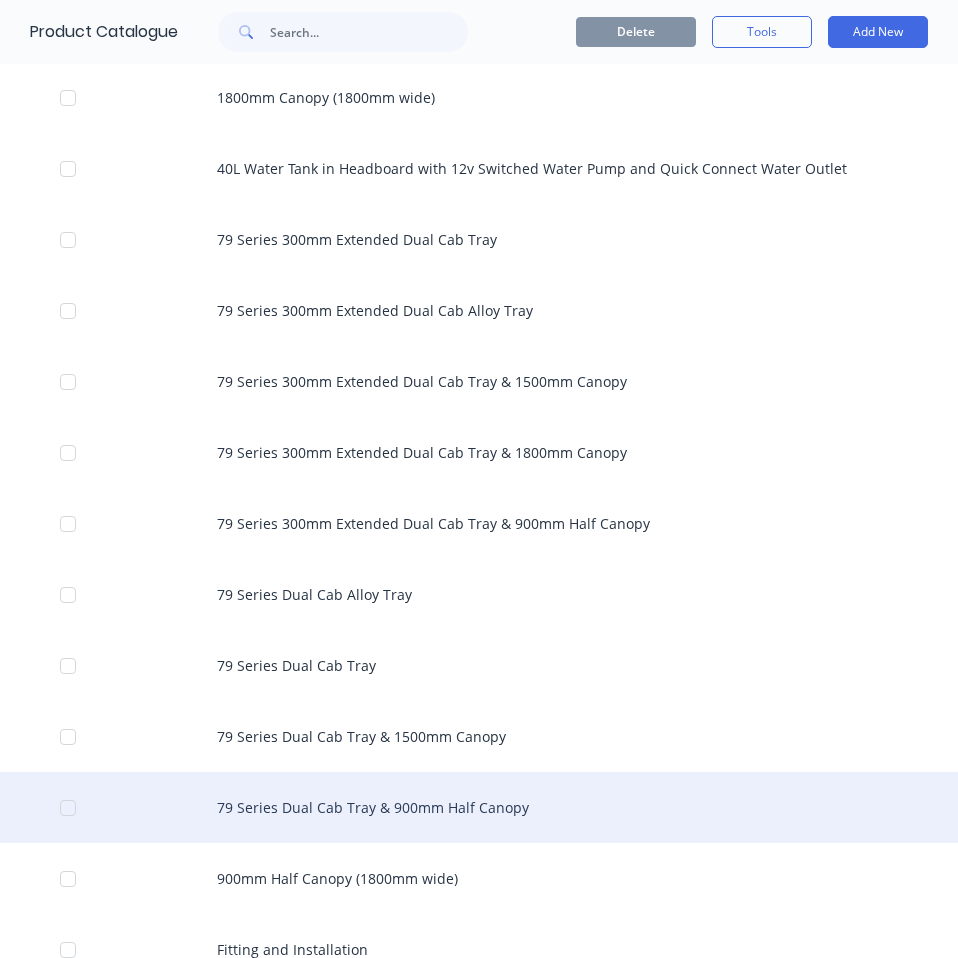 click on "79 Series Dual Cab Tray & 900mm Half Canopy" at bounding box center (479, 807) 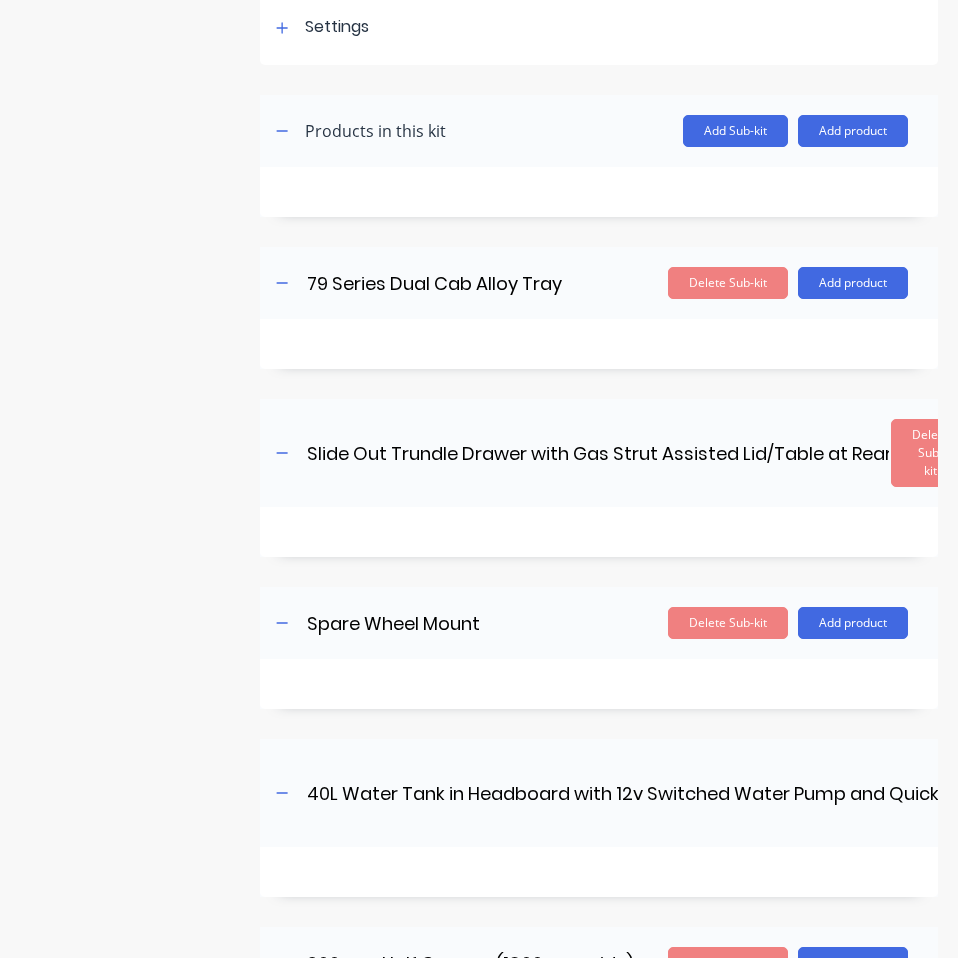 scroll, scrollTop: 0, scrollLeft: 0, axis: both 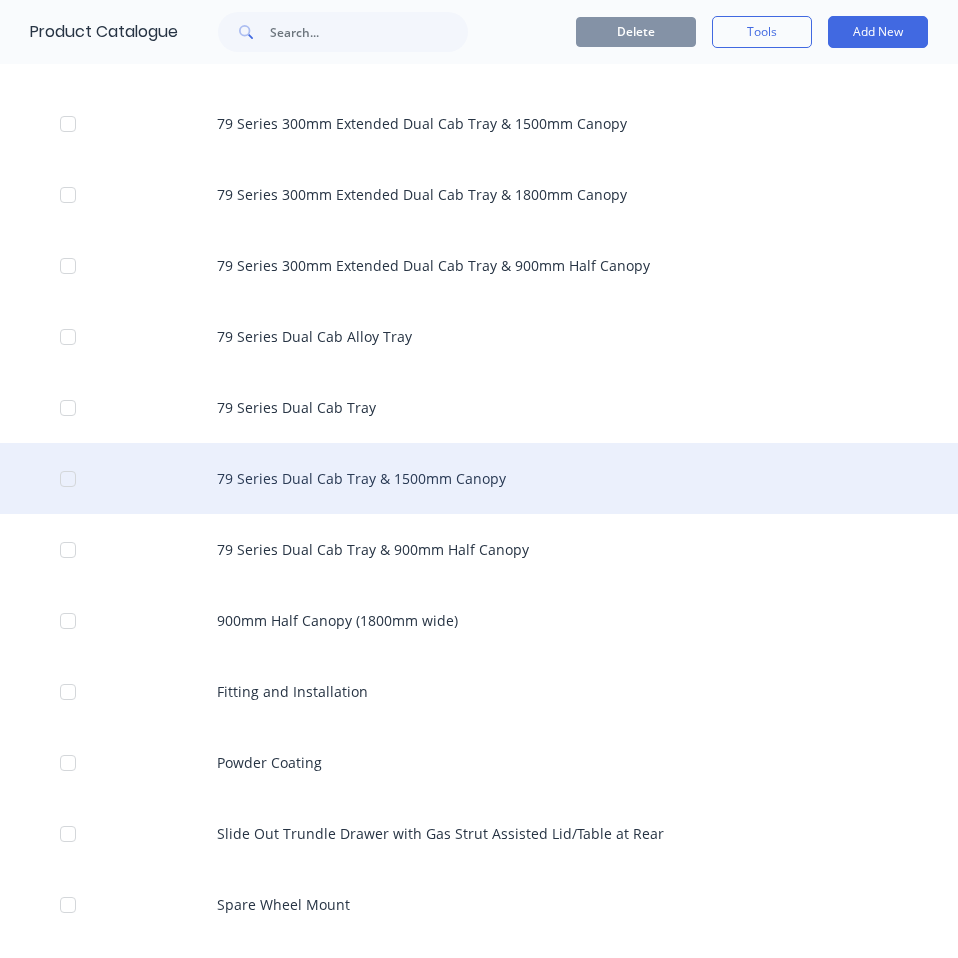 click on "79 Series Dual Cab Tray & 1500mm Canopy" at bounding box center [479, 478] 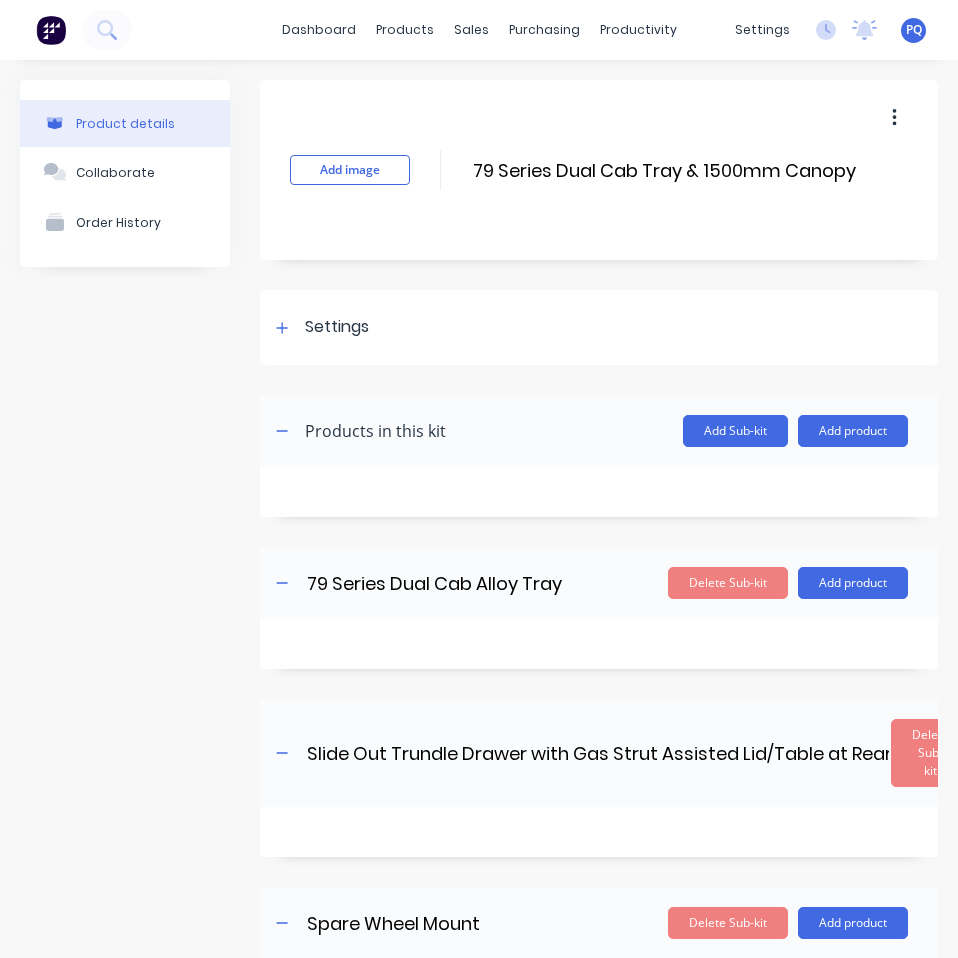 click on "Delete Sub-kit" at bounding box center [728, 583] 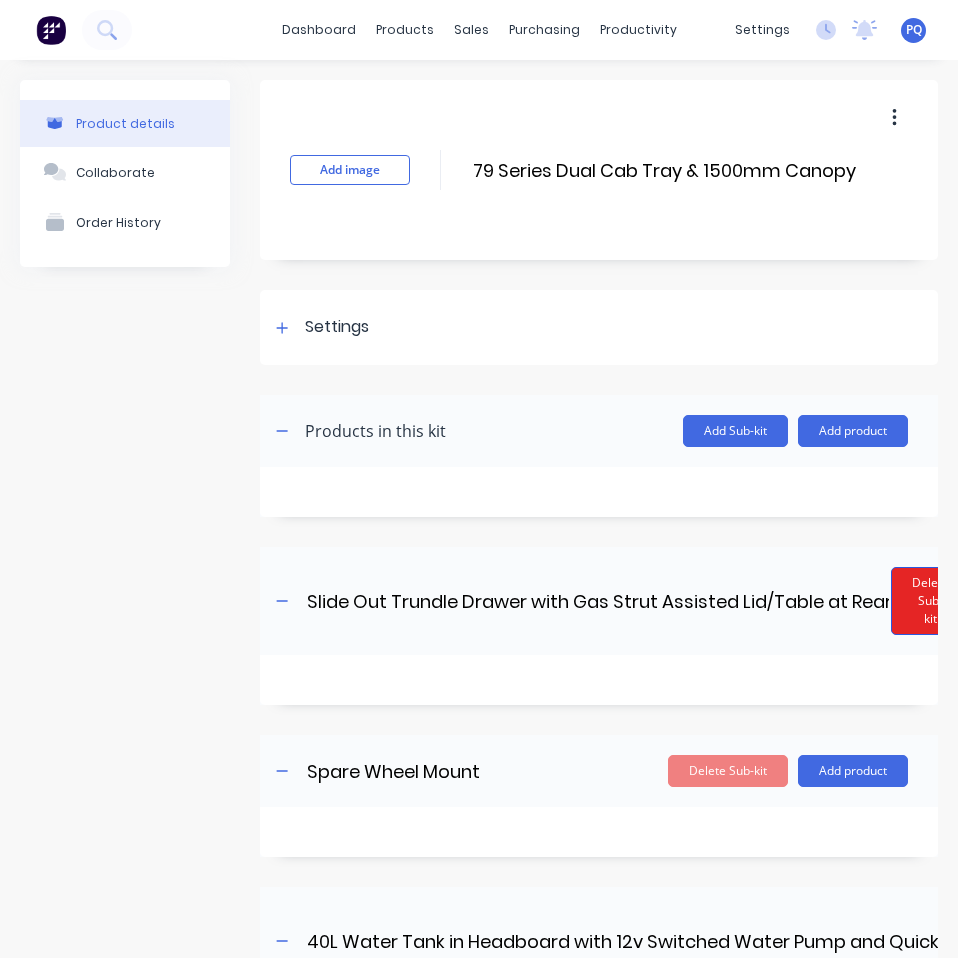 click on "Delete Sub-kit" at bounding box center (930, 601) 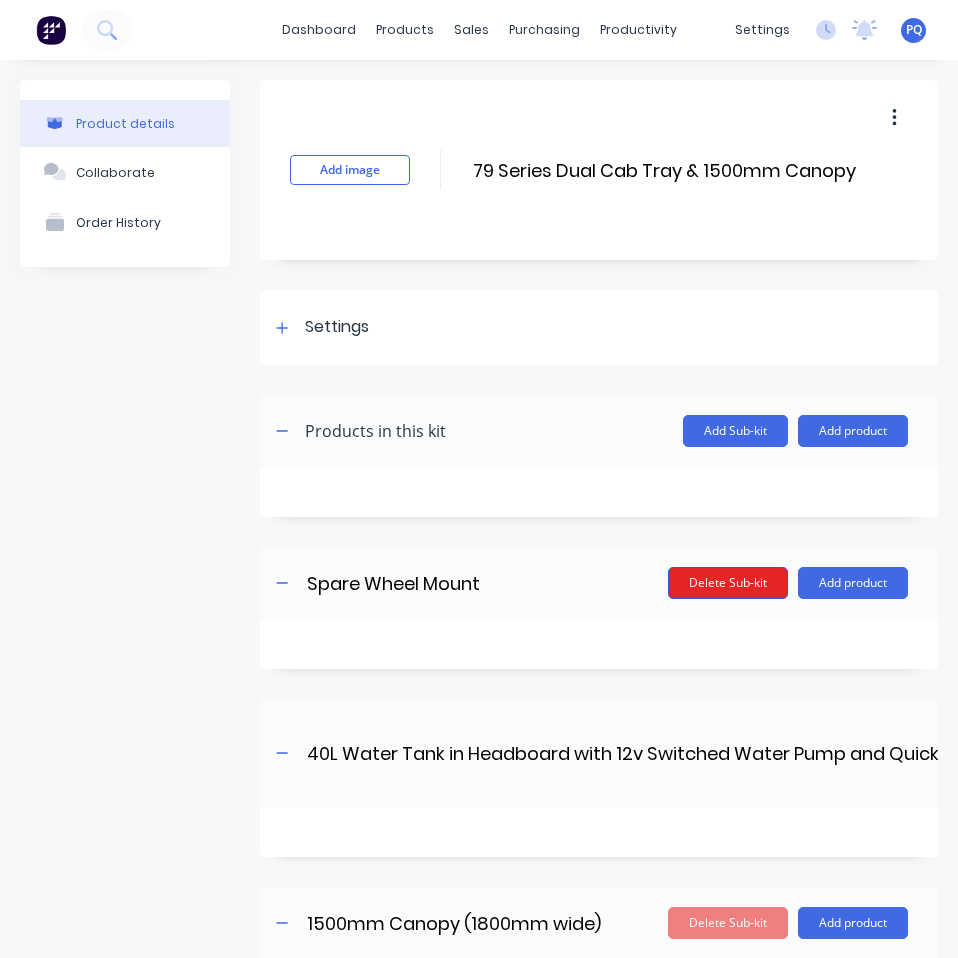 click on "Delete Sub-kit" at bounding box center (728, 583) 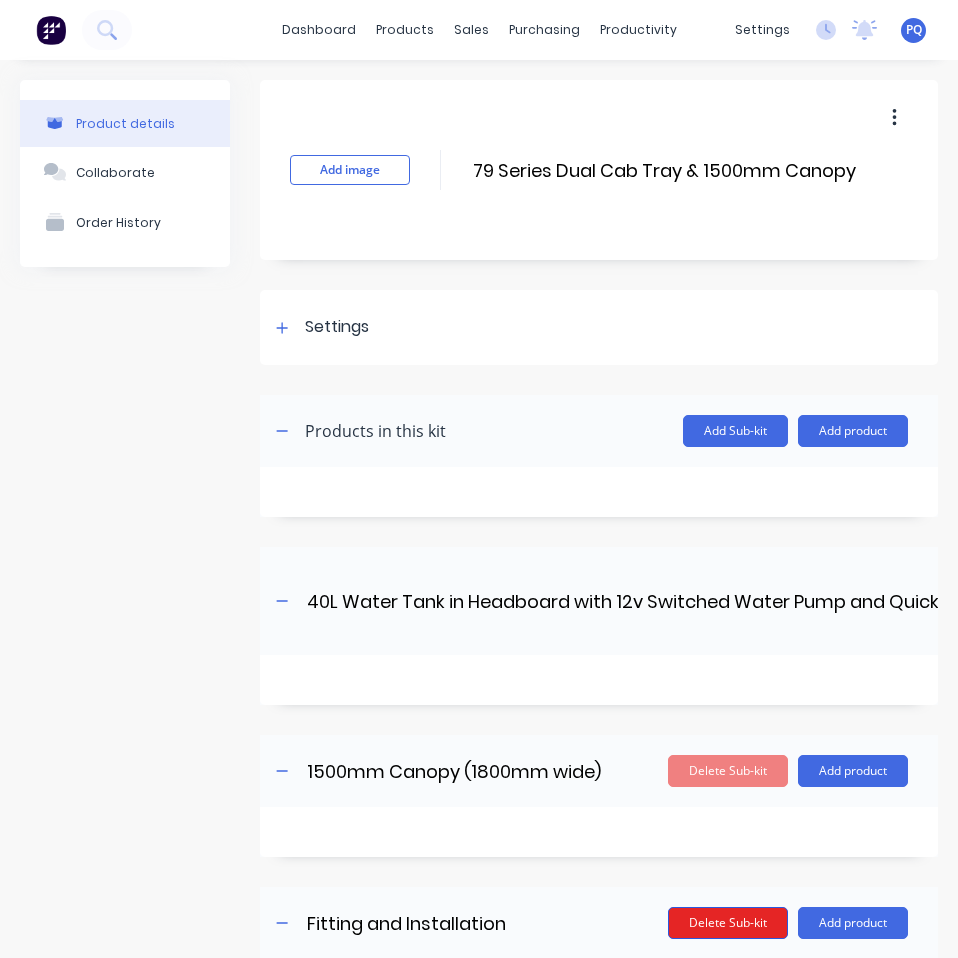 scroll, scrollTop: 300, scrollLeft: 0, axis: vertical 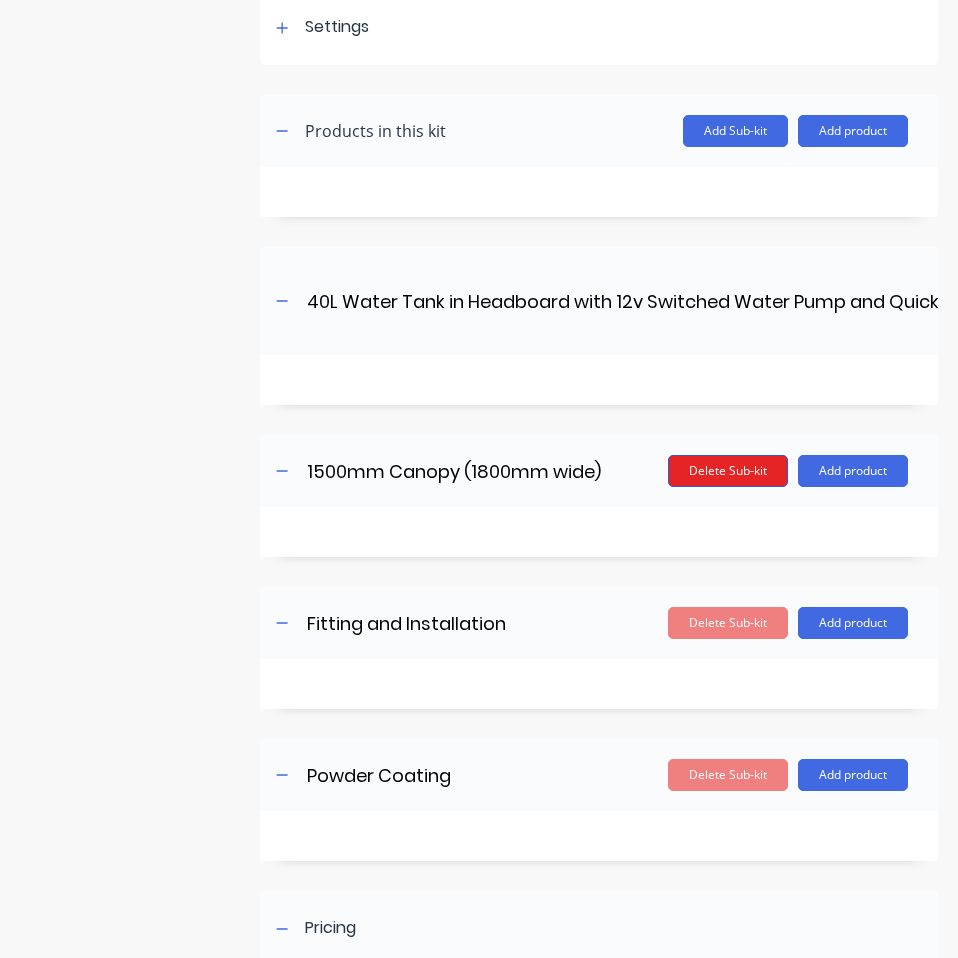 click on "Delete Sub-kit" at bounding box center (728, 471) 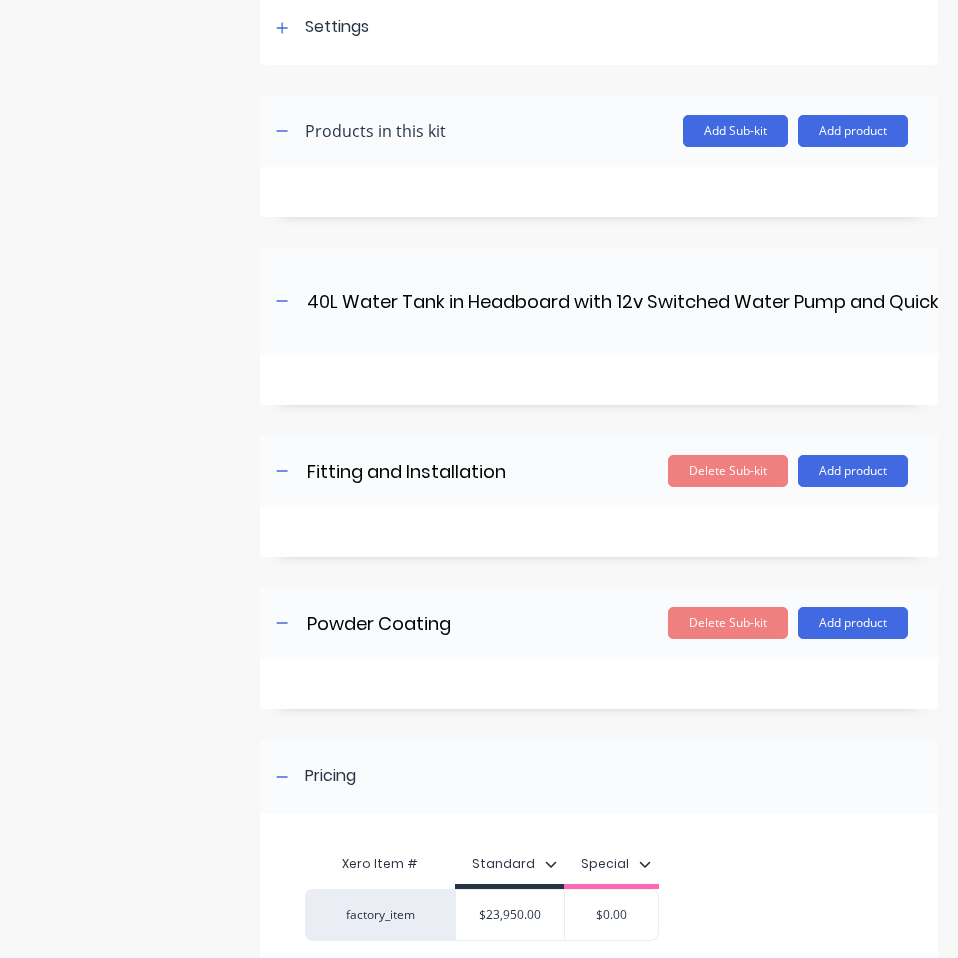 click on "Powder Coating Powder Coating Enter sub-kit name Delete Sub-kit   Add product" at bounding box center [599, 623] 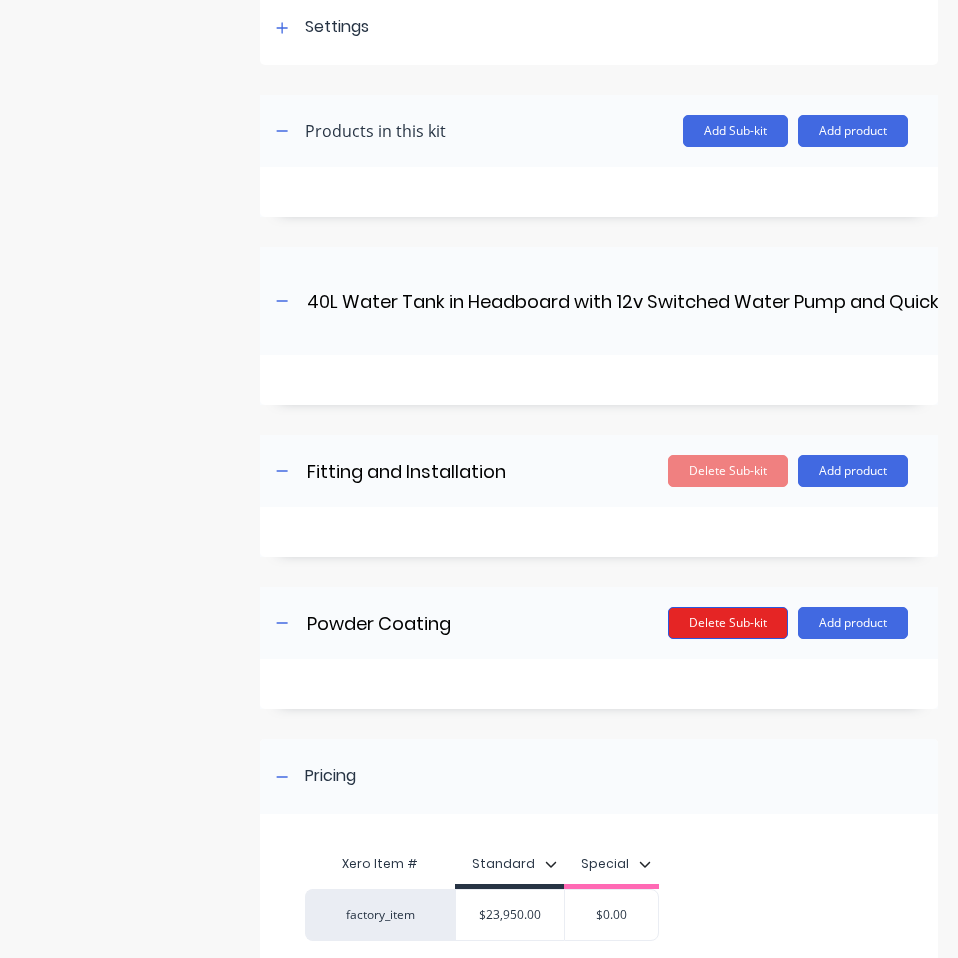 click on "Delete Sub-kit" at bounding box center (728, 623) 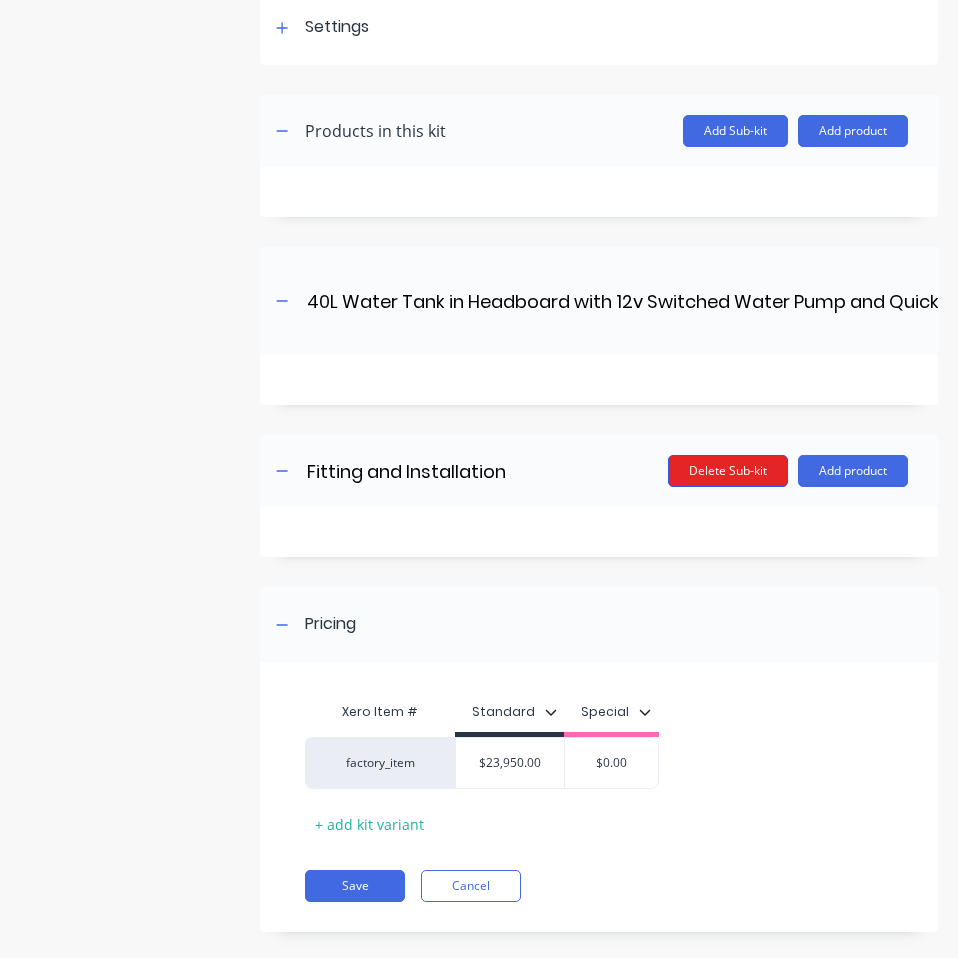 click on "Delete Sub-kit" at bounding box center [728, 471] 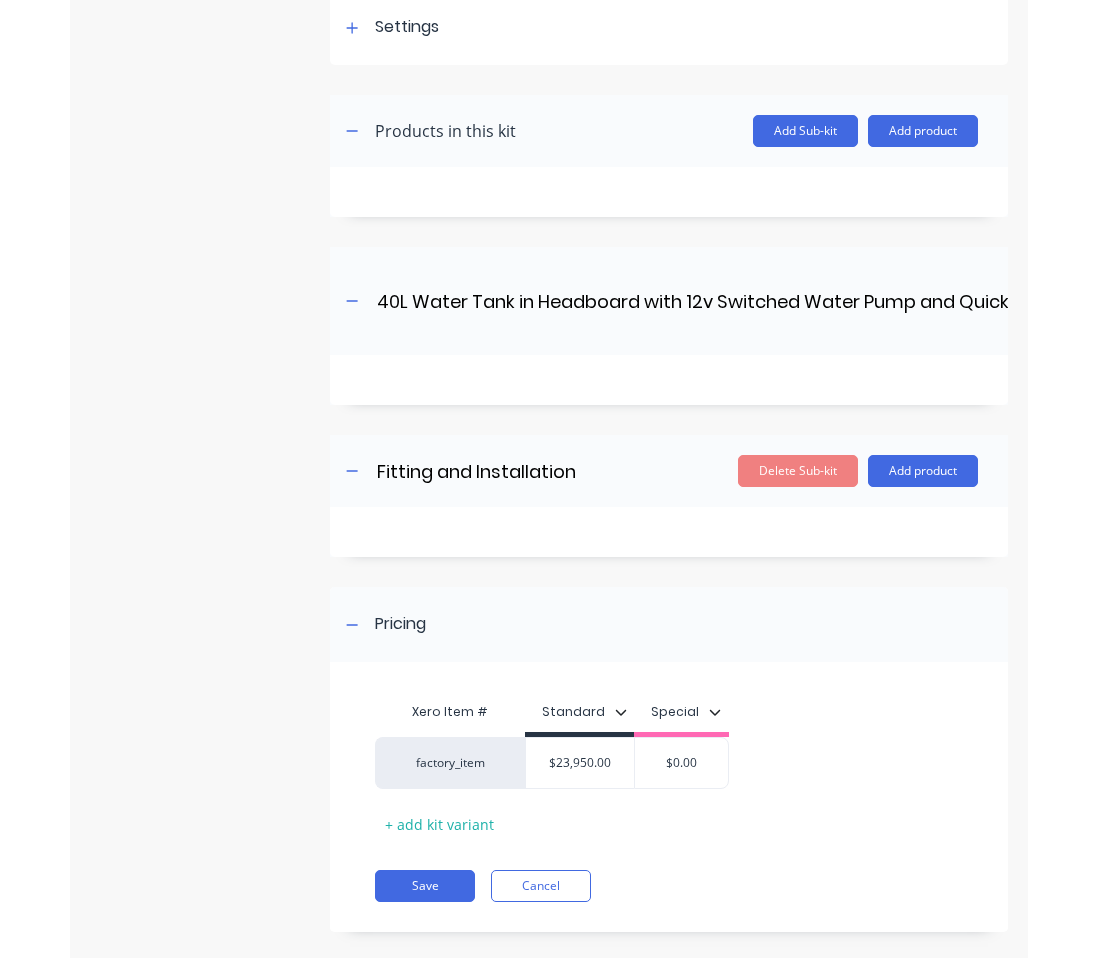 scroll, scrollTop: 187, scrollLeft: 0, axis: vertical 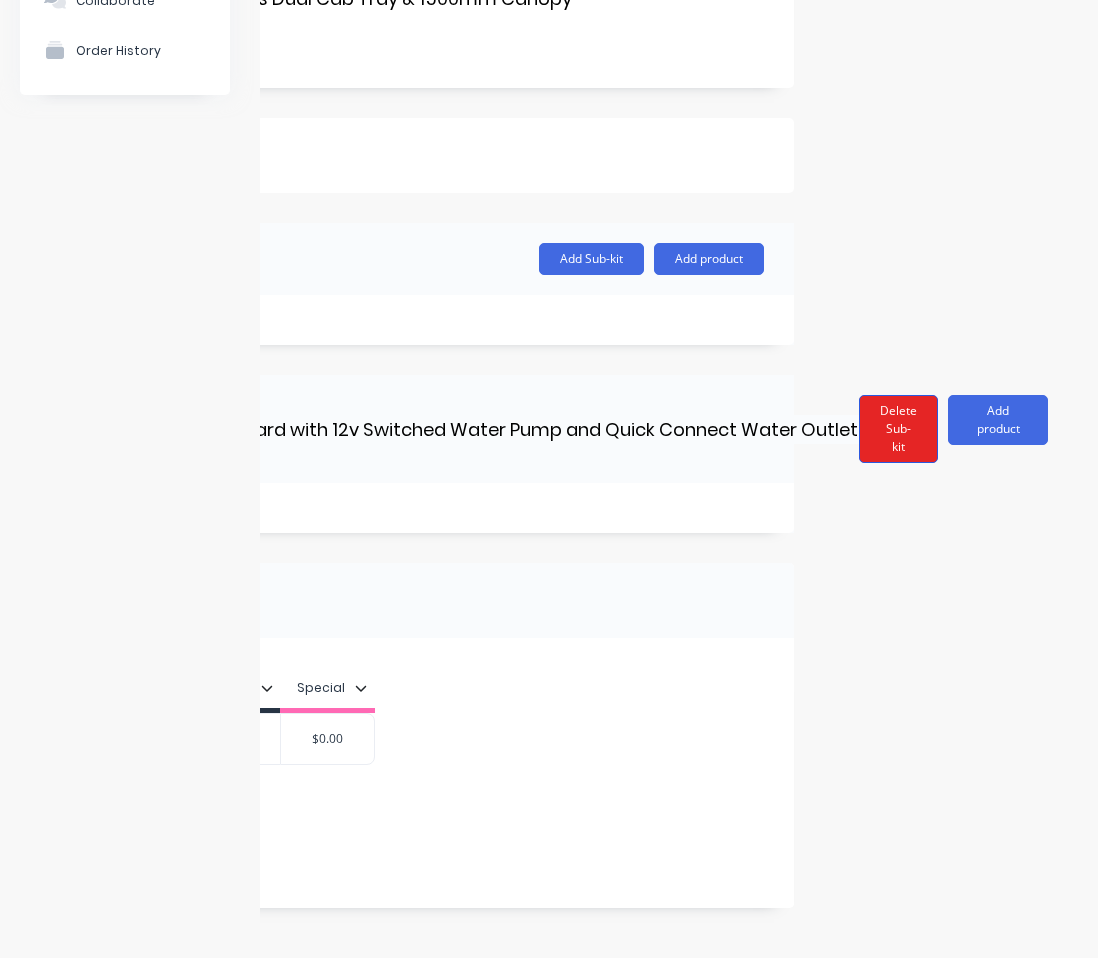 click on "Delete Sub-kit" at bounding box center (898, 429) 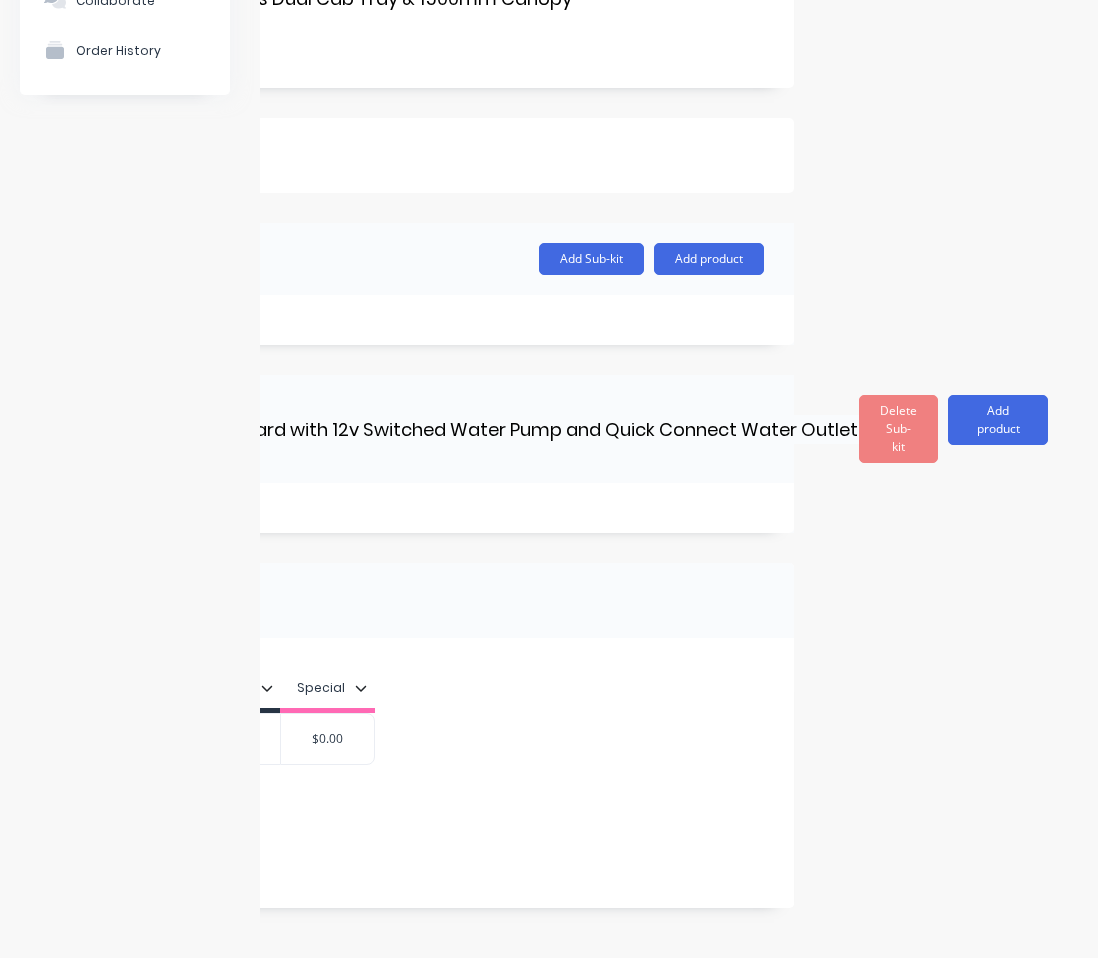 scroll, scrollTop: 0, scrollLeft: 0, axis: both 